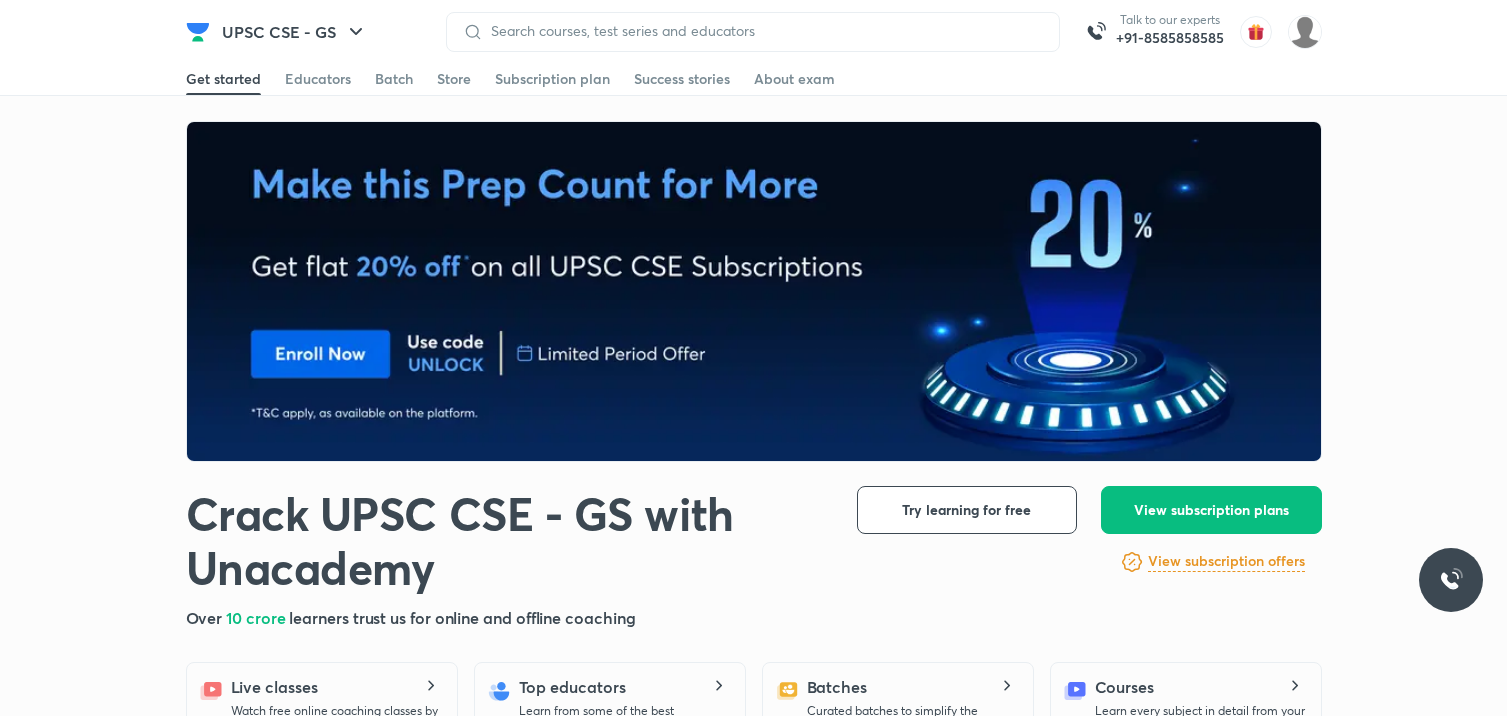scroll, scrollTop: 0, scrollLeft: 0, axis: both 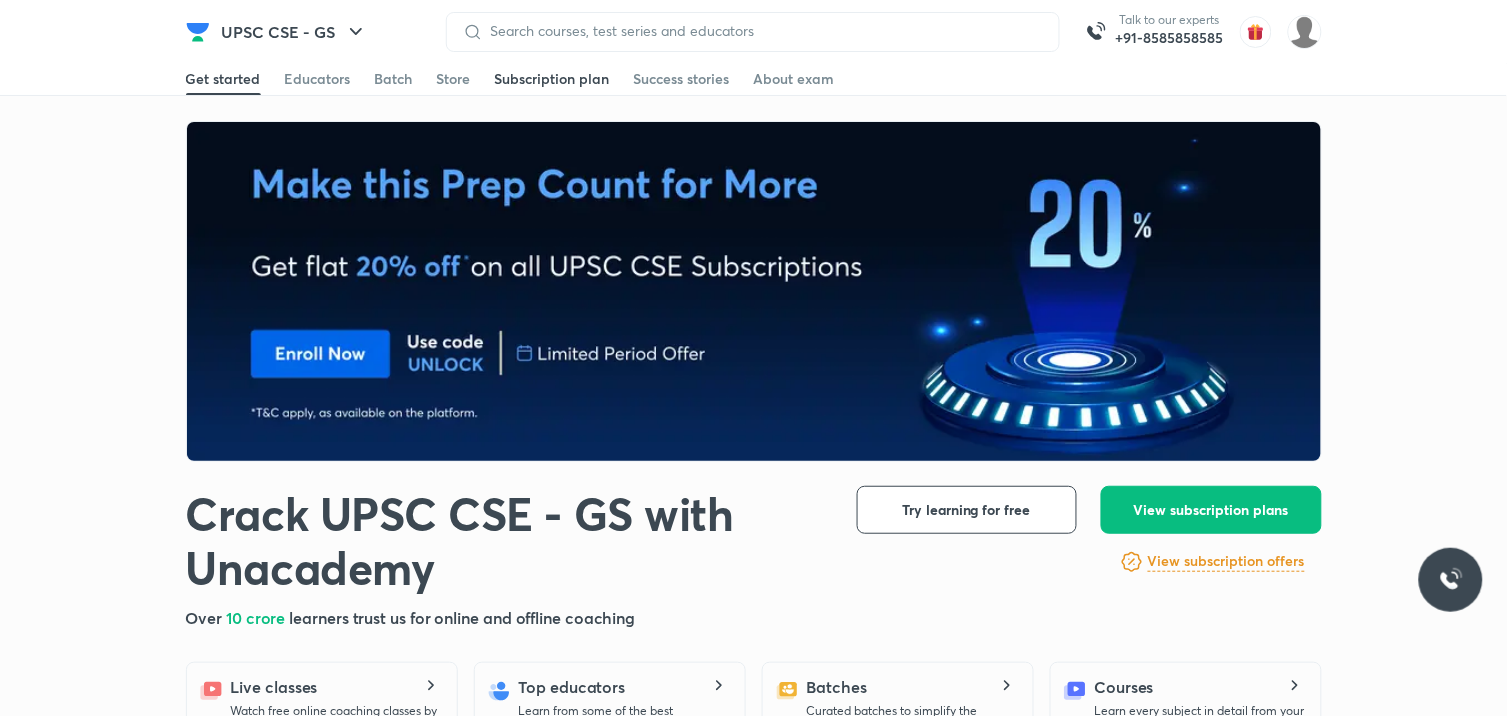 click on "Subscription plan" at bounding box center (552, 79) 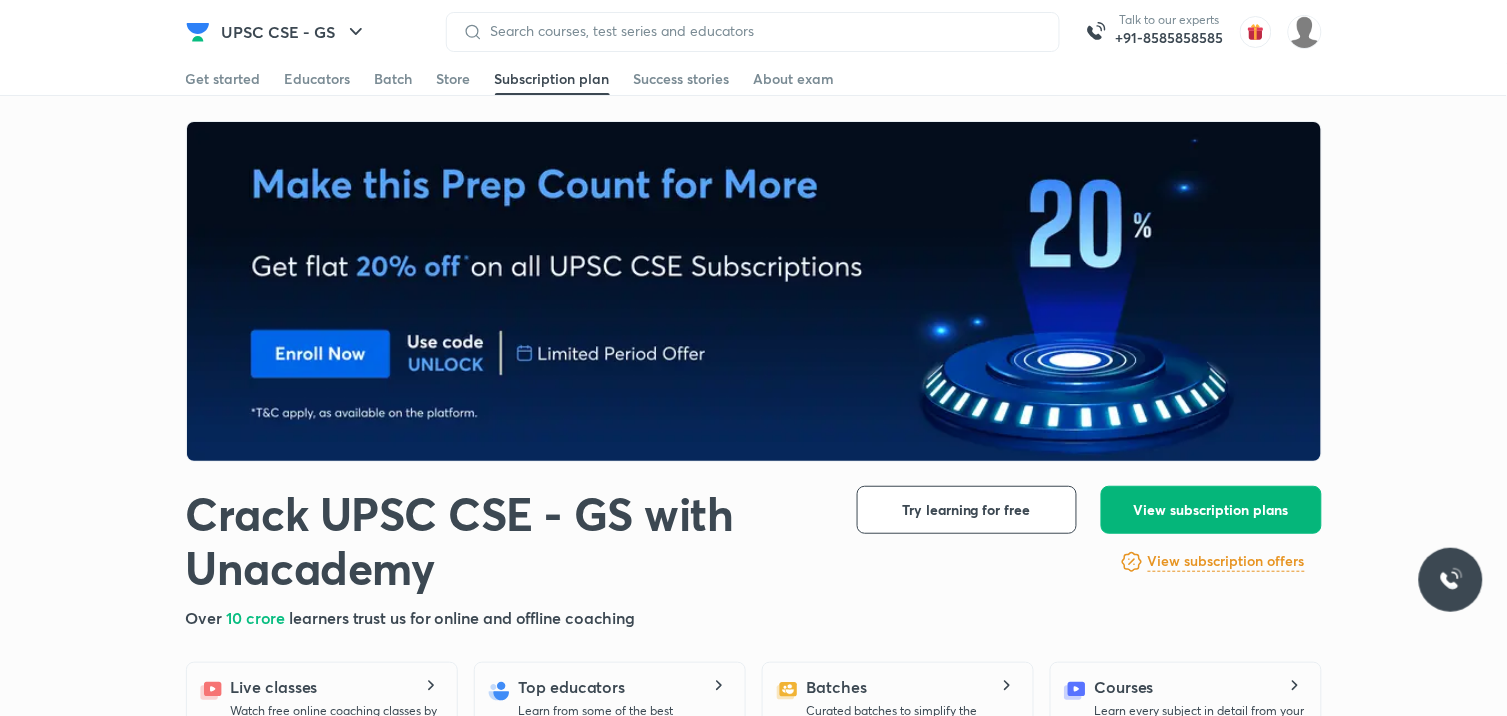 click on "View subscription plans" at bounding box center [1211, 510] 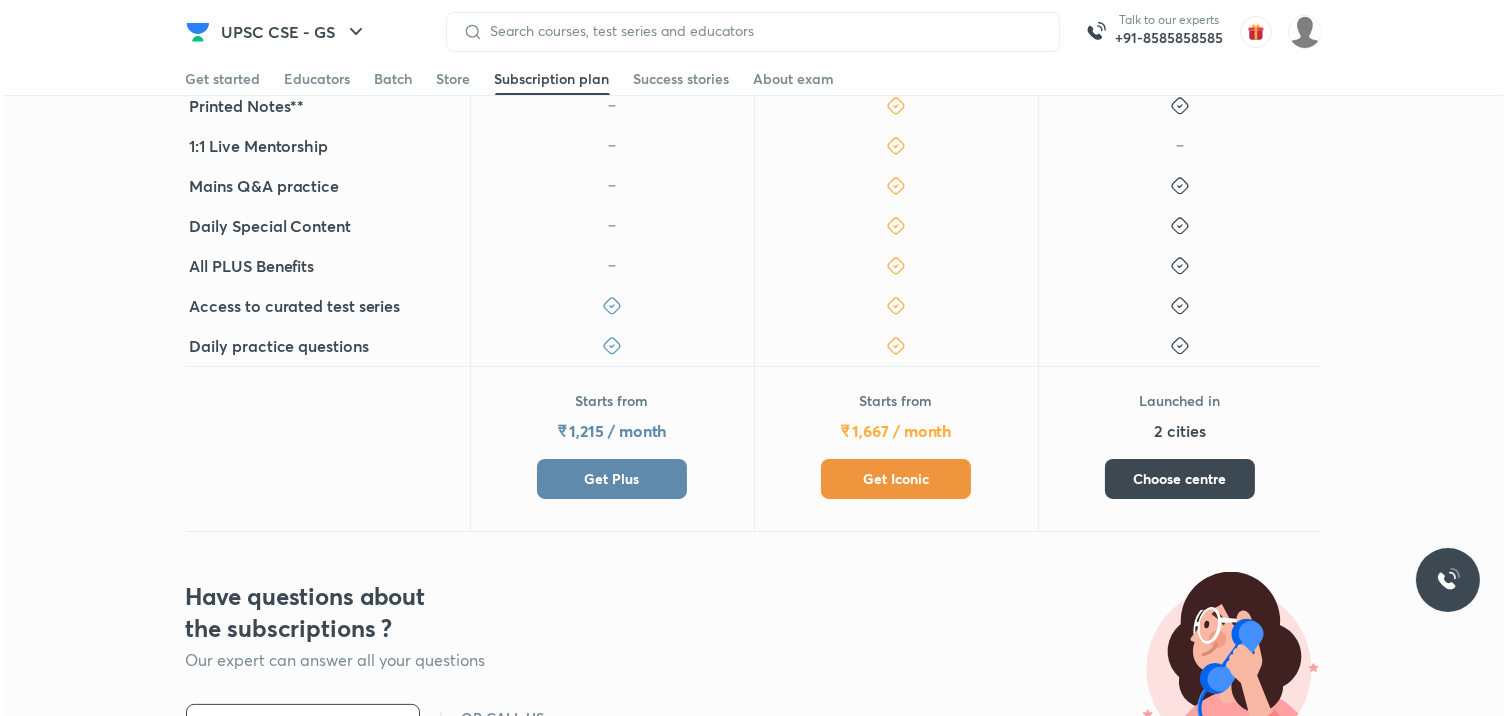 scroll, scrollTop: 777, scrollLeft: 0, axis: vertical 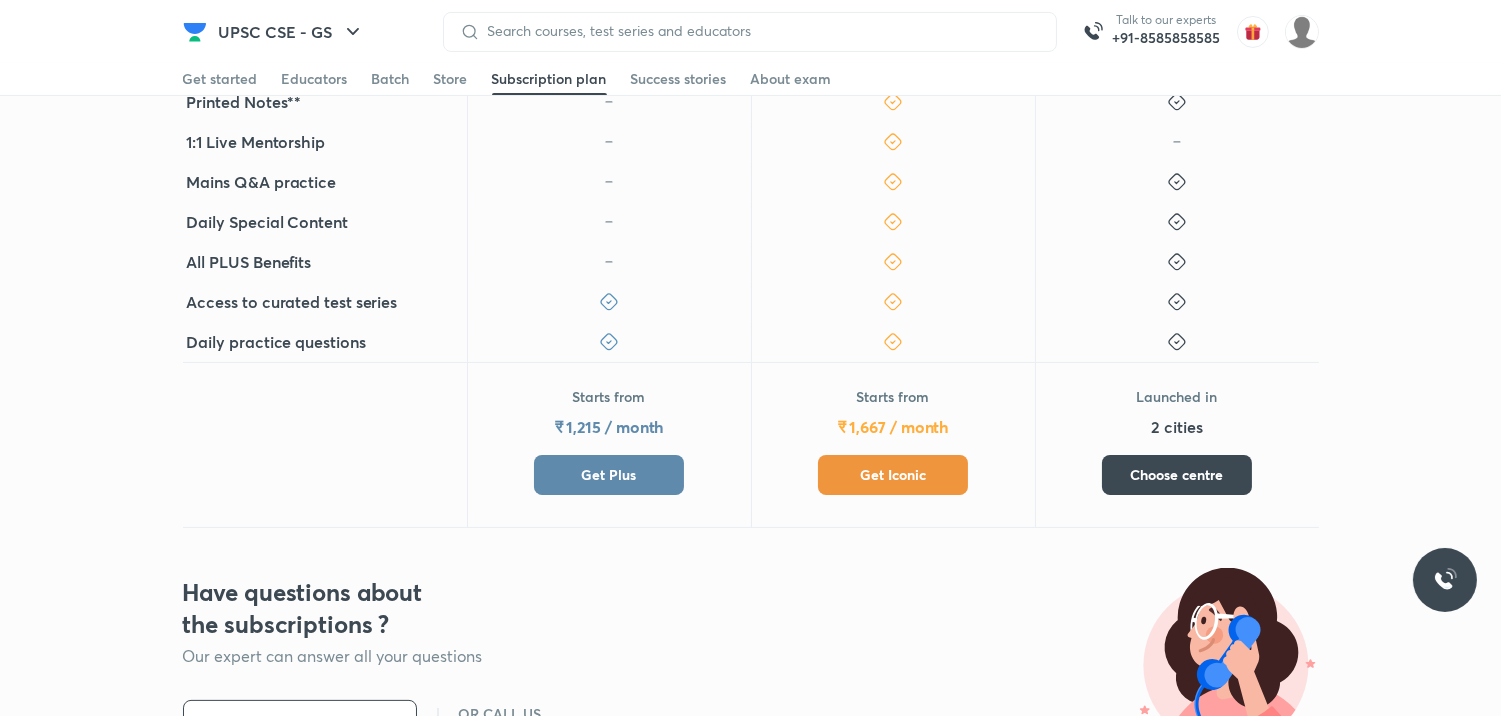 click on "Get Iconic" at bounding box center (893, 475) 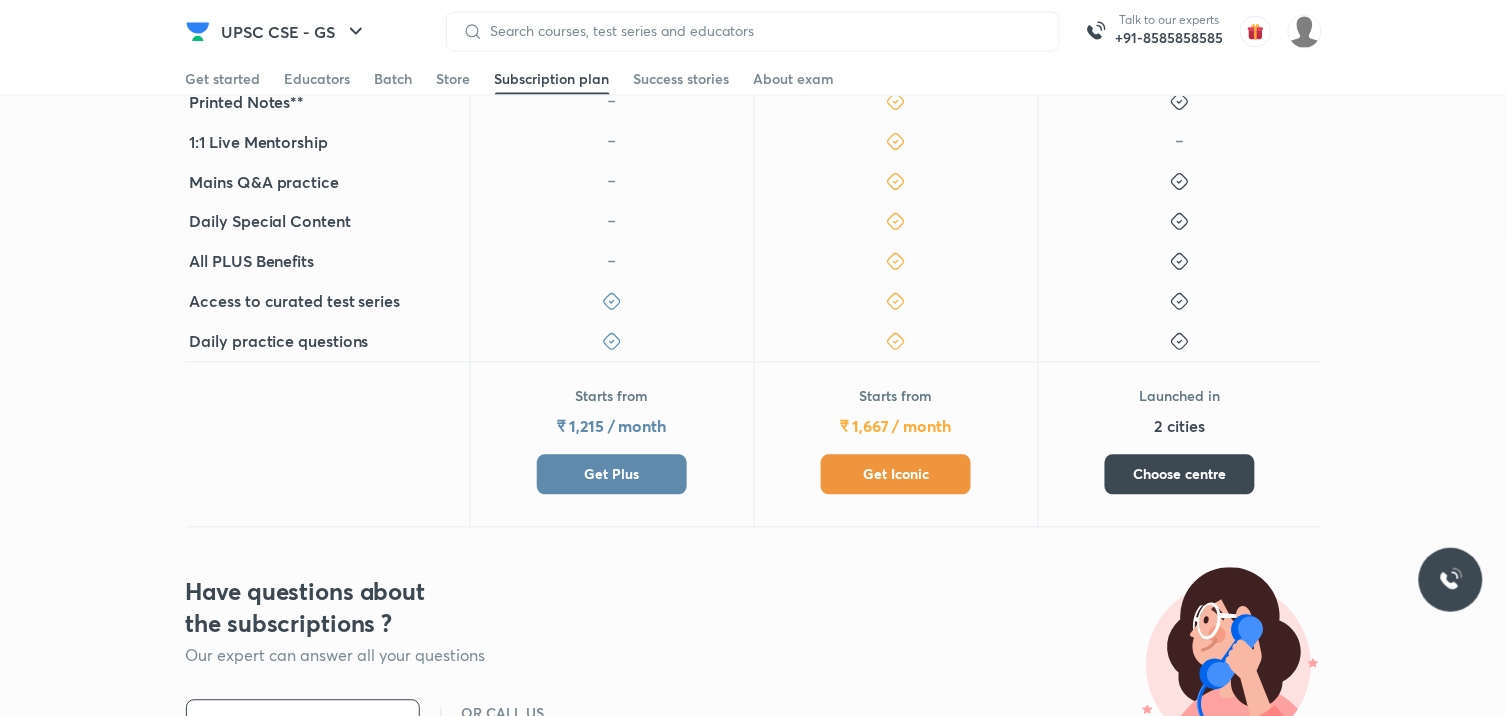 click on "Get Iconic" at bounding box center (896, 475) 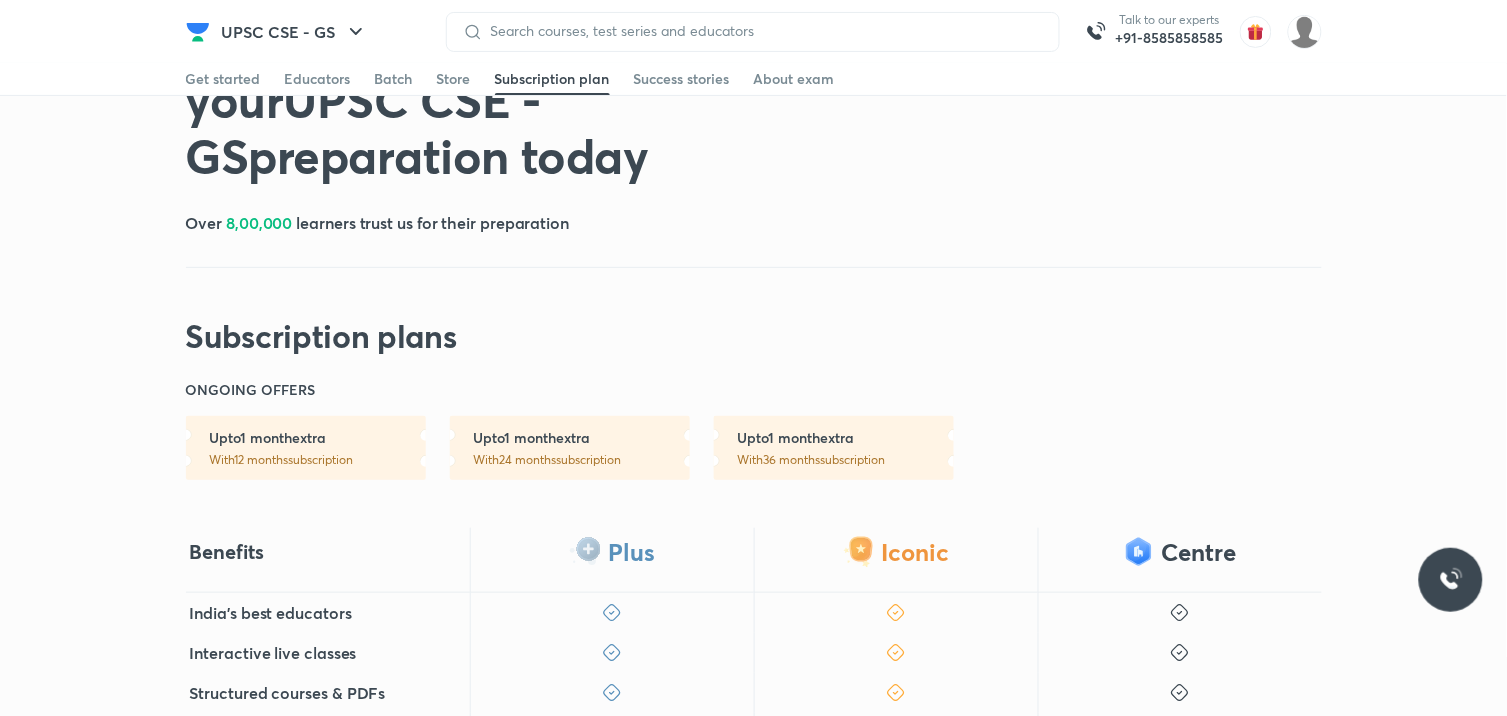 scroll, scrollTop: 111, scrollLeft: 0, axis: vertical 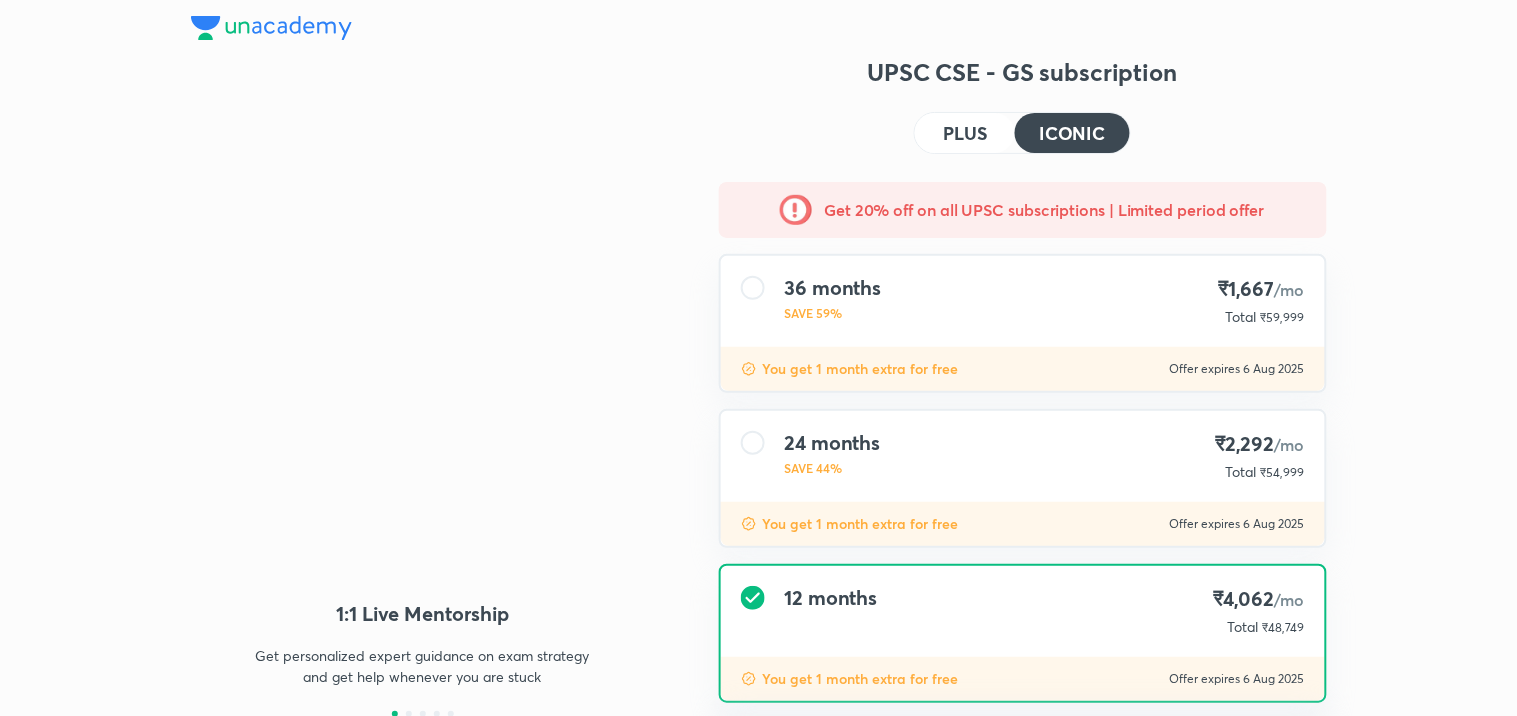 type on "NIKIST" 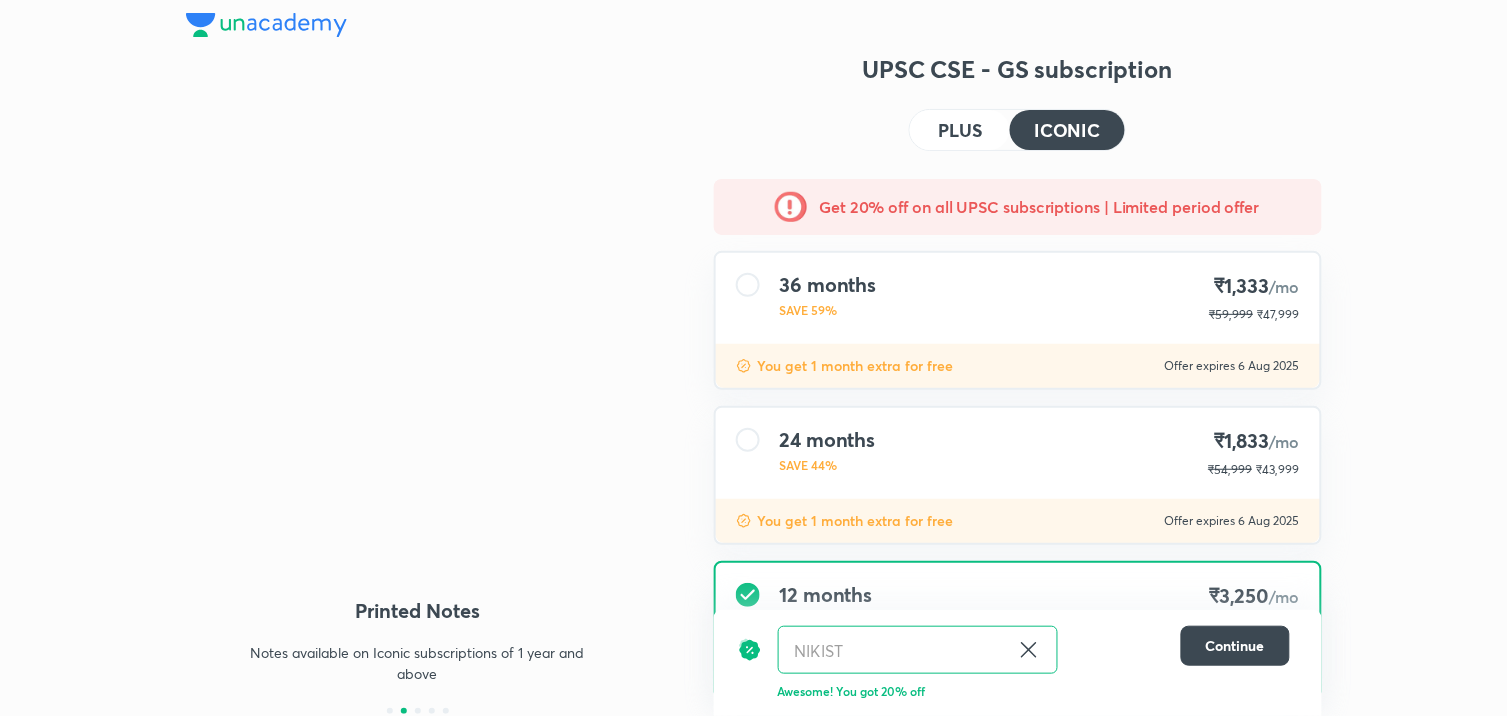 scroll, scrollTop: 0, scrollLeft: 0, axis: both 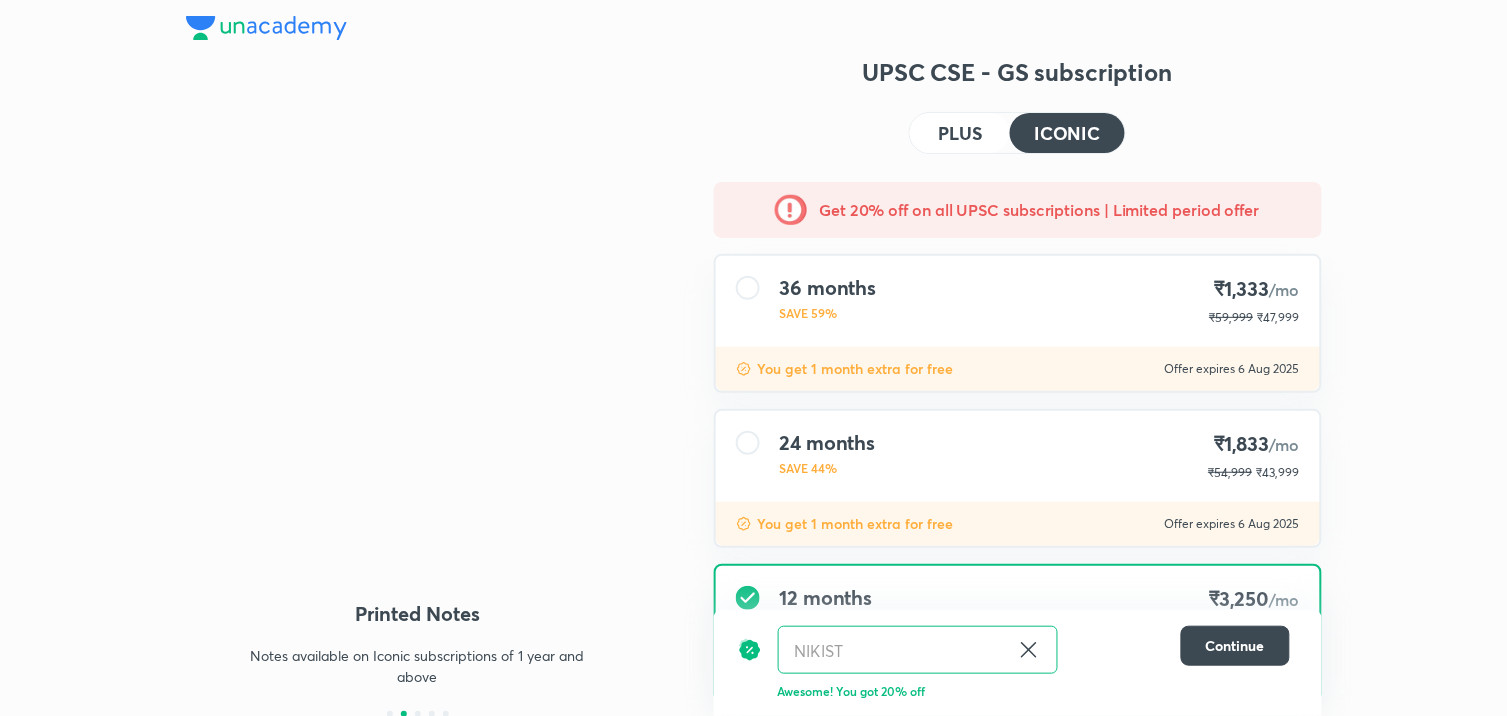click on "PLUS" at bounding box center [960, 133] 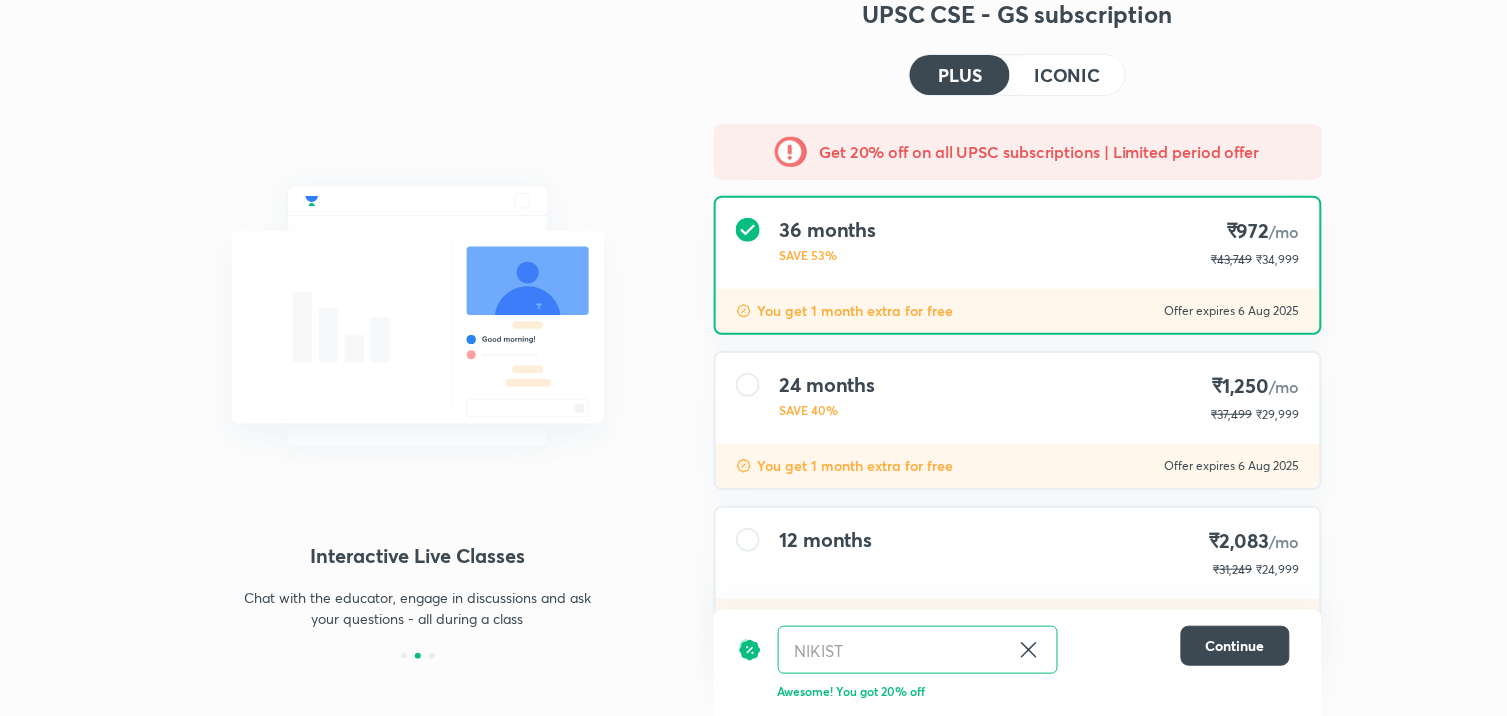 scroll, scrollTop: 126, scrollLeft: 0, axis: vertical 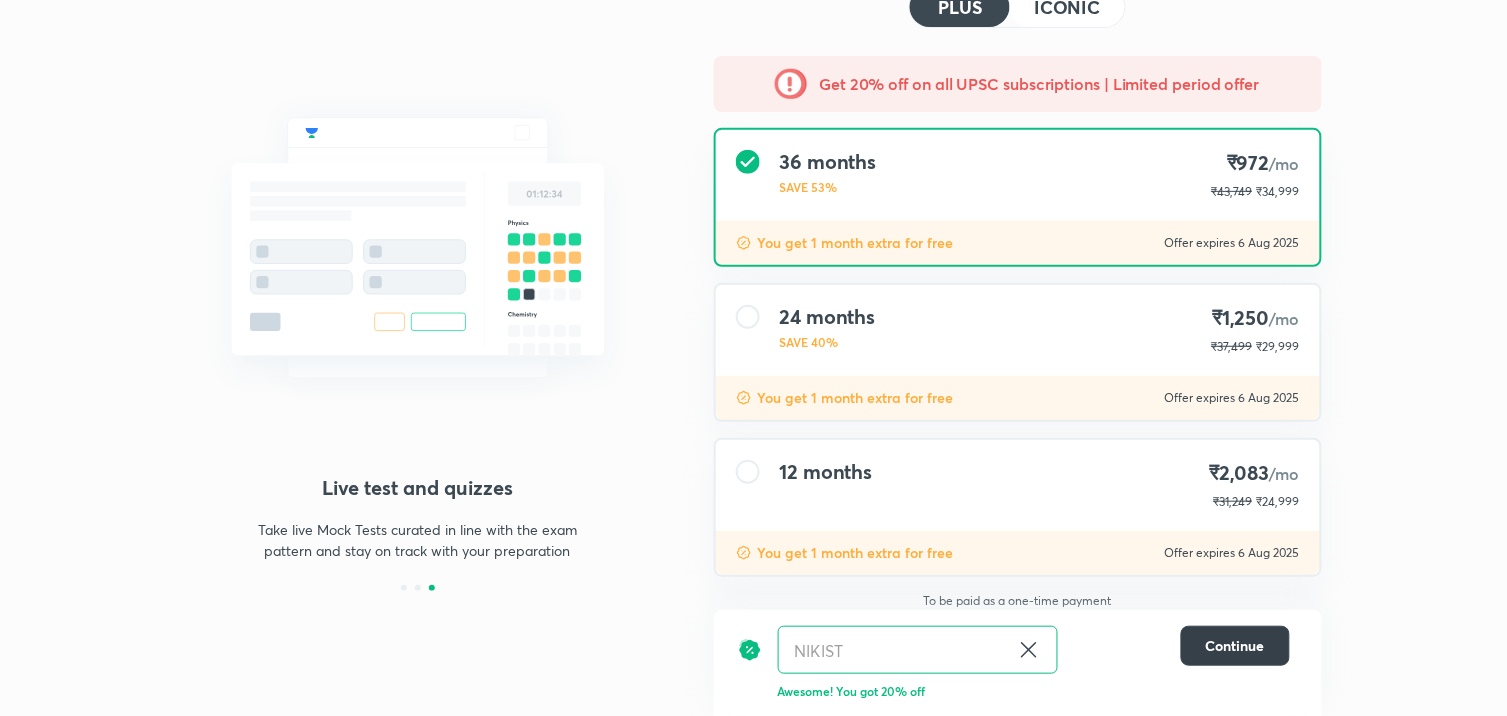 click on "Continue" at bounding box center [1235, 646] 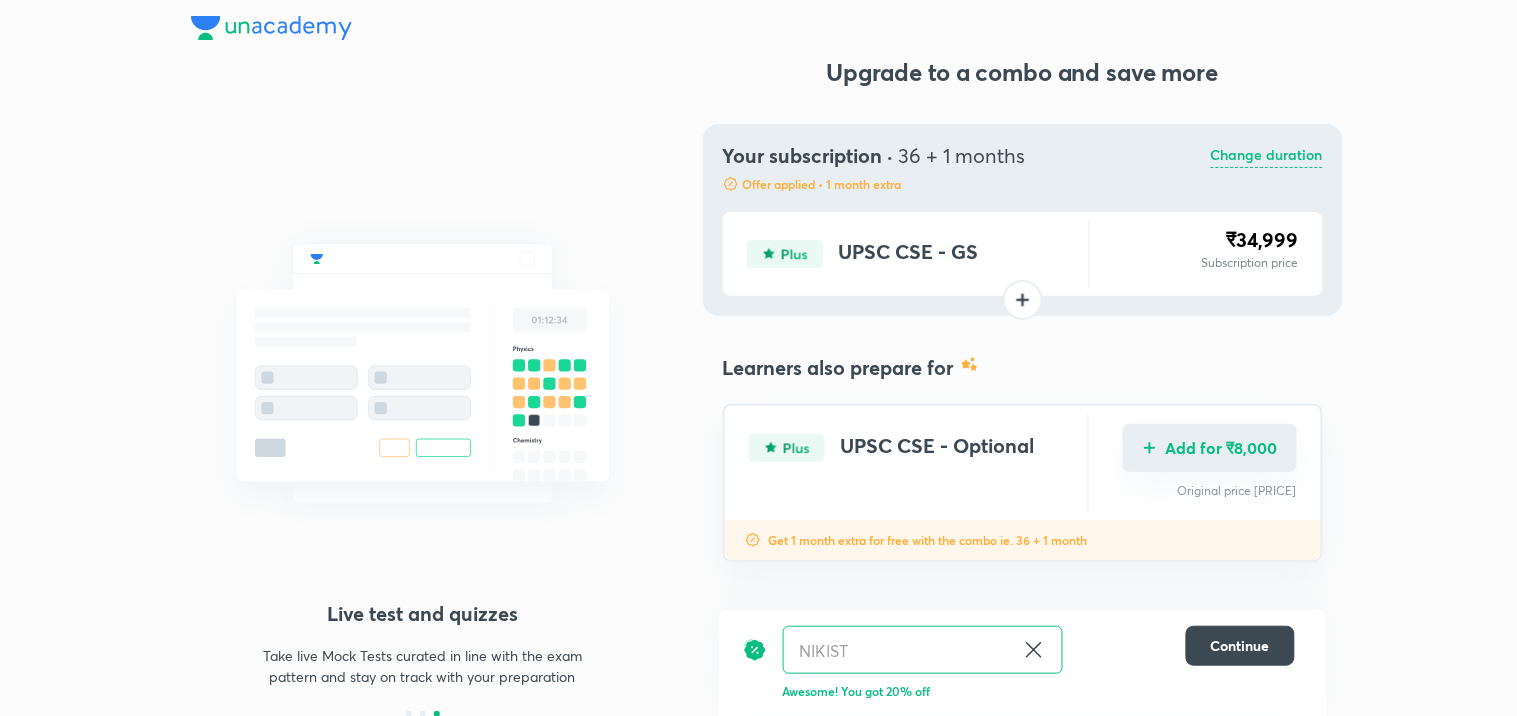 drag, startPoint x: 1262, startPoint y: 441, endPoint x: 1292, endPoint y: 431, distance: 31.622776 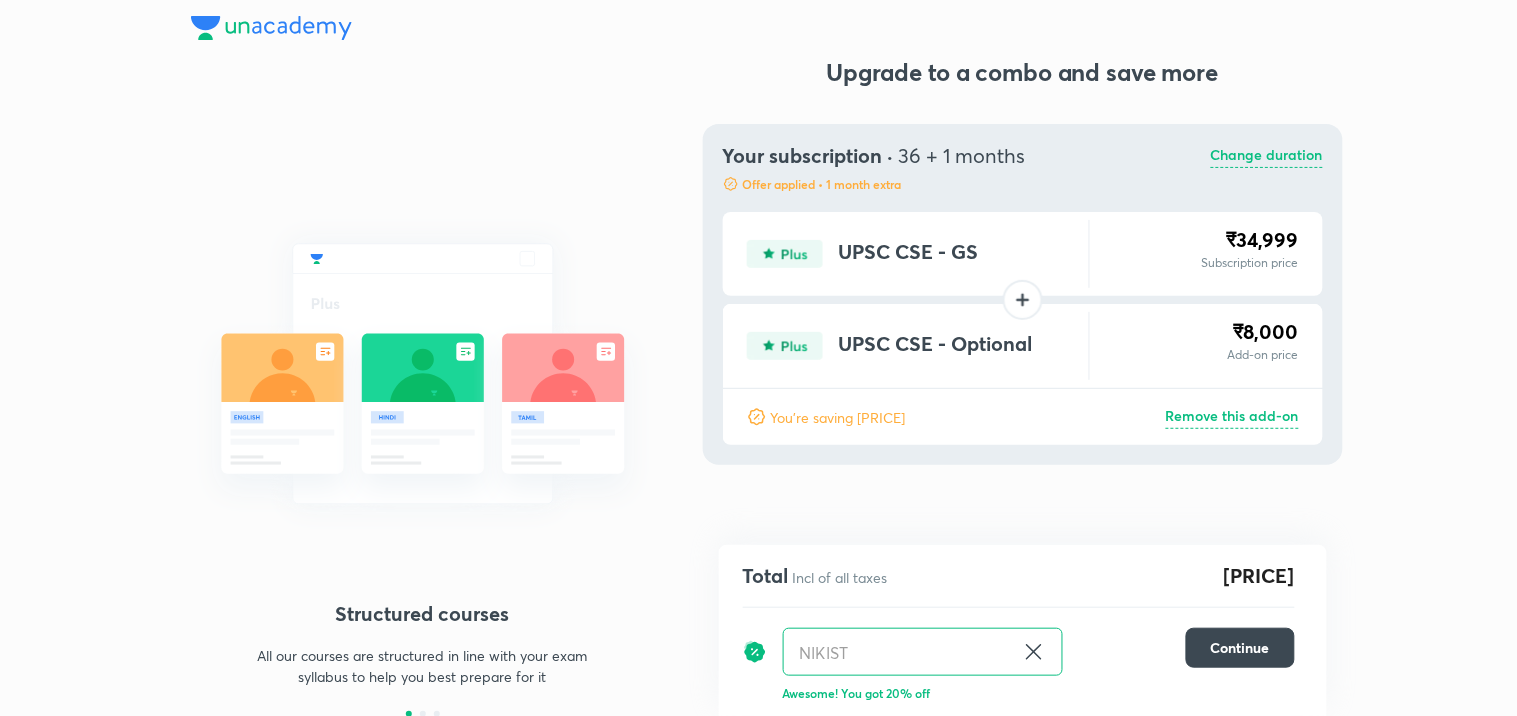 click on "Change duration" at bounding box center (1267, 156) 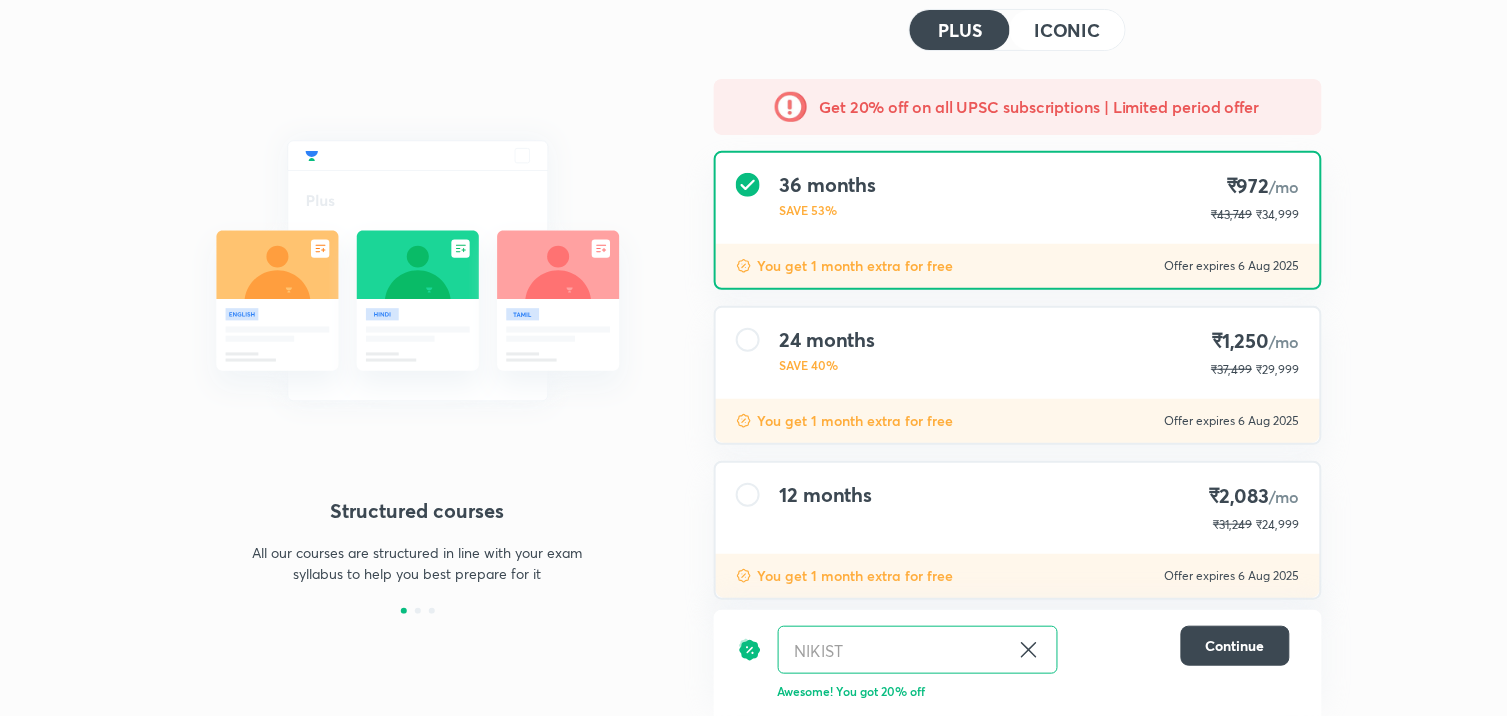 scroll, scrollTop: 111, scrollLeft: 0, axis: vertical 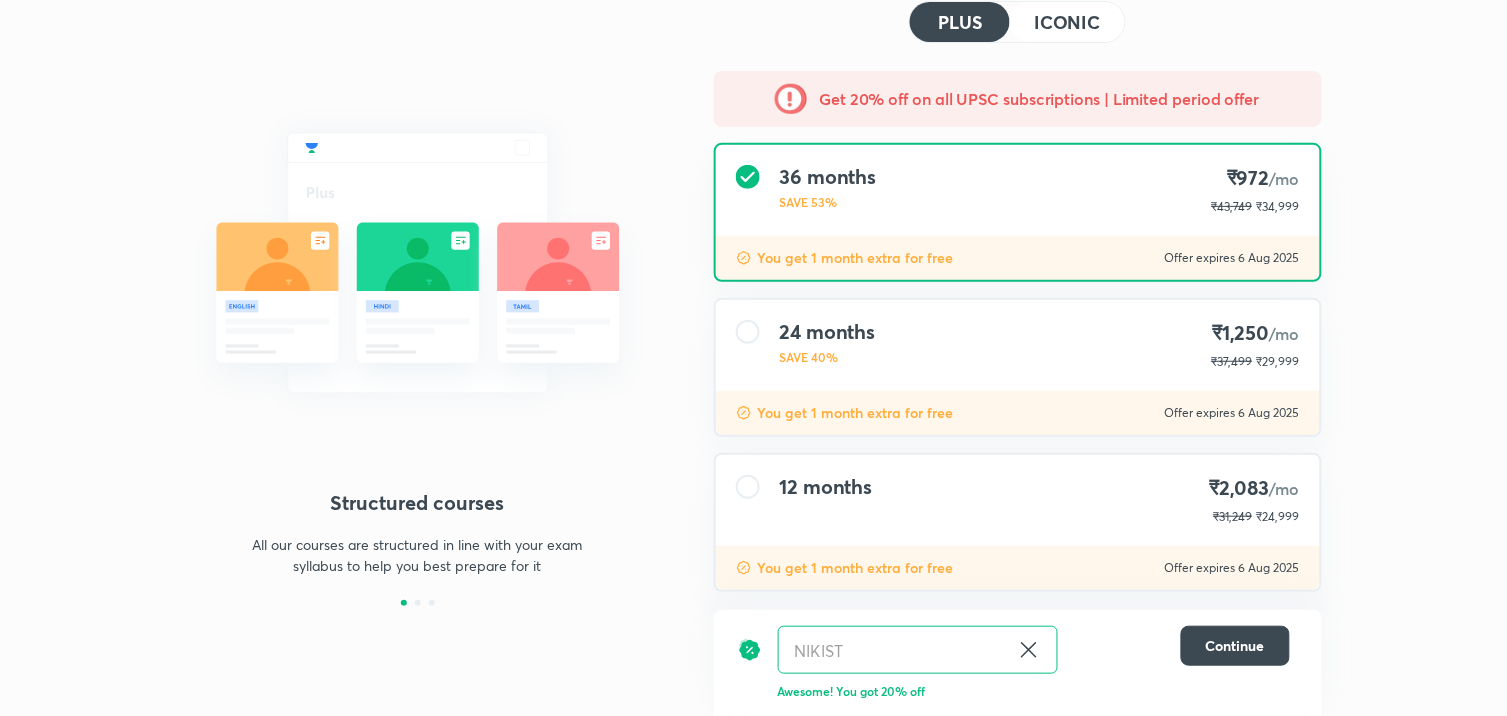 click on "12 months" at bounding box center [826, 487] 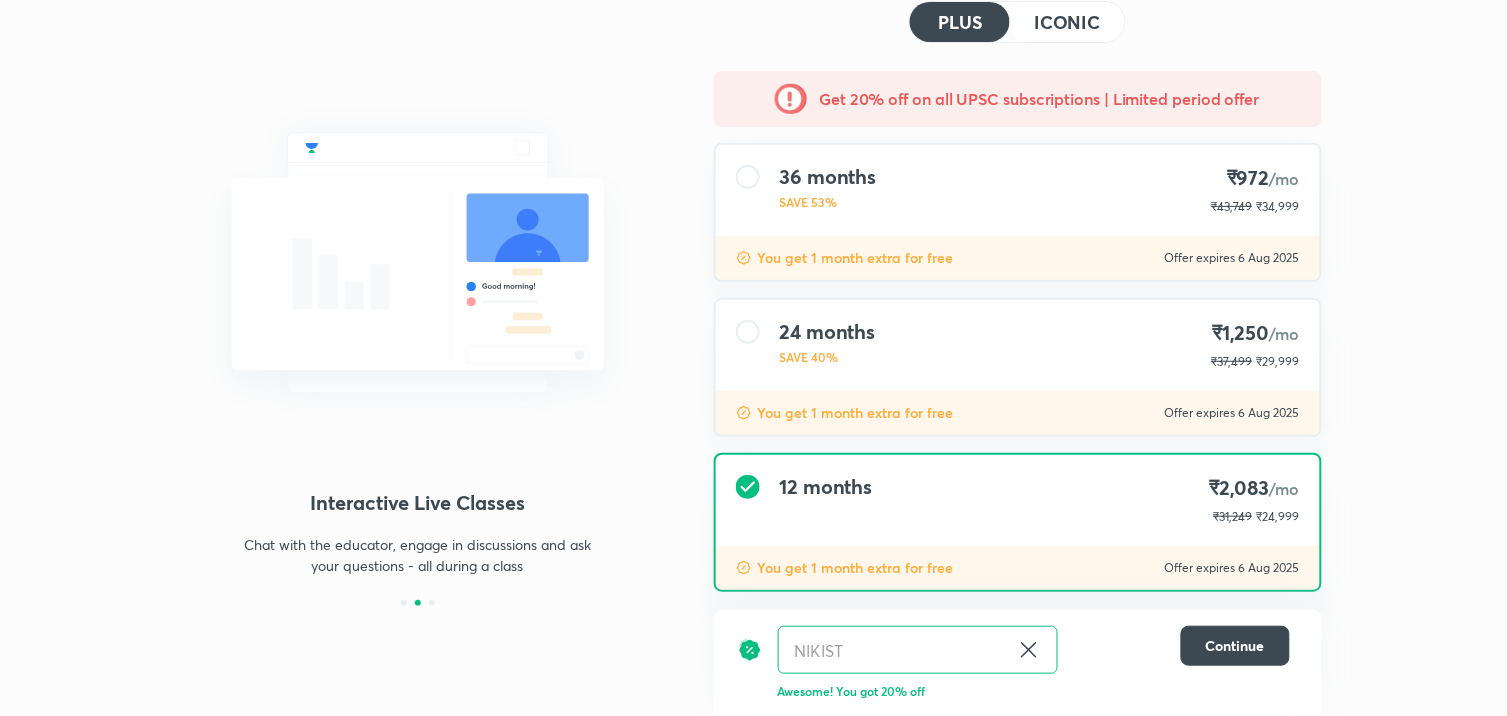 click on "NIKIST ​ Continue" at bounding box center (1014, 650) 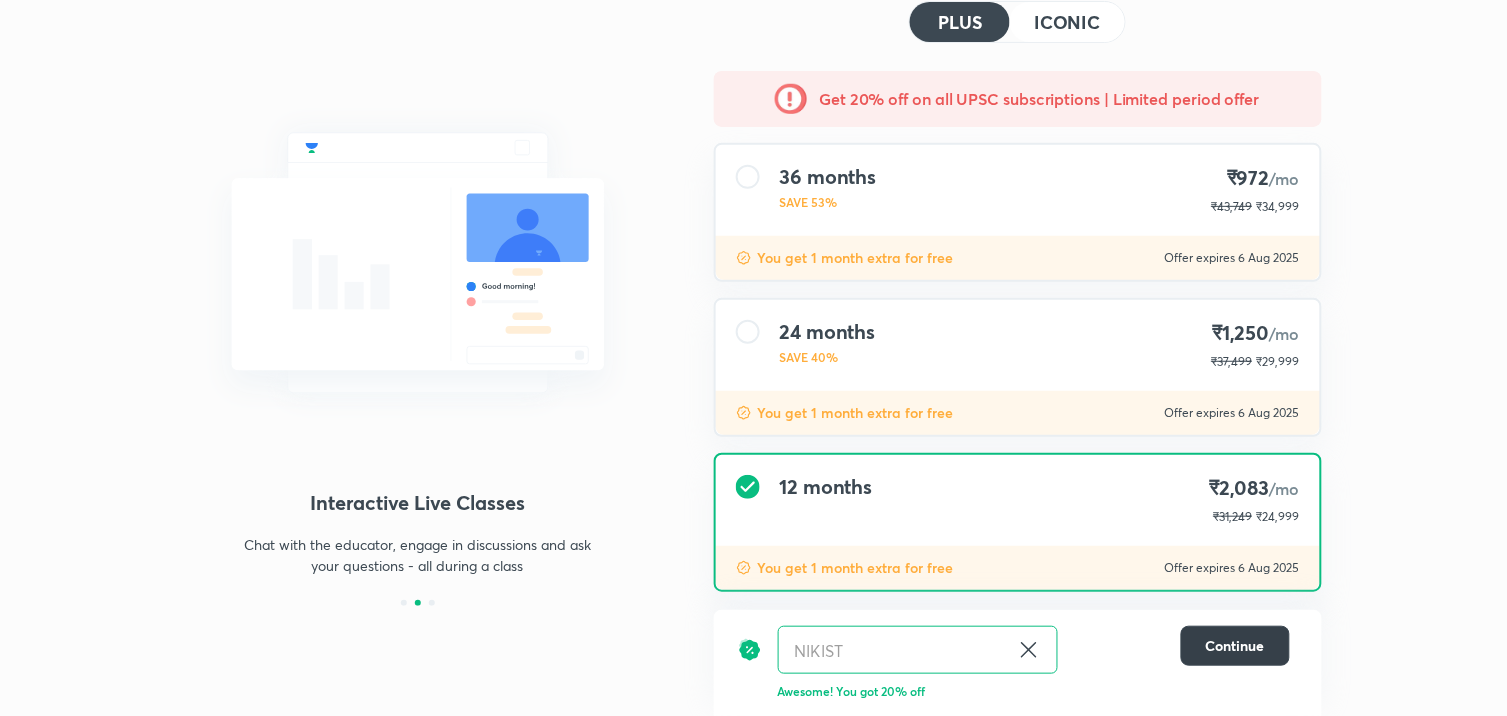 click on "Continue" at bounding box center (1235, 646) 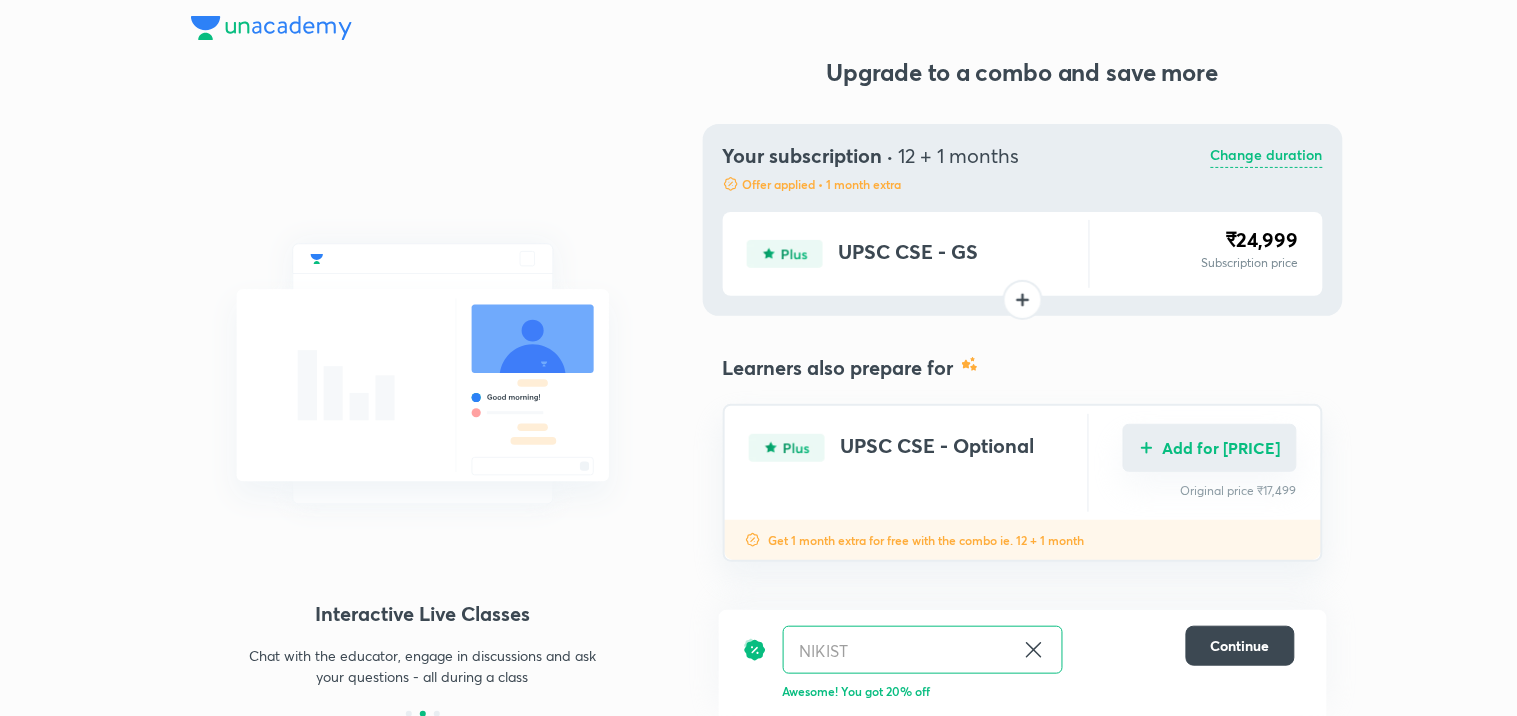 click on "Add for ₹7,999" at bounding box center (1210, 448) 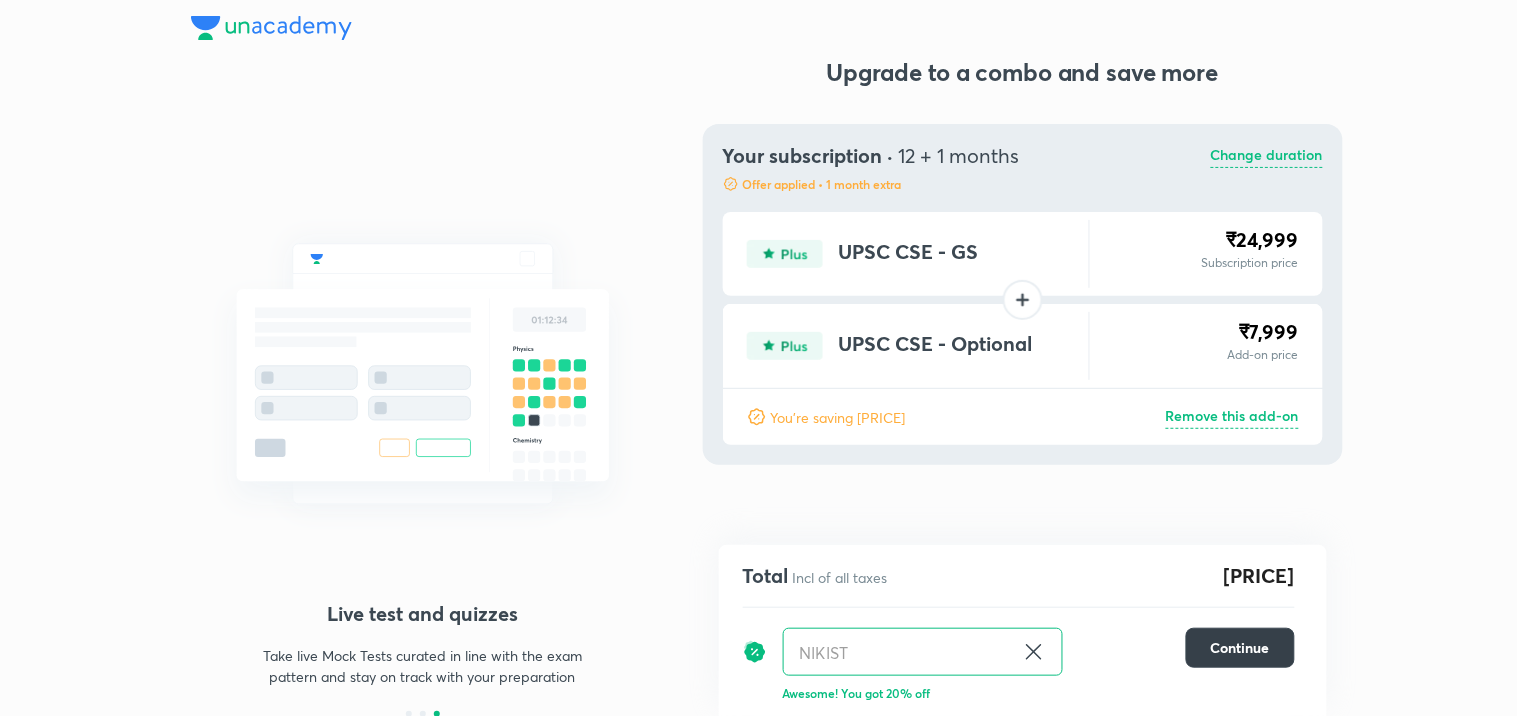 click on "Continue" at bounding box center [1240, 648] 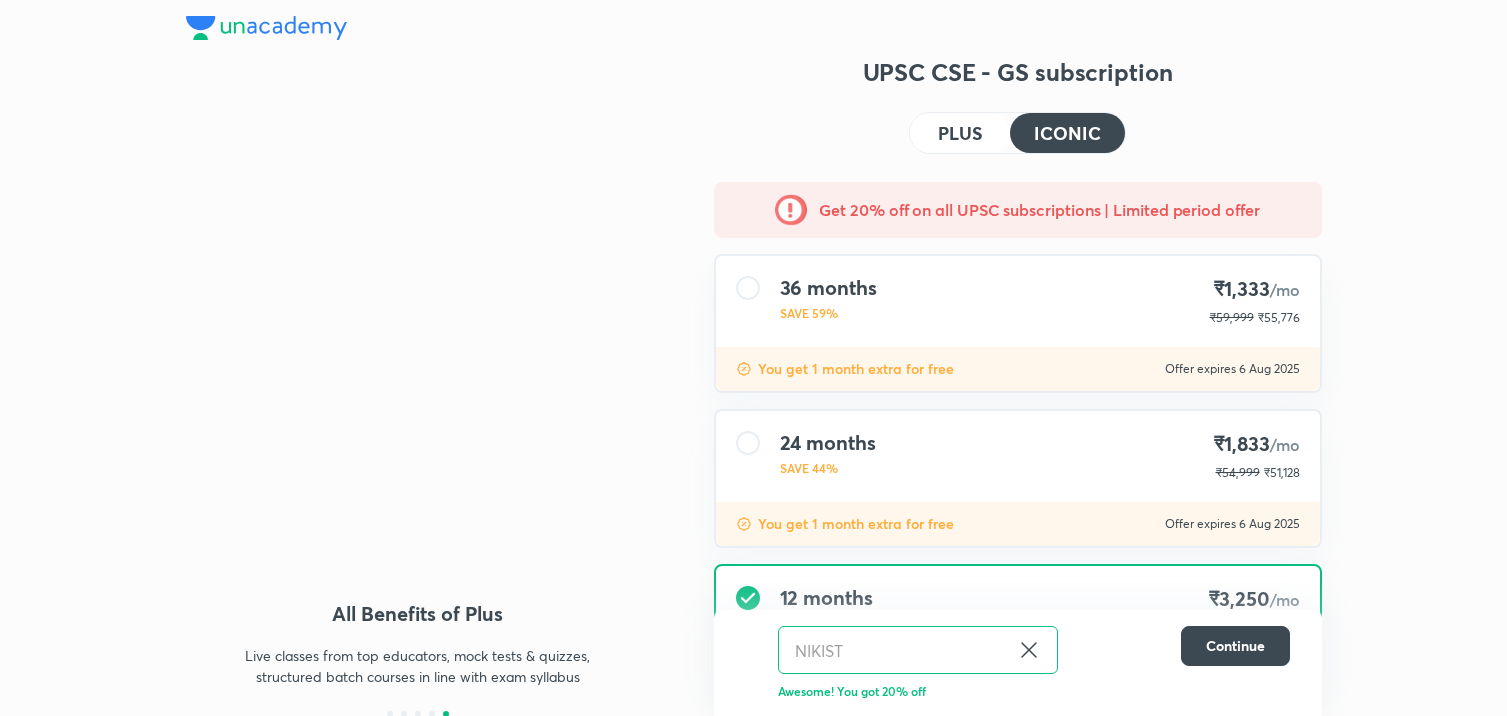 scroll, scrollTop: 0, scrollLeft: 0, axis: both 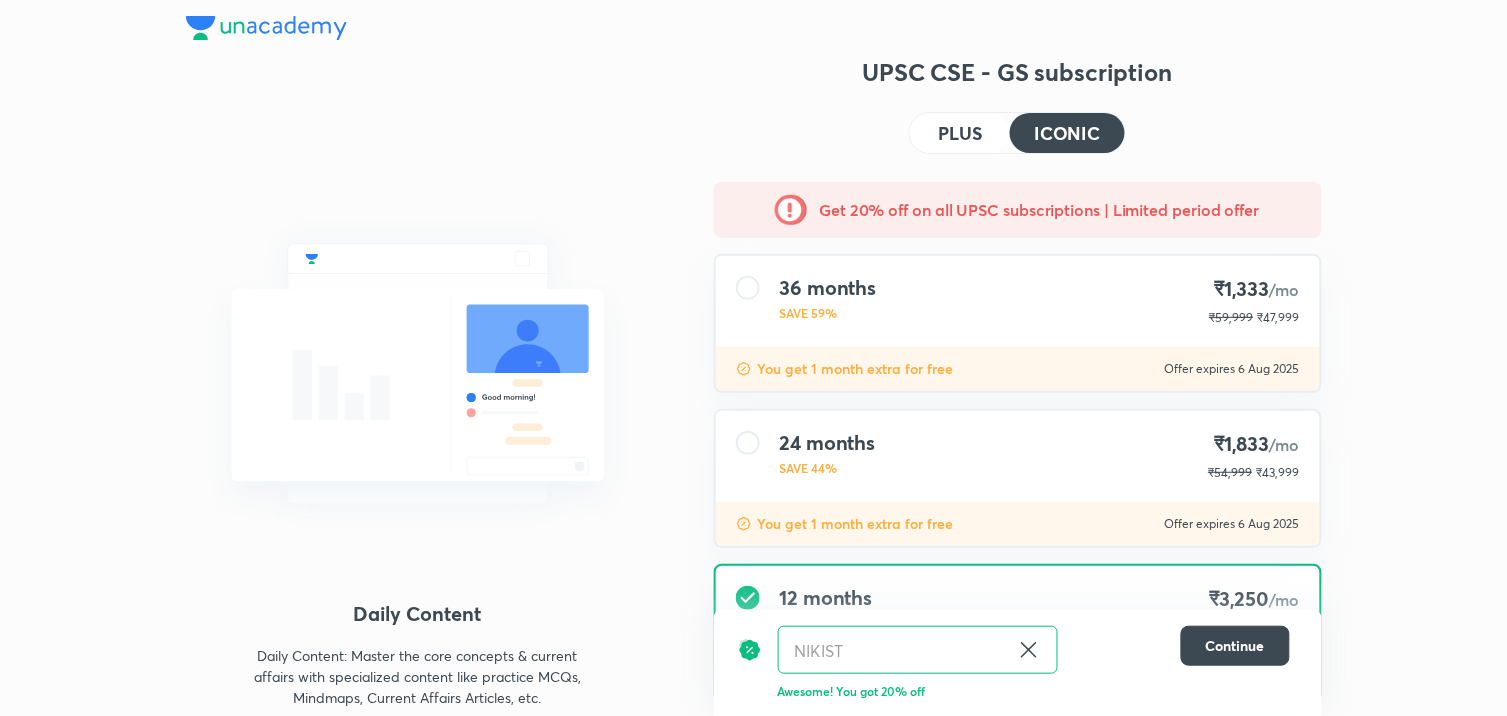 click at bounding box center [266, 28] 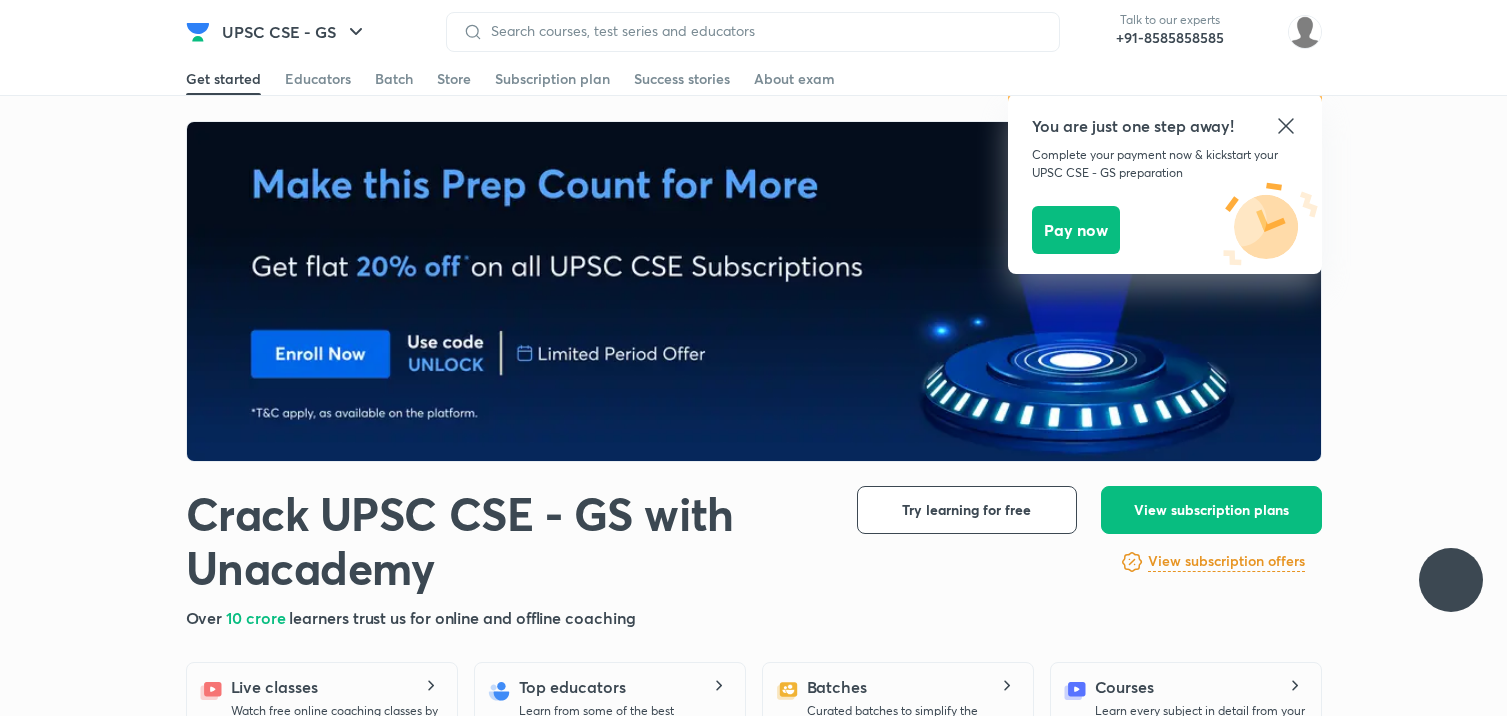 scroll, scrollTop: 0, scrollLeft: 0, axis: both 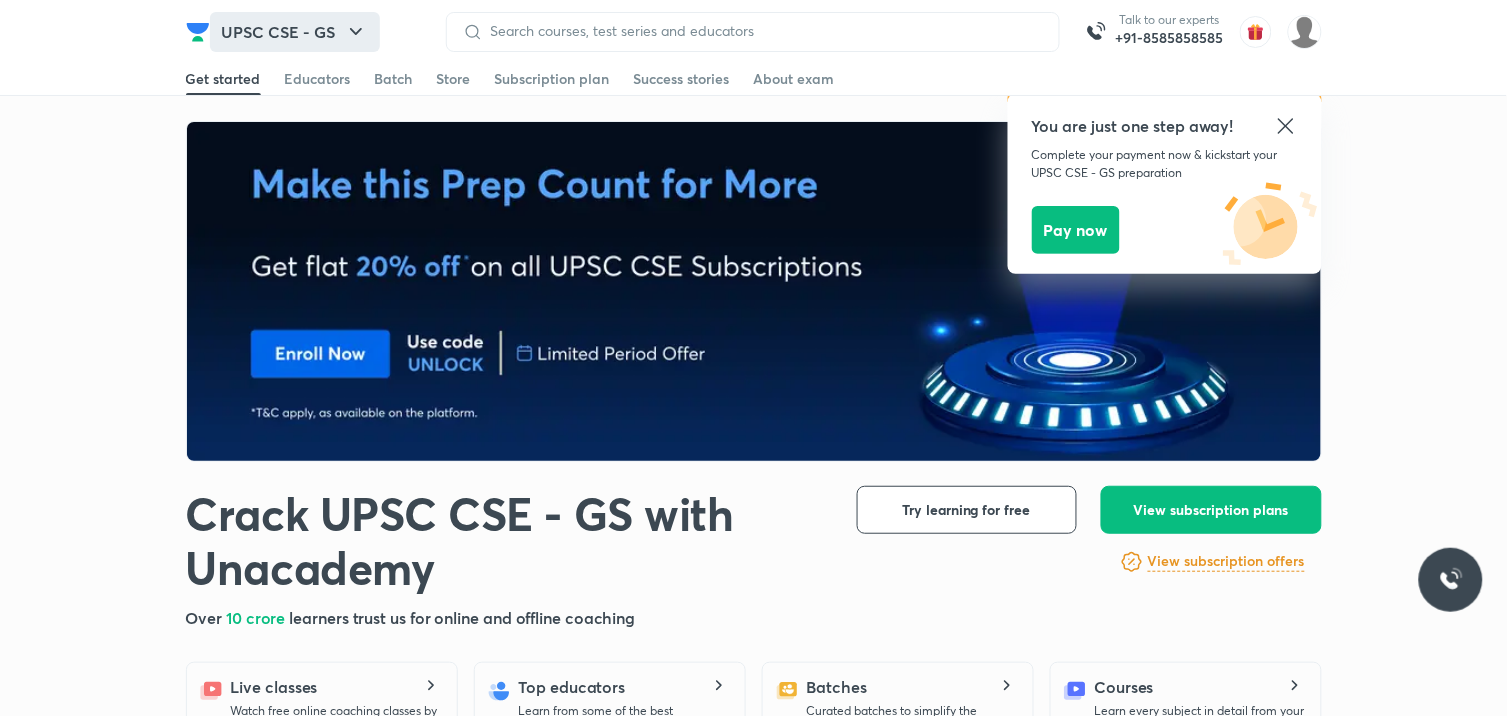 click on "UPSC CSE - GS" at bounding box center [295, 32] 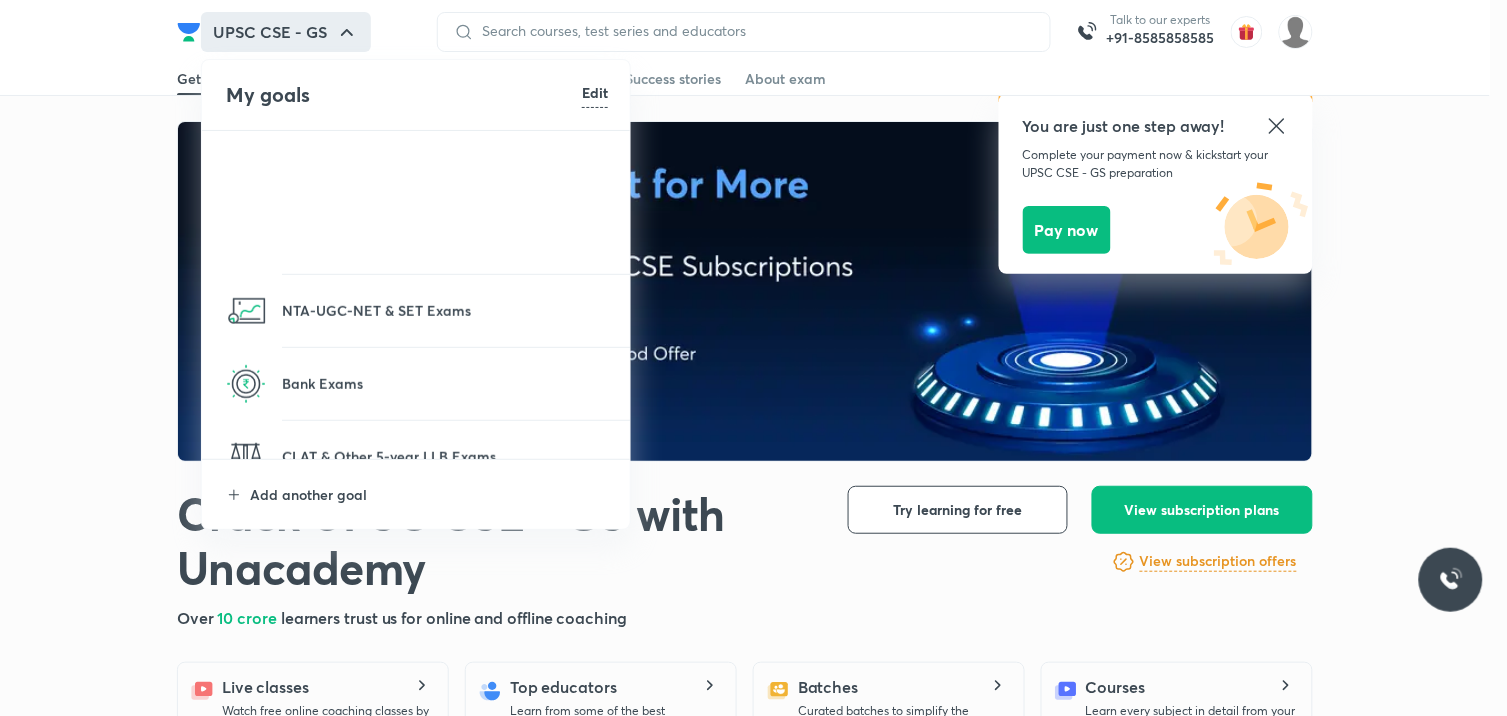 scroll, scrollTop: 444, scrollLeft: 0, axis: vertical 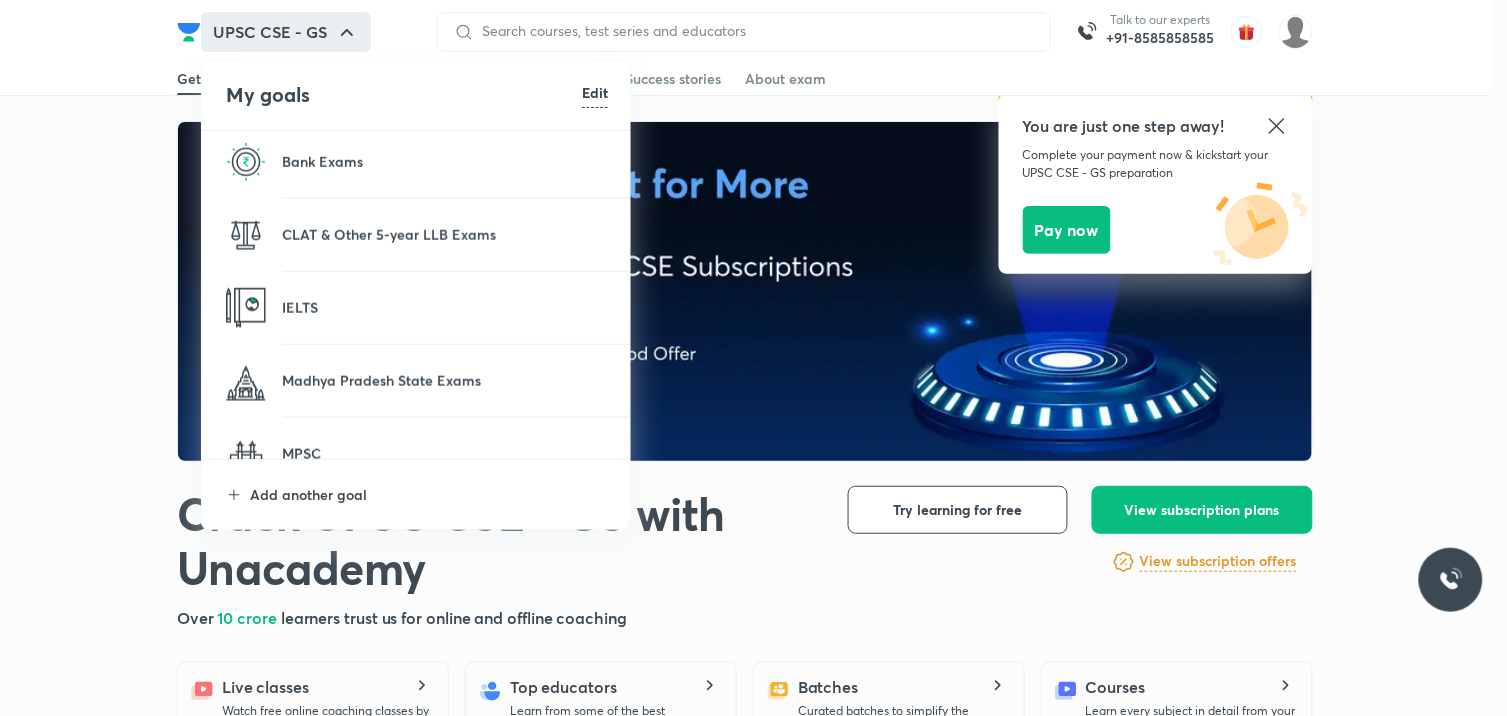 click on "CLAT & Other 5-year LLB Exams" at bounding box center [445, 234] 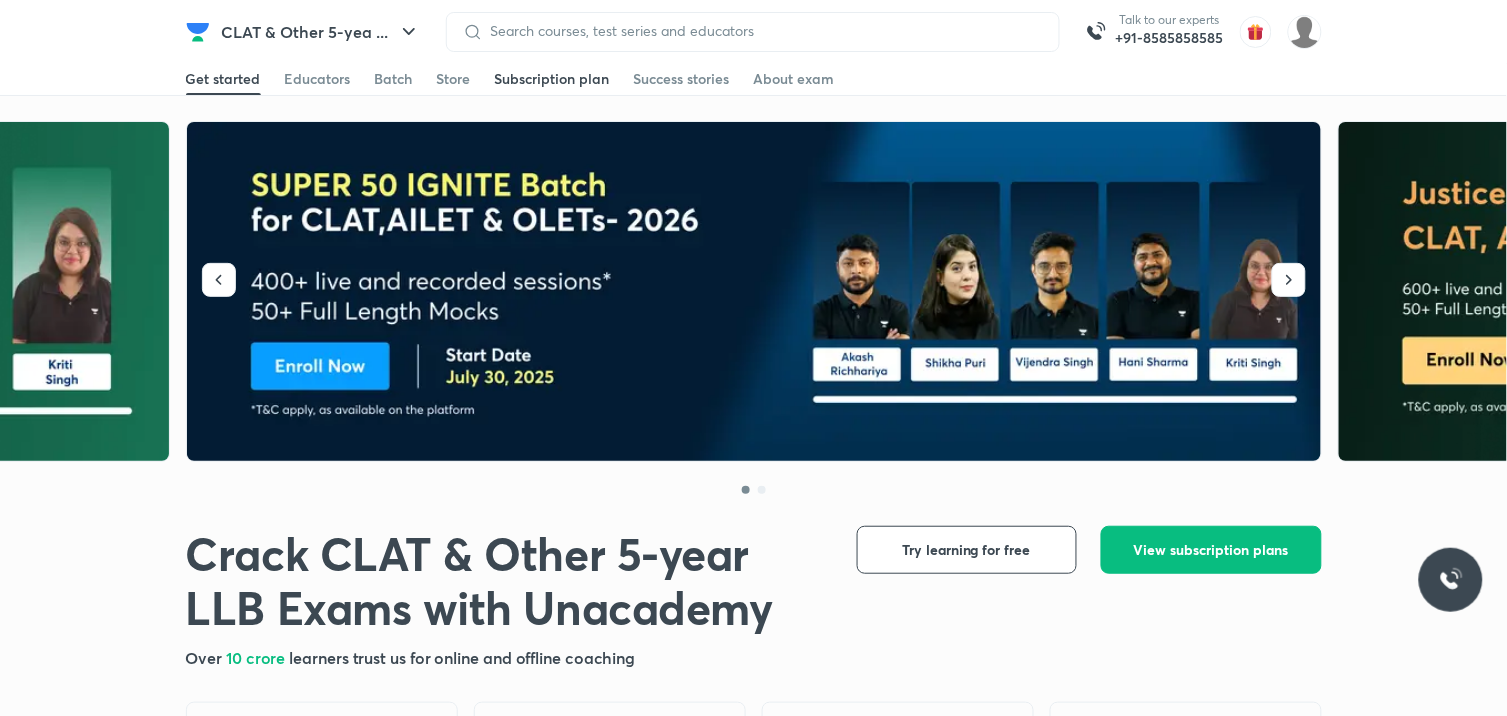 click on "Subscription plan" at bounding box center [552, 79] 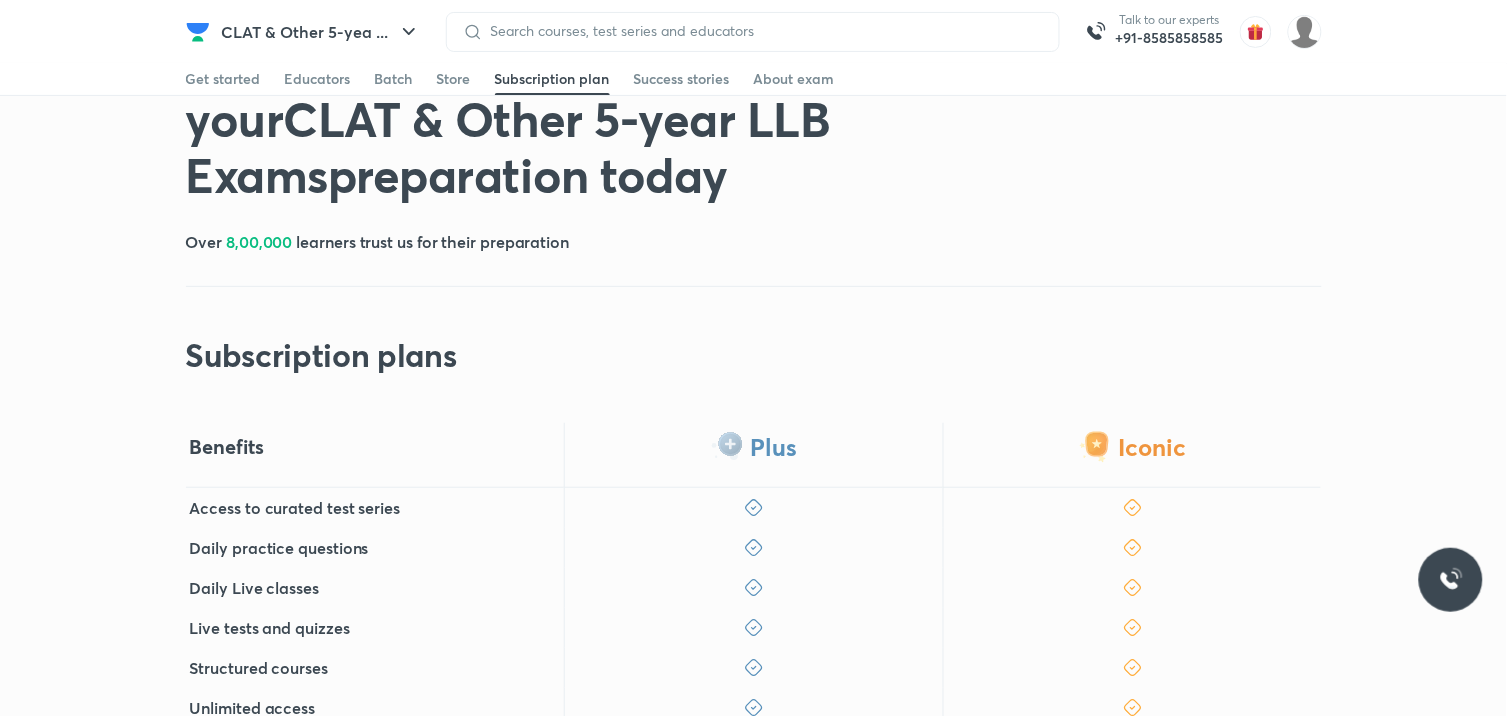 scroll, scrollTop: 444, scrollLeft: 0, axis: vertical 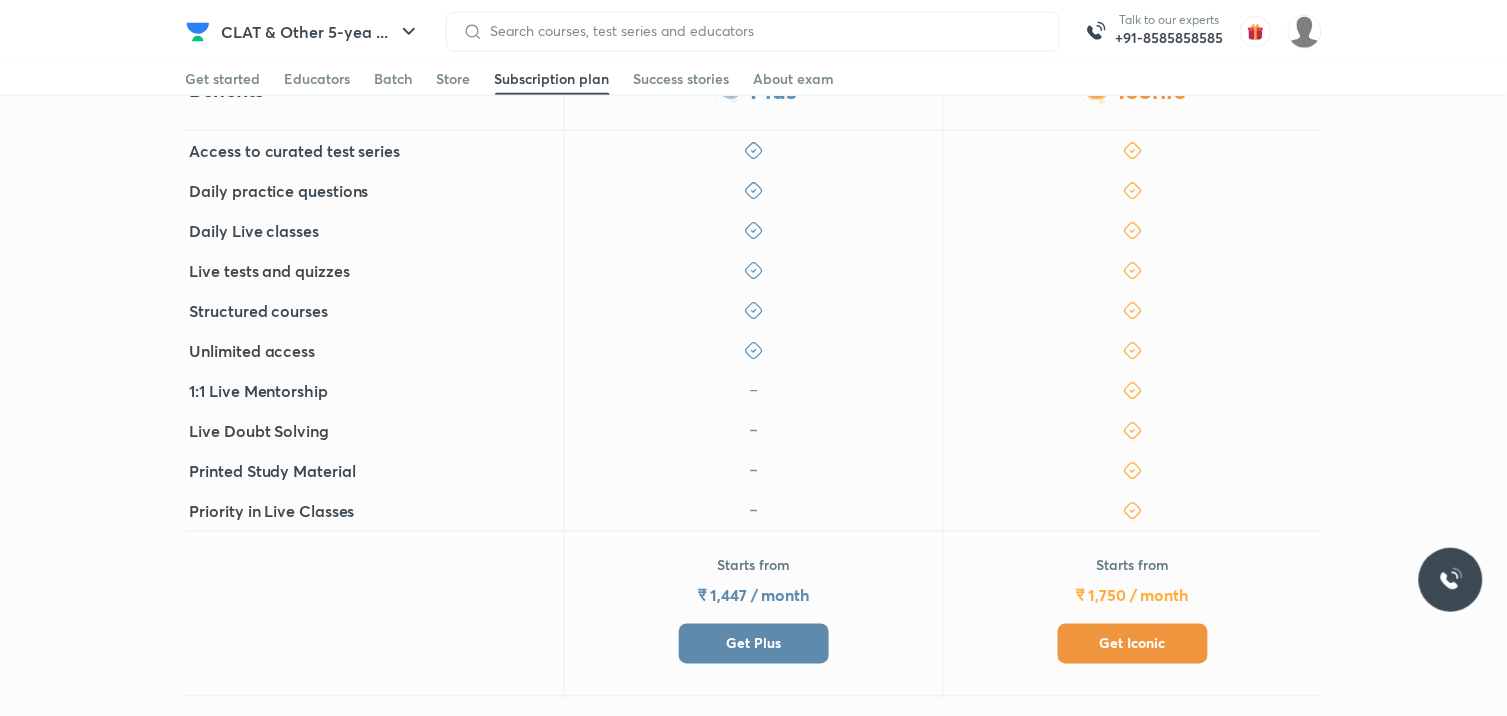 click on "Get Iconic" at bounding box center (1133, 644) 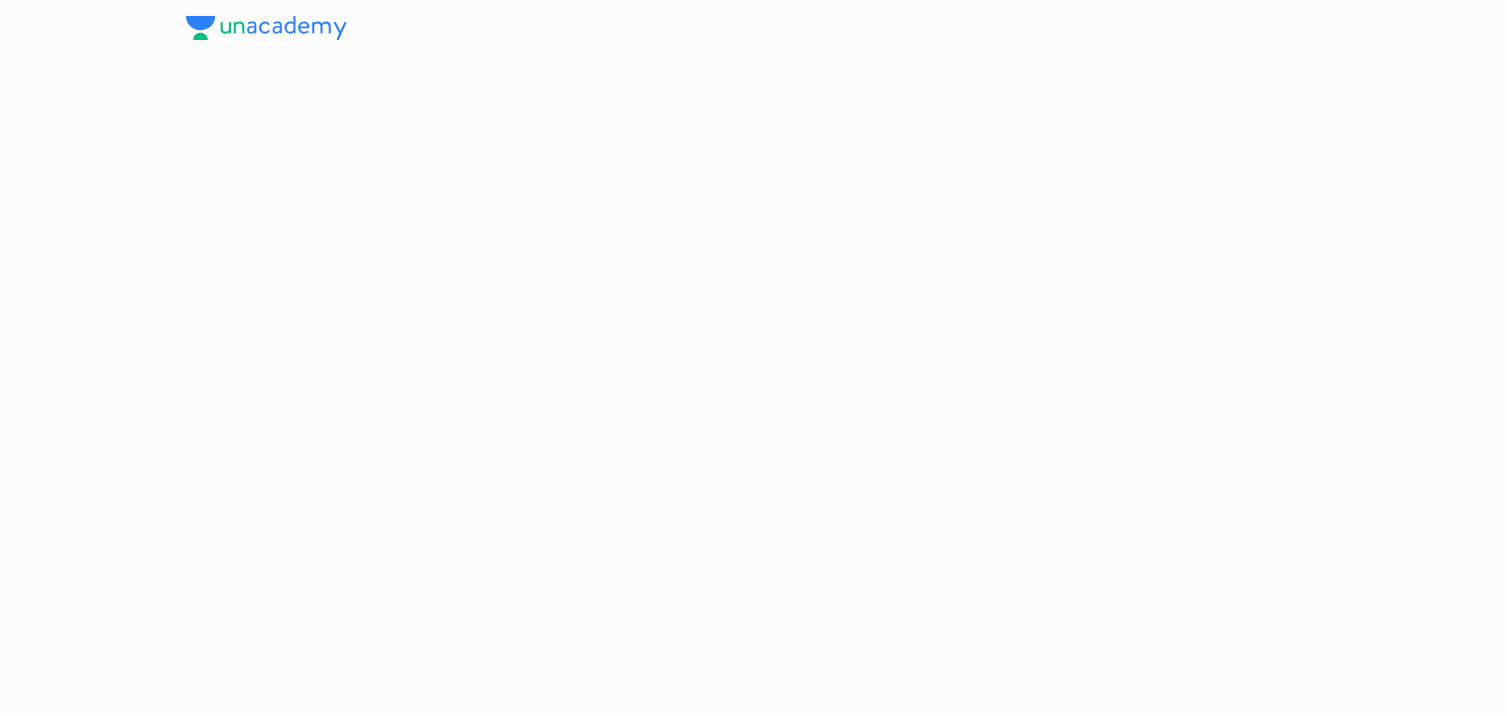 scroll, scrollTop: 0, scrollLeft: 0, axis: both 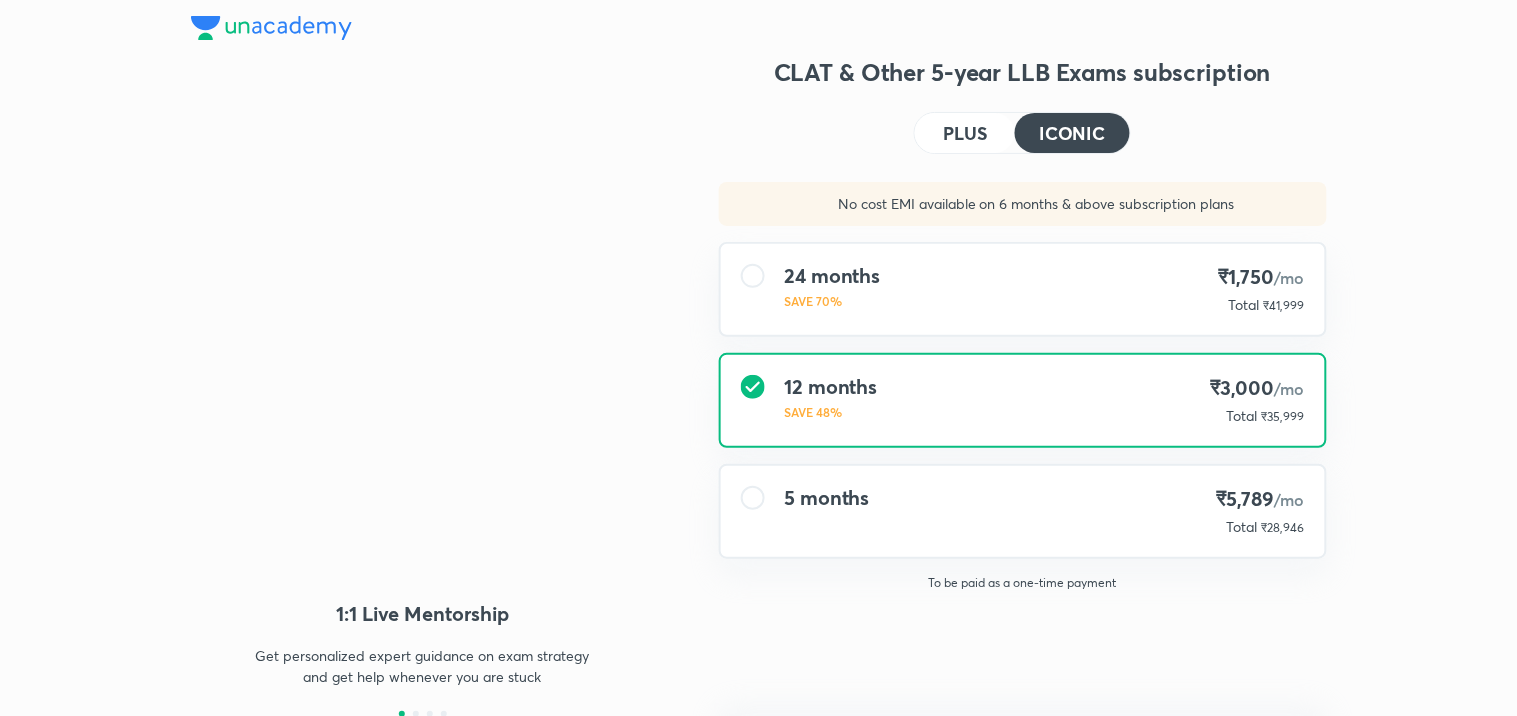 type on "NIKIST" 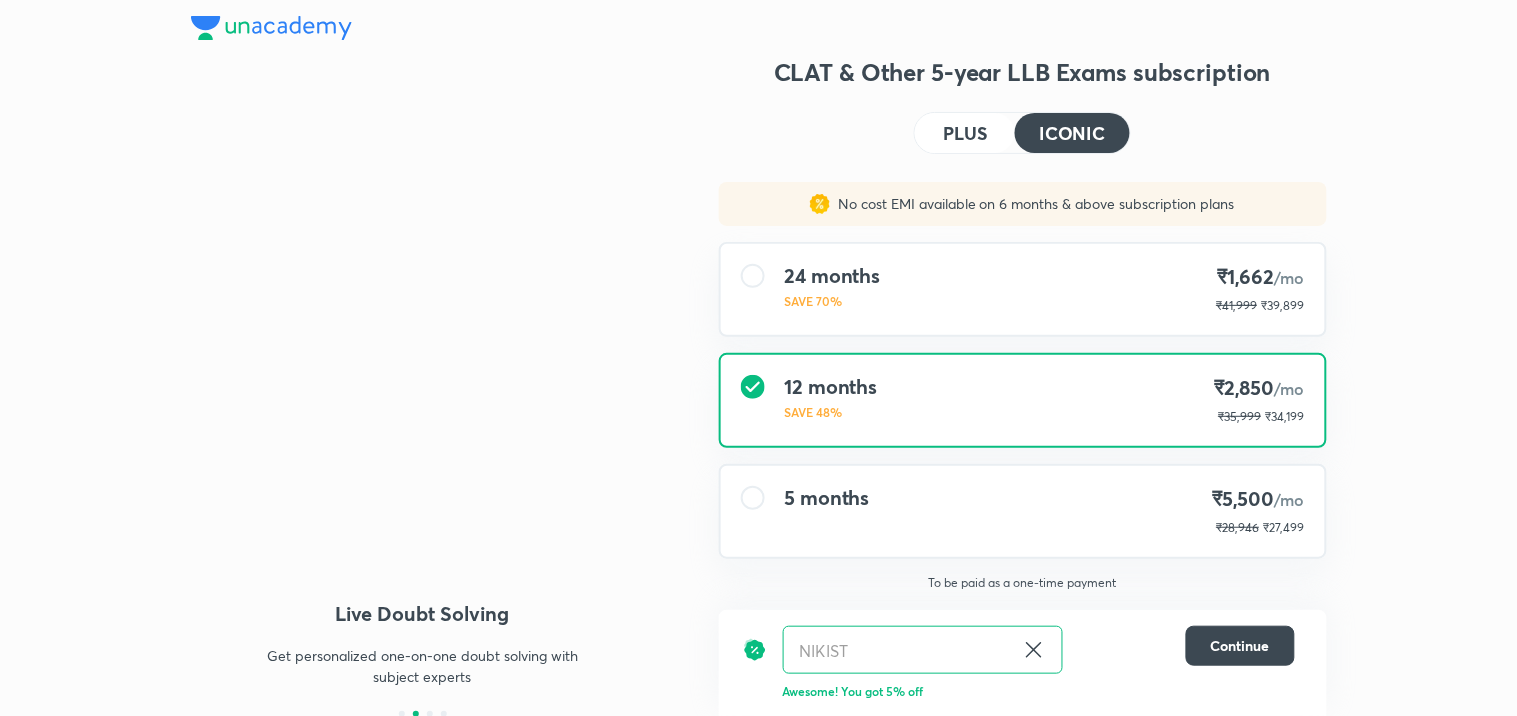 click on "5 months ₹5,500  /mo ₹28,946 ₹27,499" at bounding box center [1023, 511] 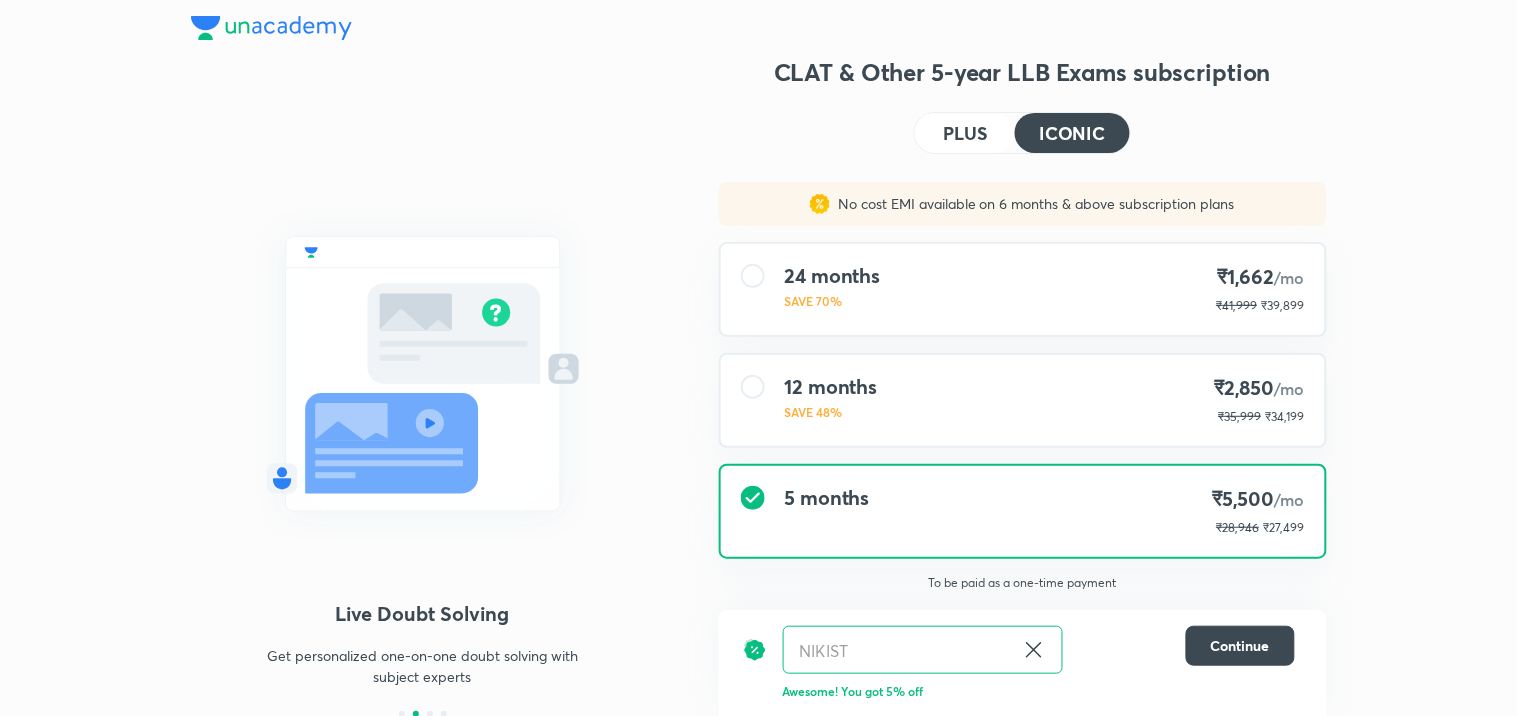 click on "To be paid as a one-time payment" at bounding box center (1023, 583) 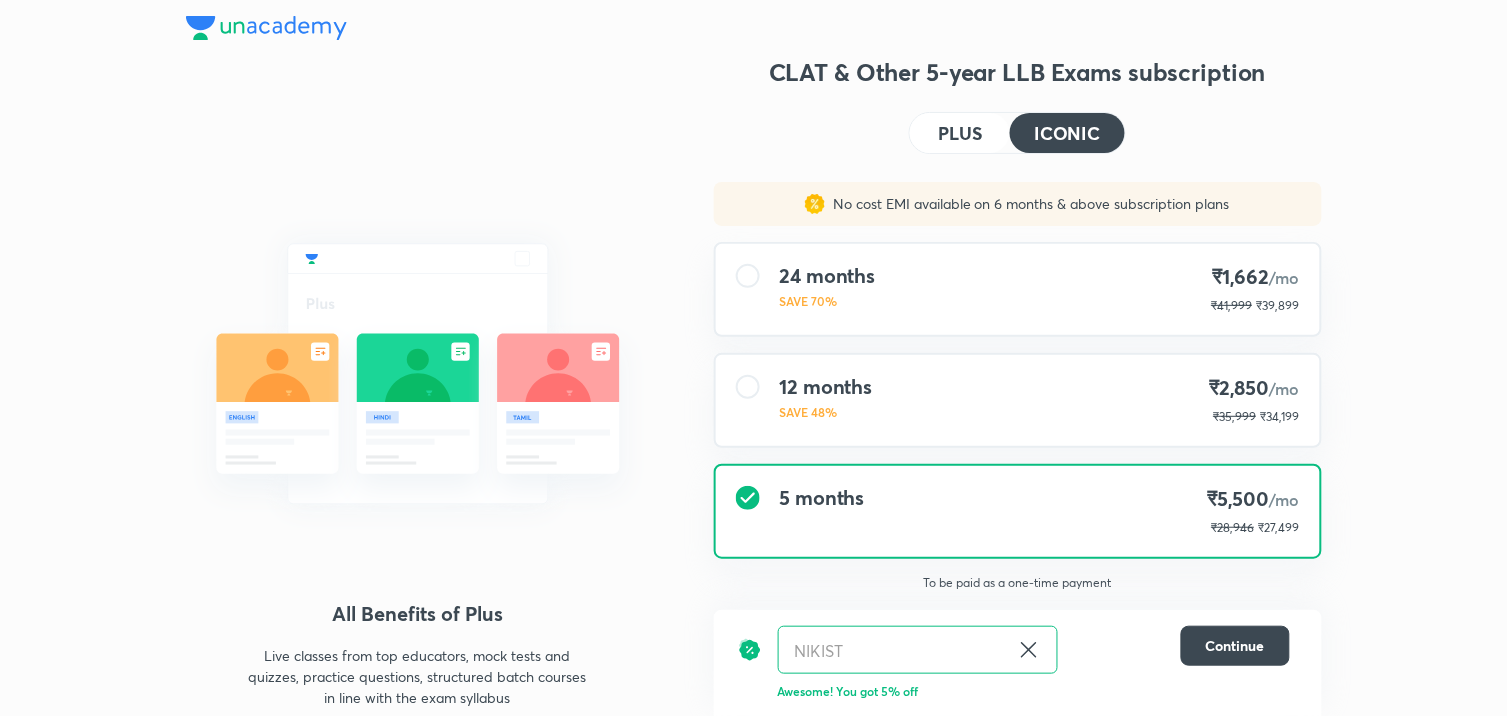 click at bounding box center (266, 28) 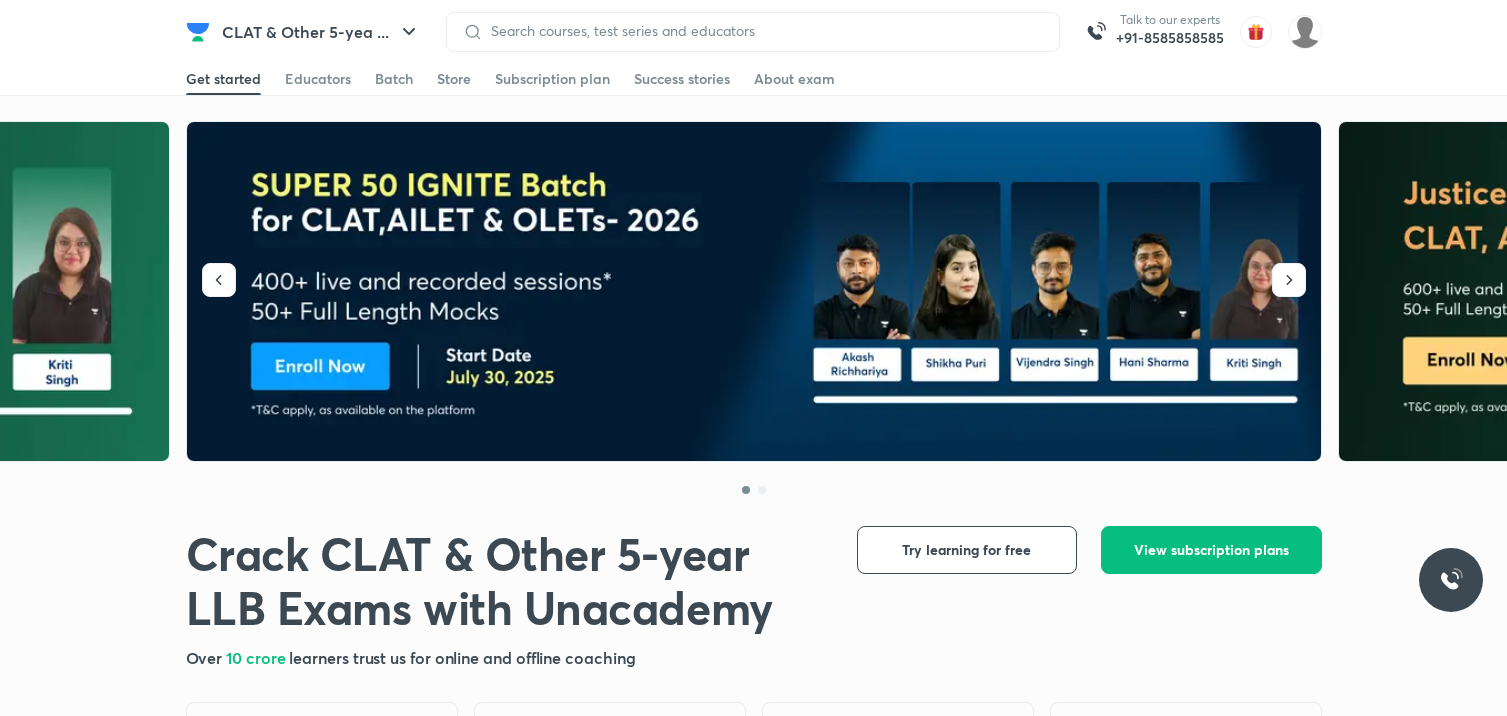 scroll, scrollTop: 0, scrollLeft: 0, axis: both 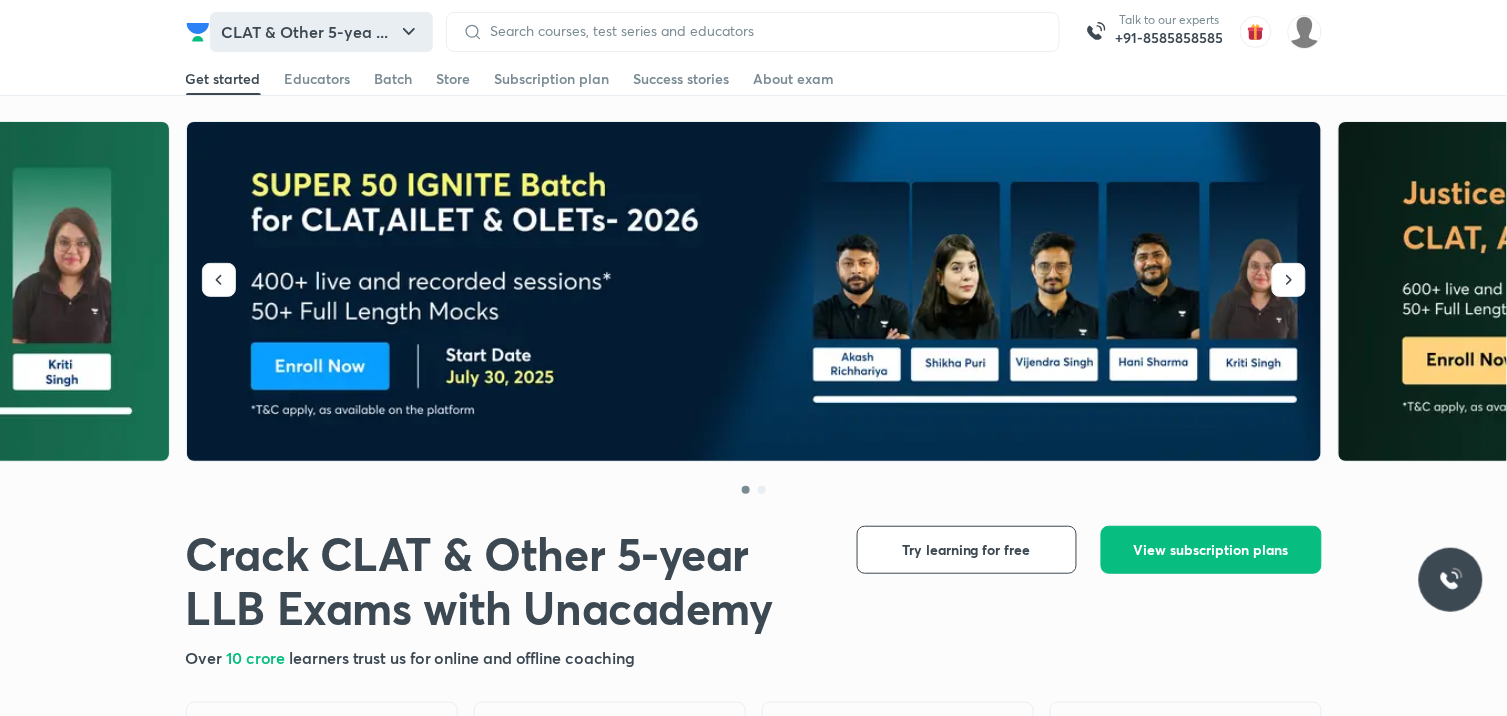 click on "CLAT & Other 5-yea ..." at bounding box center (321, 32) 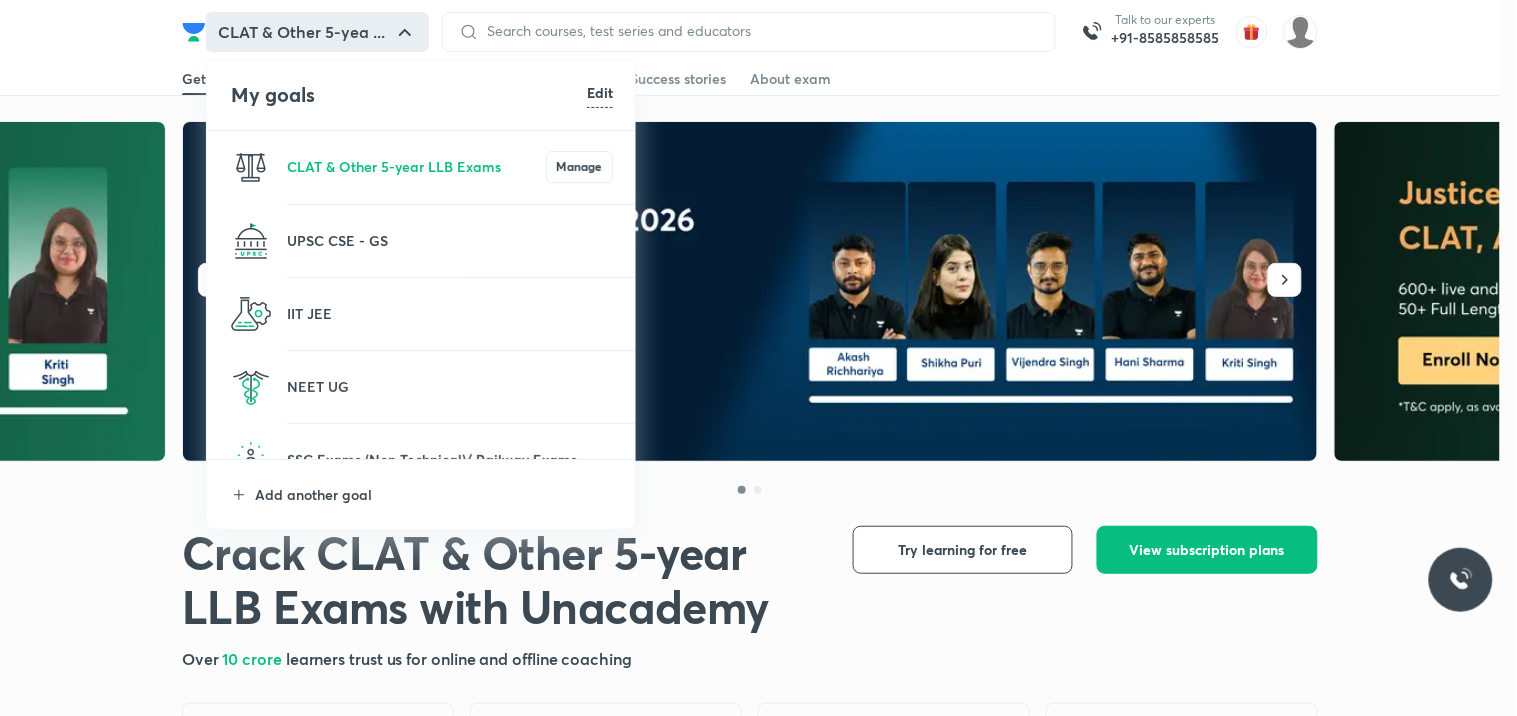 click on "UPSC CSE - GS" at bounding box center (422, 241) 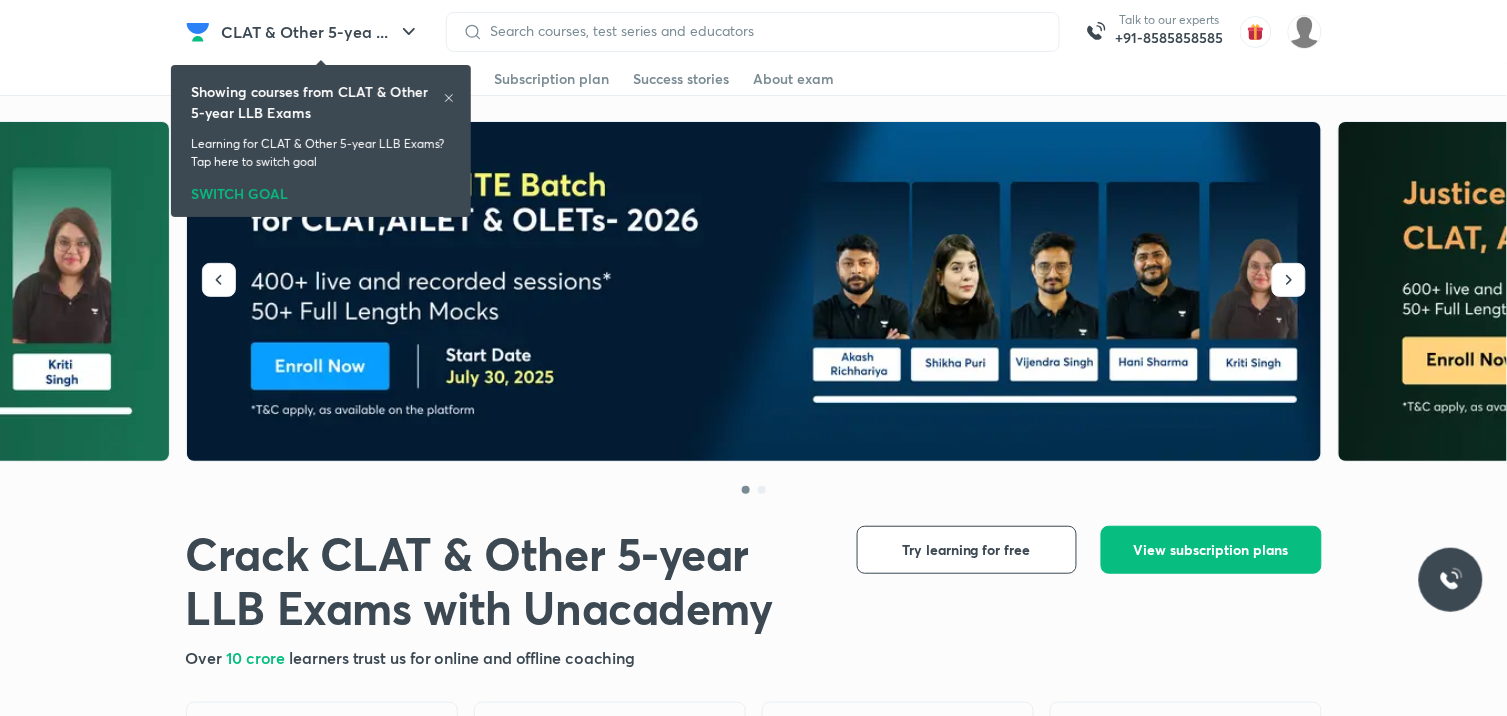 click on "Get started Educators Batch Store Subscription plan Success stories About exam" at bounding box center [754, 79] 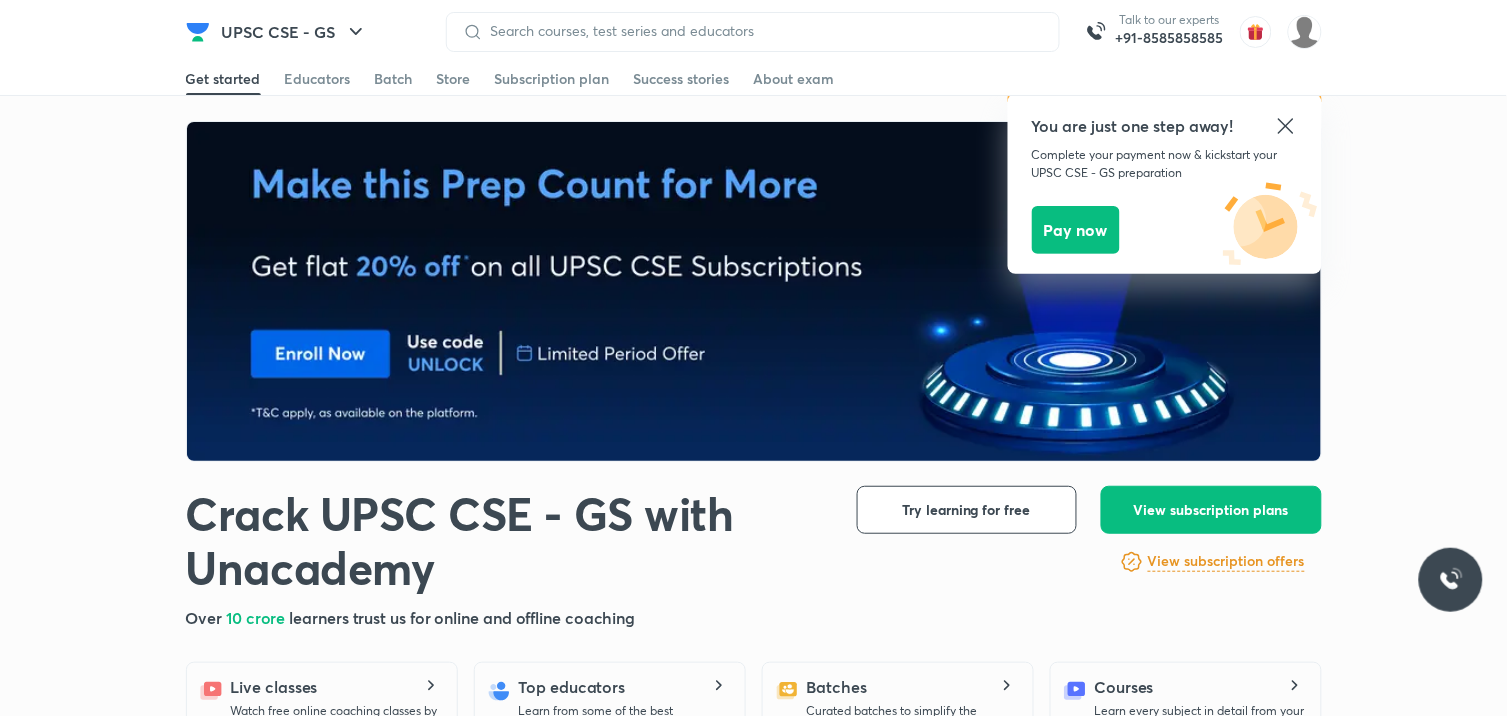 click 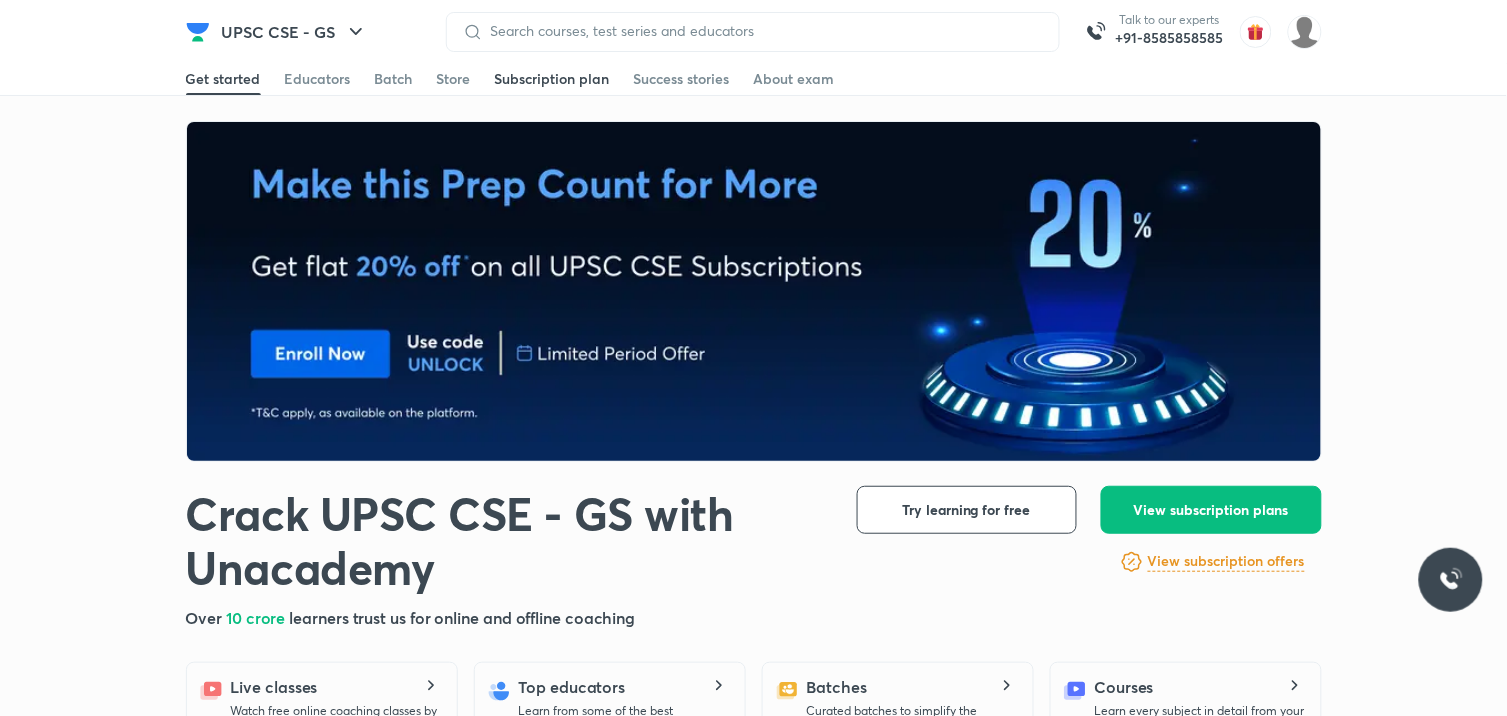 click on "Subscription plan" at bounding box center (552, 79) 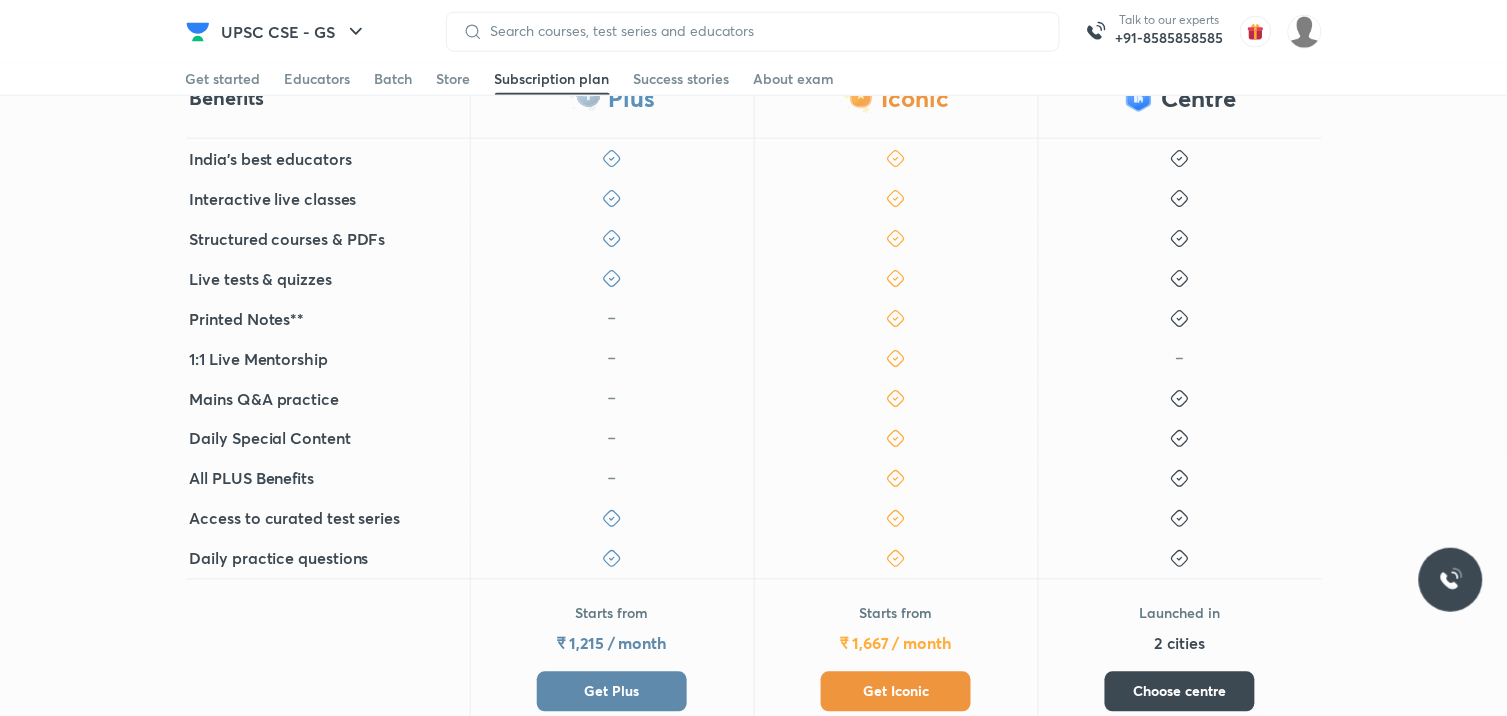 scroll, scrollTop: 666, scrollLeft: 0, axis: vertical 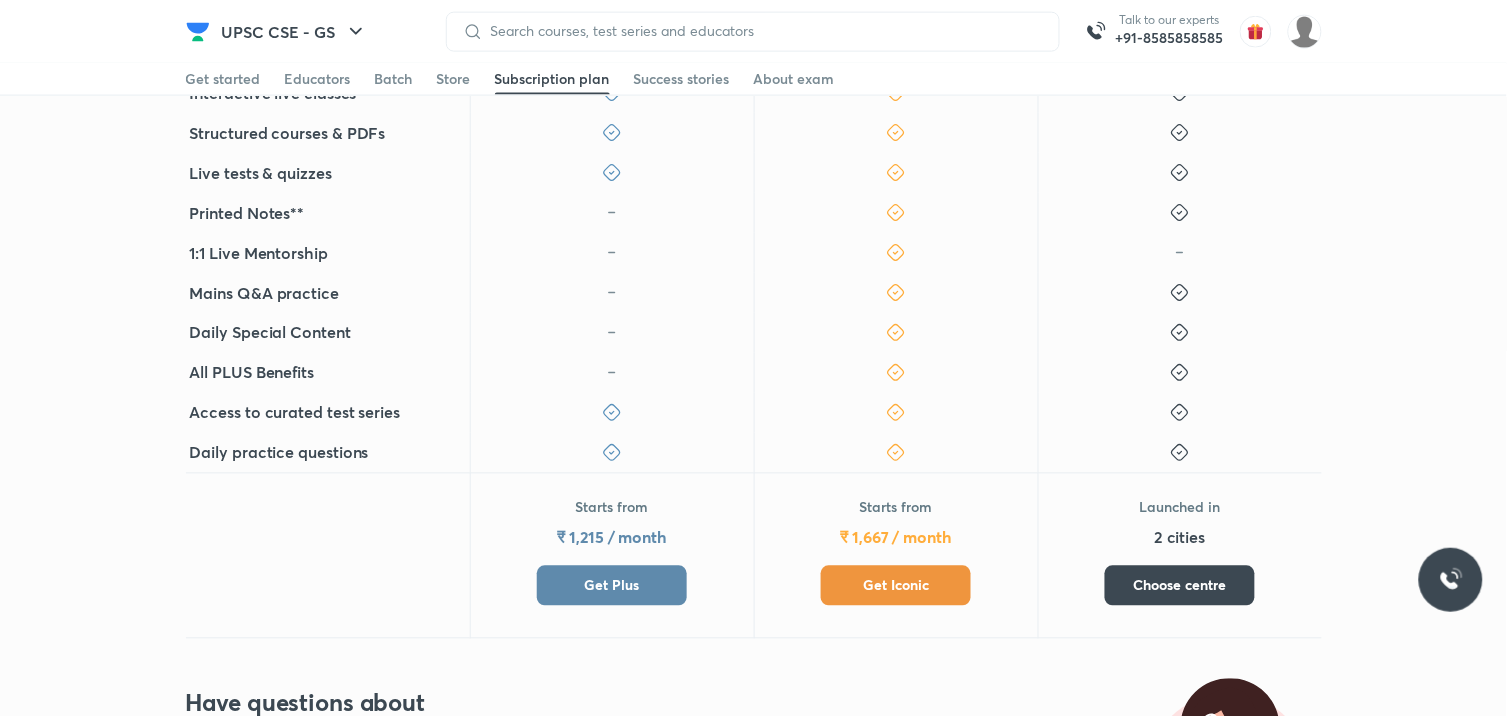 click on "Starts from ₹ 1,667   / month   Get Iconic" at bounding box center (896, 556) 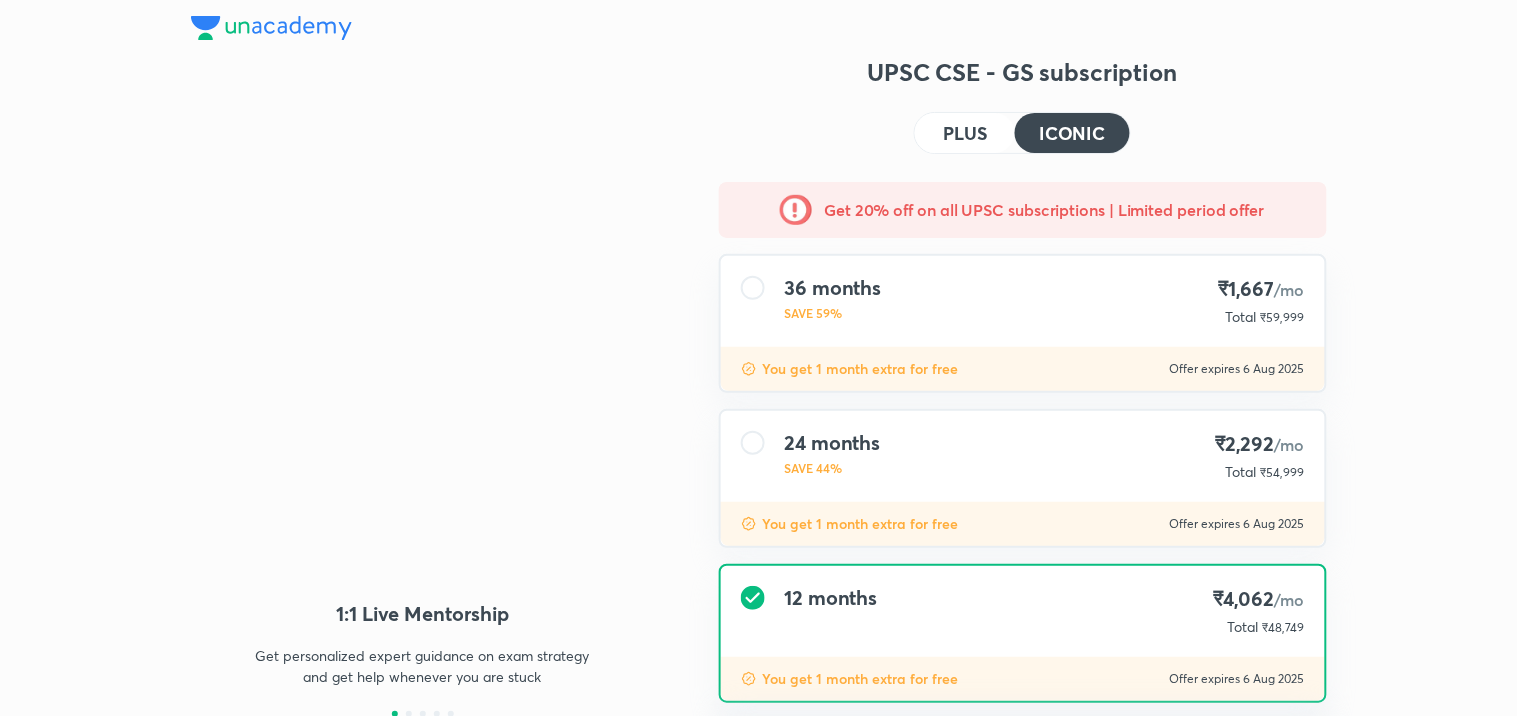 type on "NIKIST" 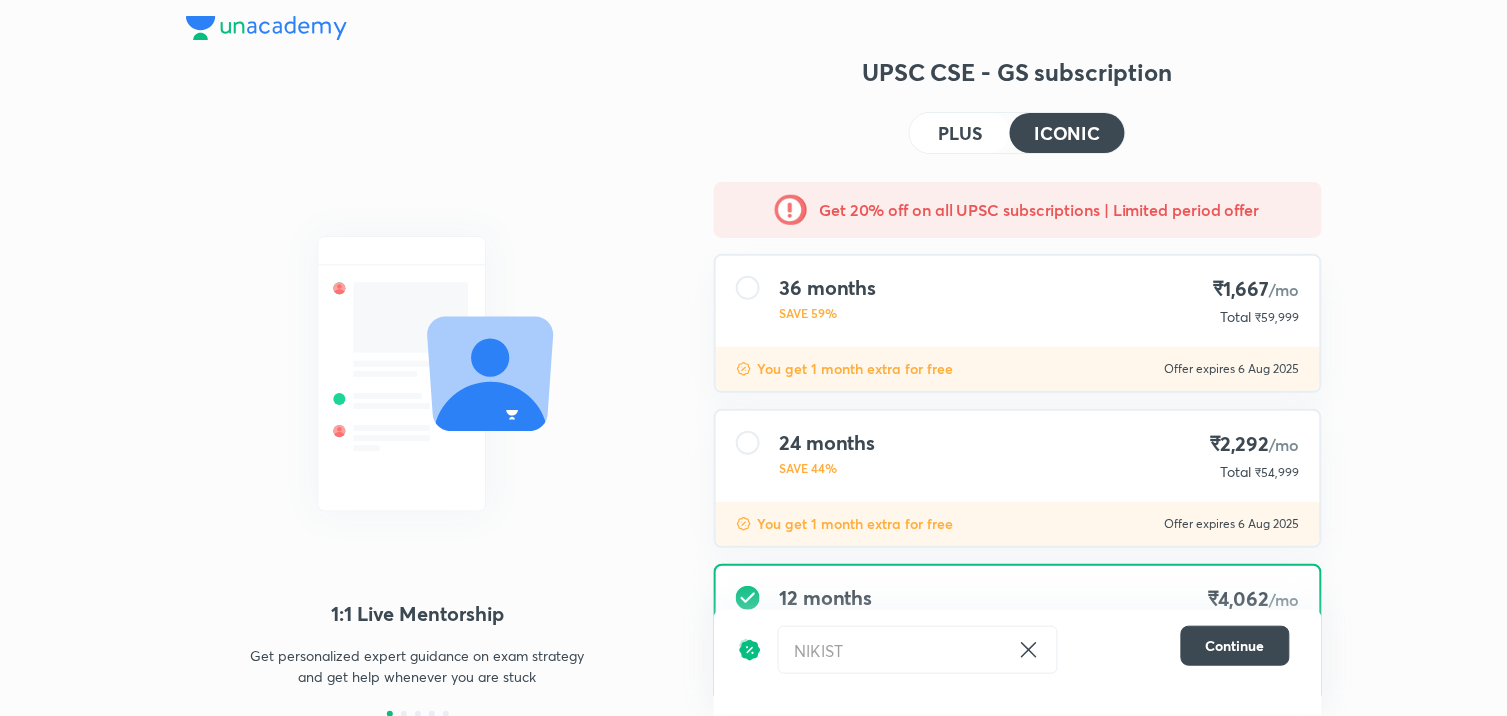 click on "You get 1 month extra for free Offer expires 6 Aug 2025" at bounding box center (1018, 524) 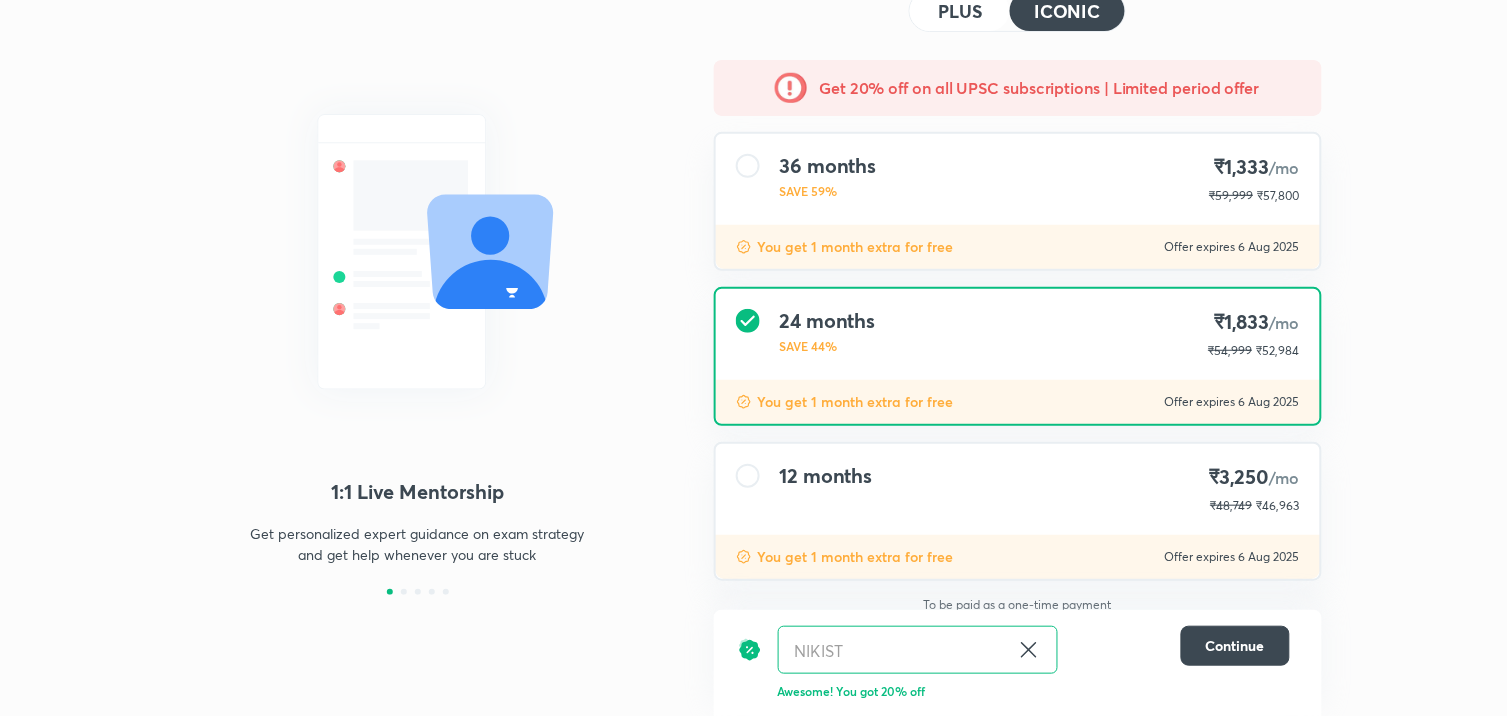 scroll, scrollTop: 126, scrollLeft: 0, axis: vertical 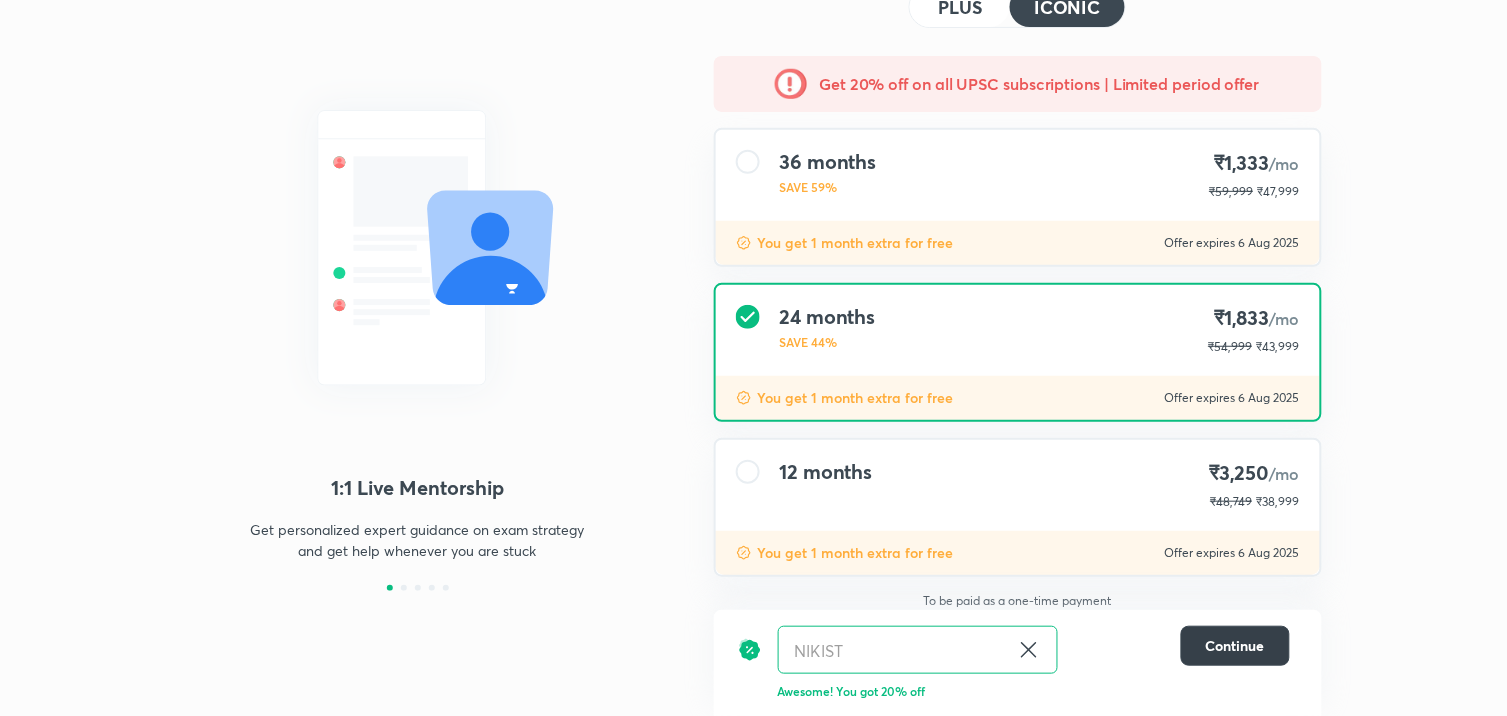 click on "Continue" at bounding box center (1235, 646) 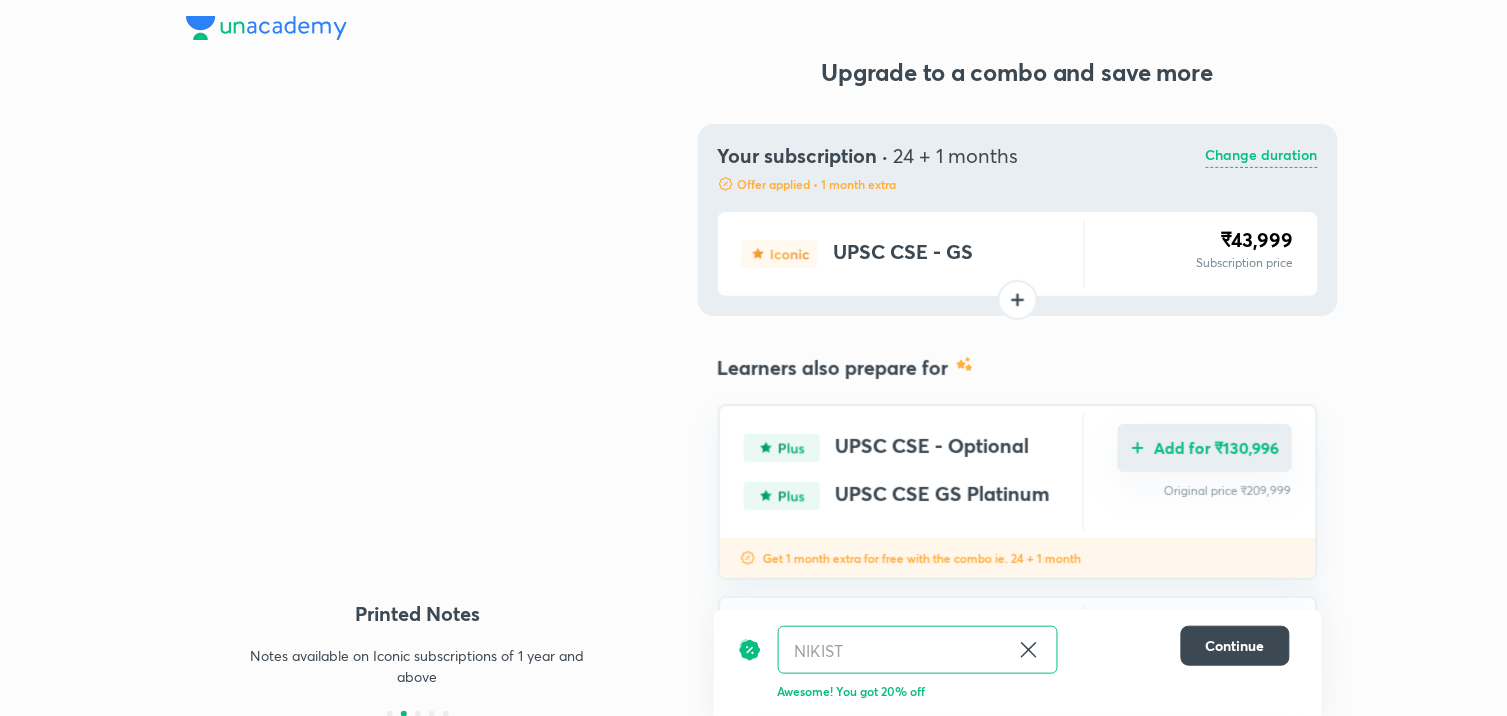 click on "Add for ₹130,996" at bounding box center (1205, 448) 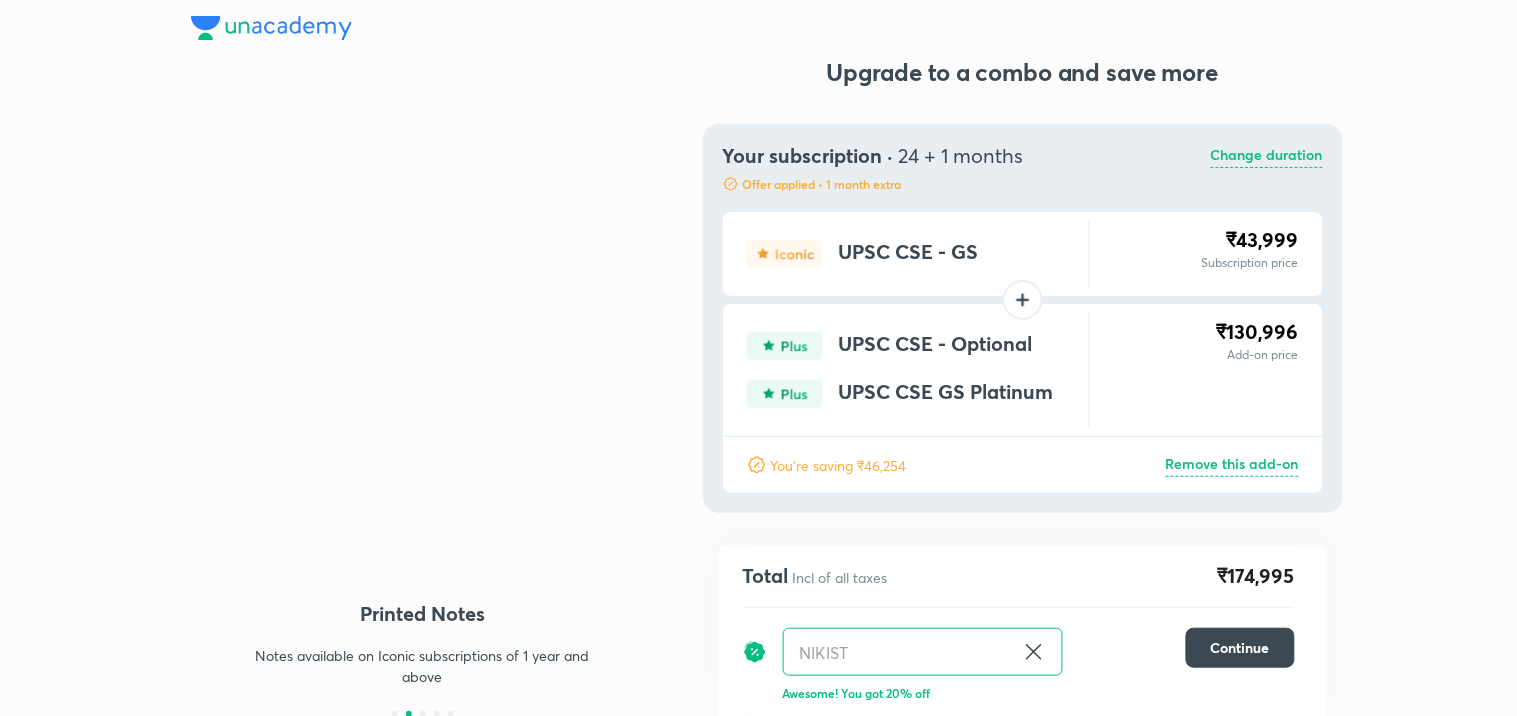 click on "Remove this add-on" at bounding box center [1232, 465] 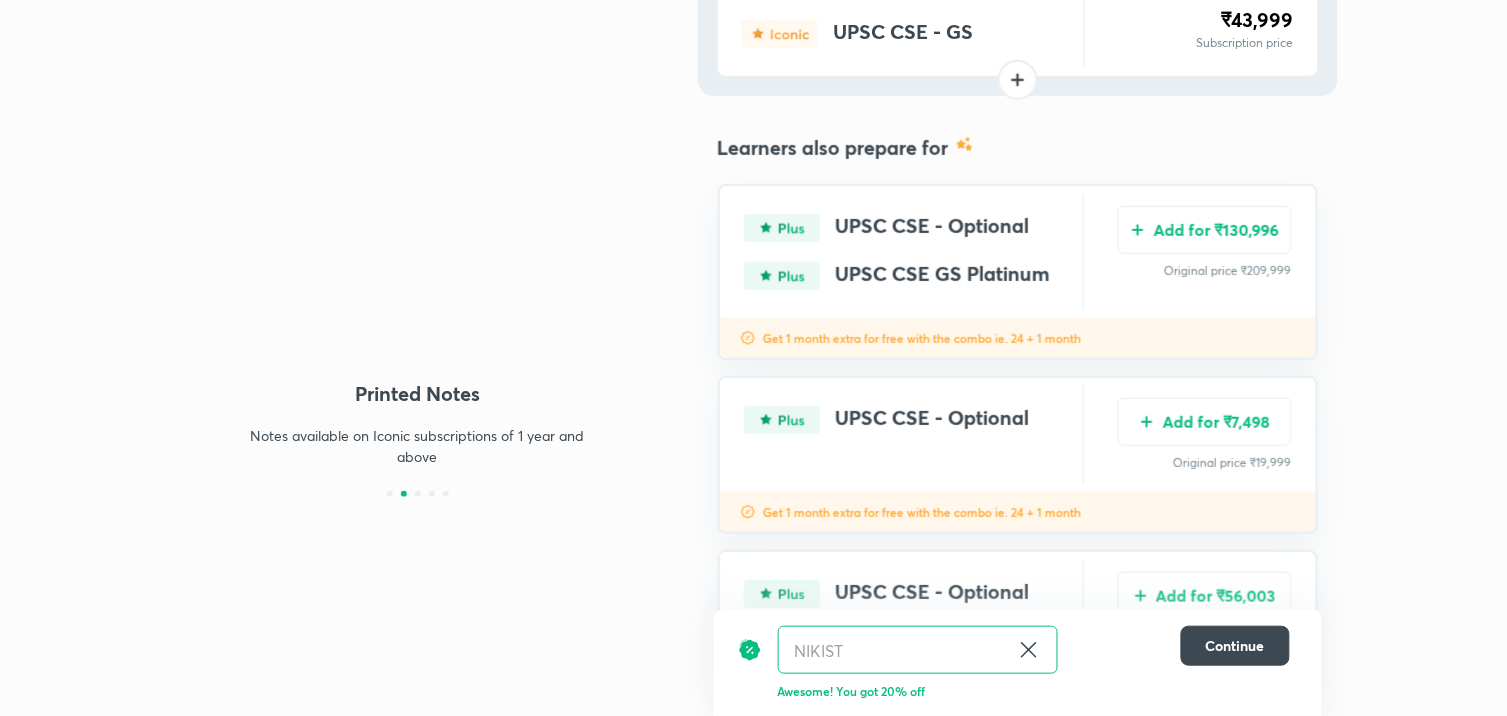 scroll, scrollTop: 222, scrollLeft: 0, axis: vertical 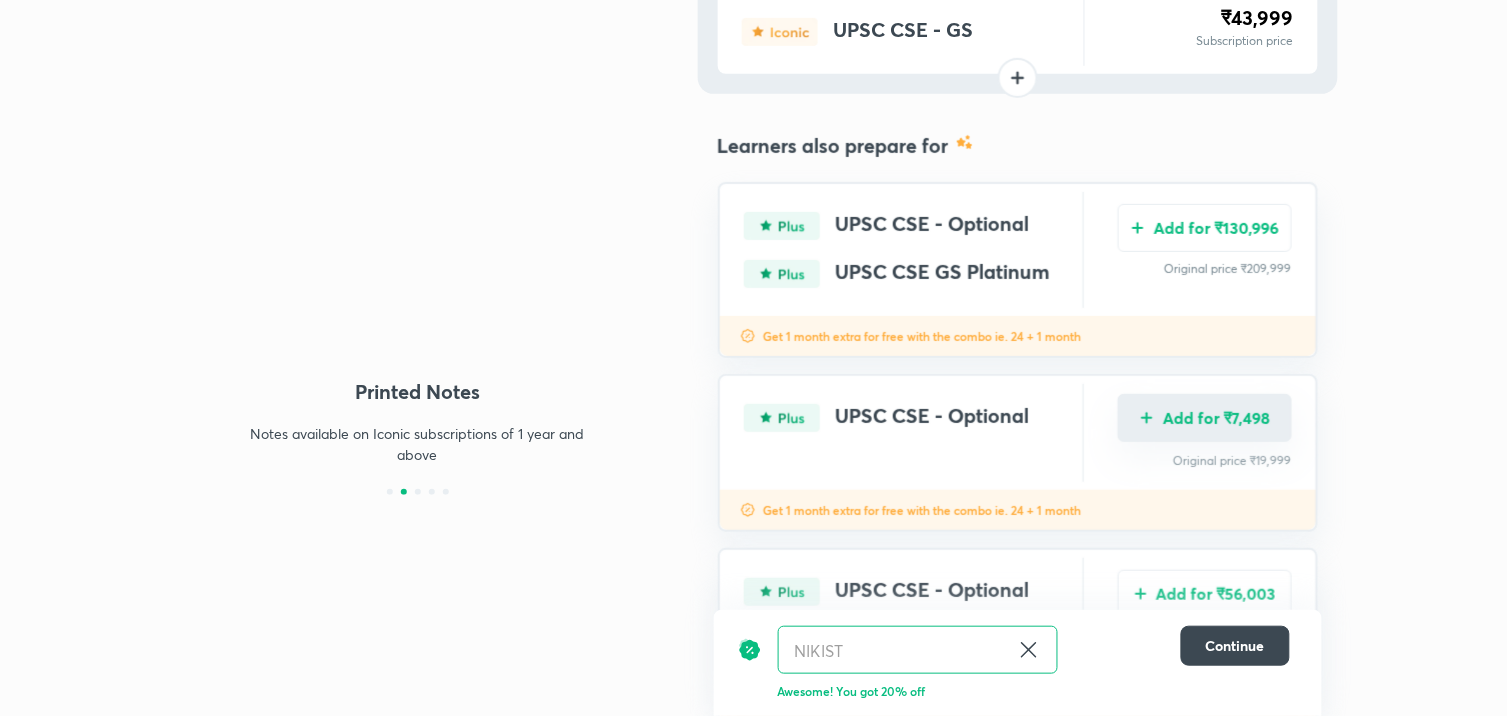 click on "Add for ₹7,498" at bounding box center [1205, 418] 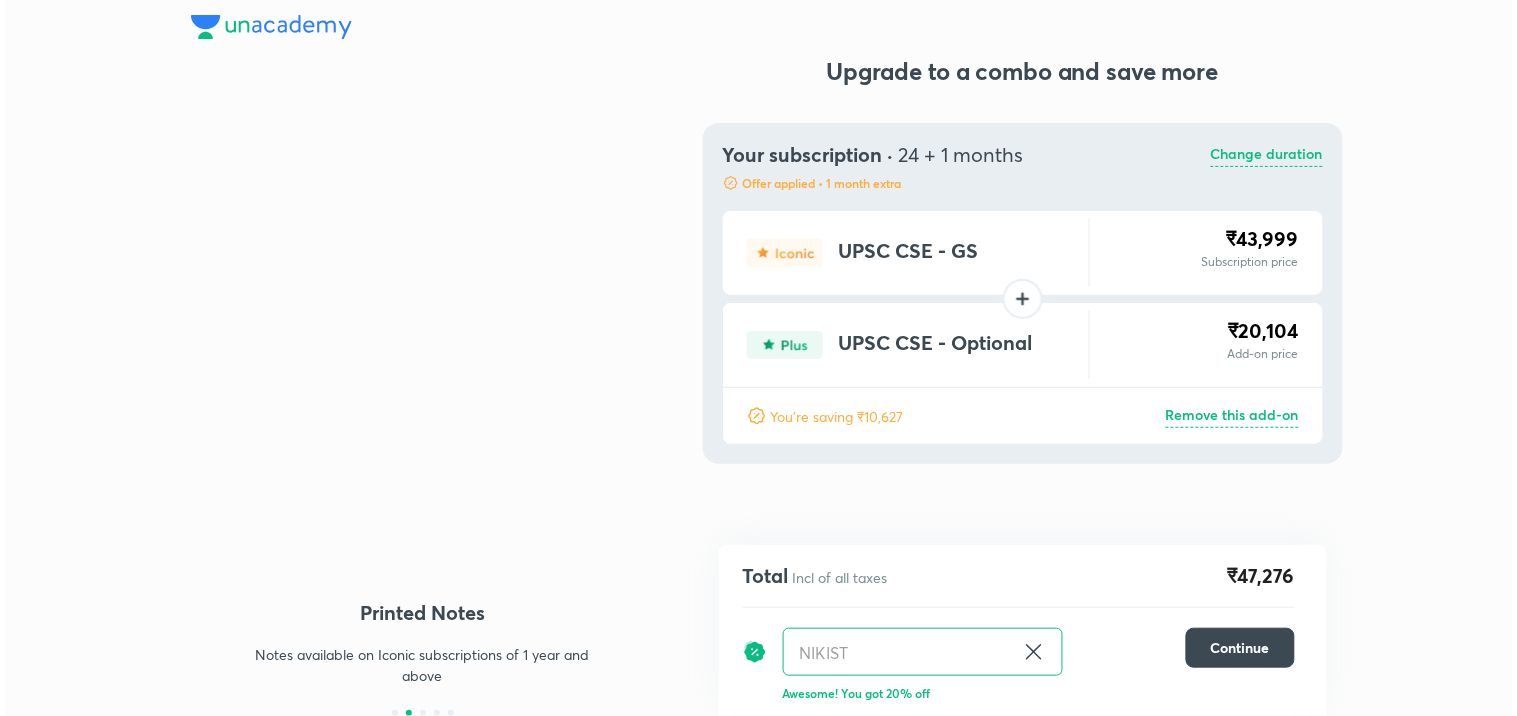 scroll, scrollTop: 0, scrollLeft: 0, axis: both 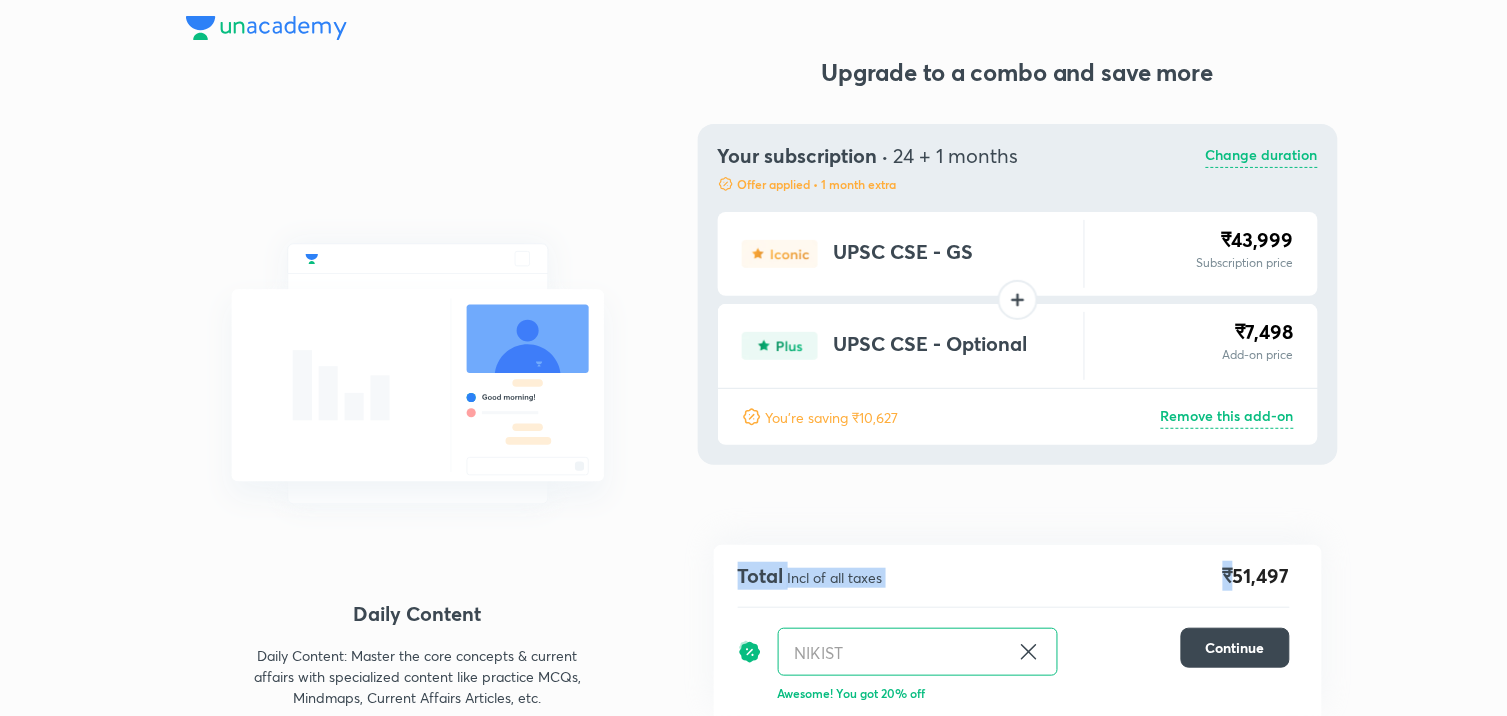 drag, startPoint x: 1231, startPoint y: 576, endPoint x: 1333, endPoint y: 567, distance: 102.396286 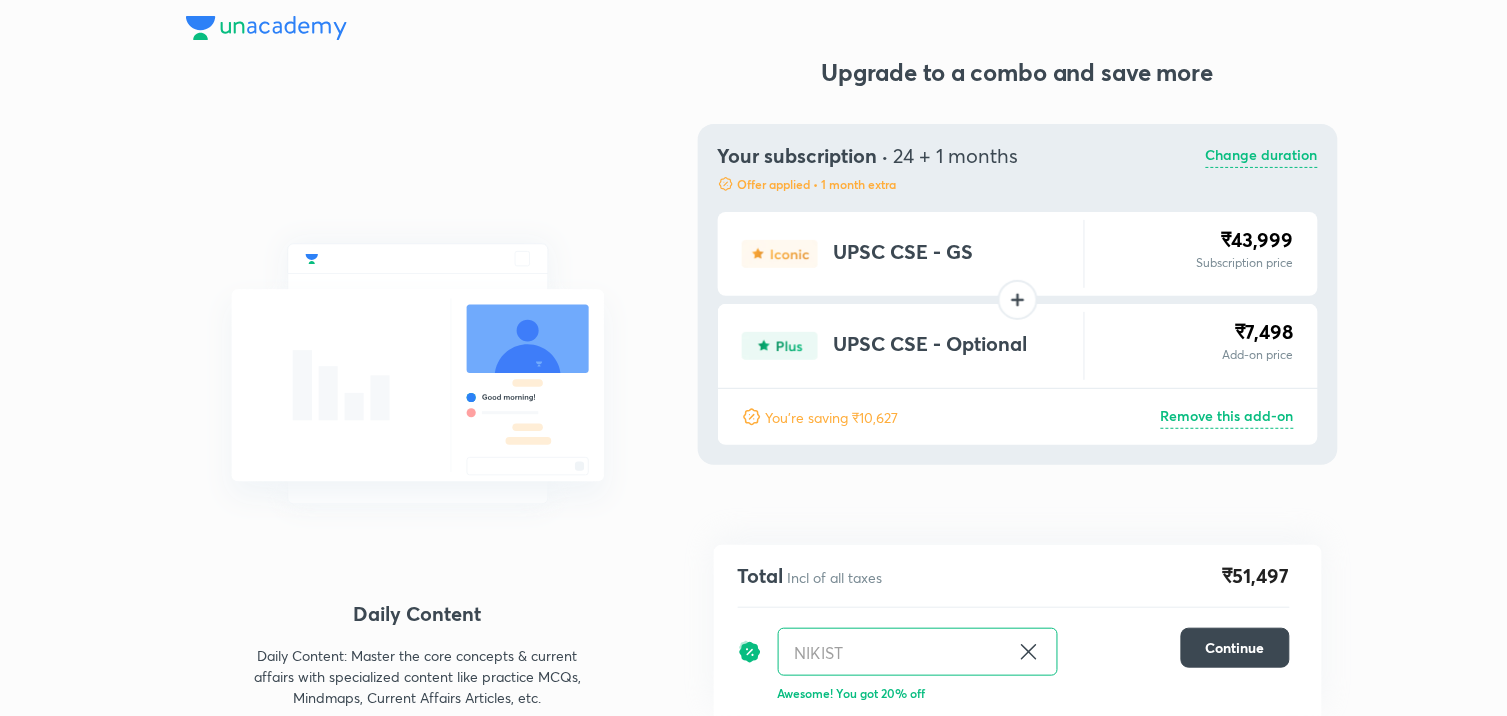 click at bounding box center (266, 28) 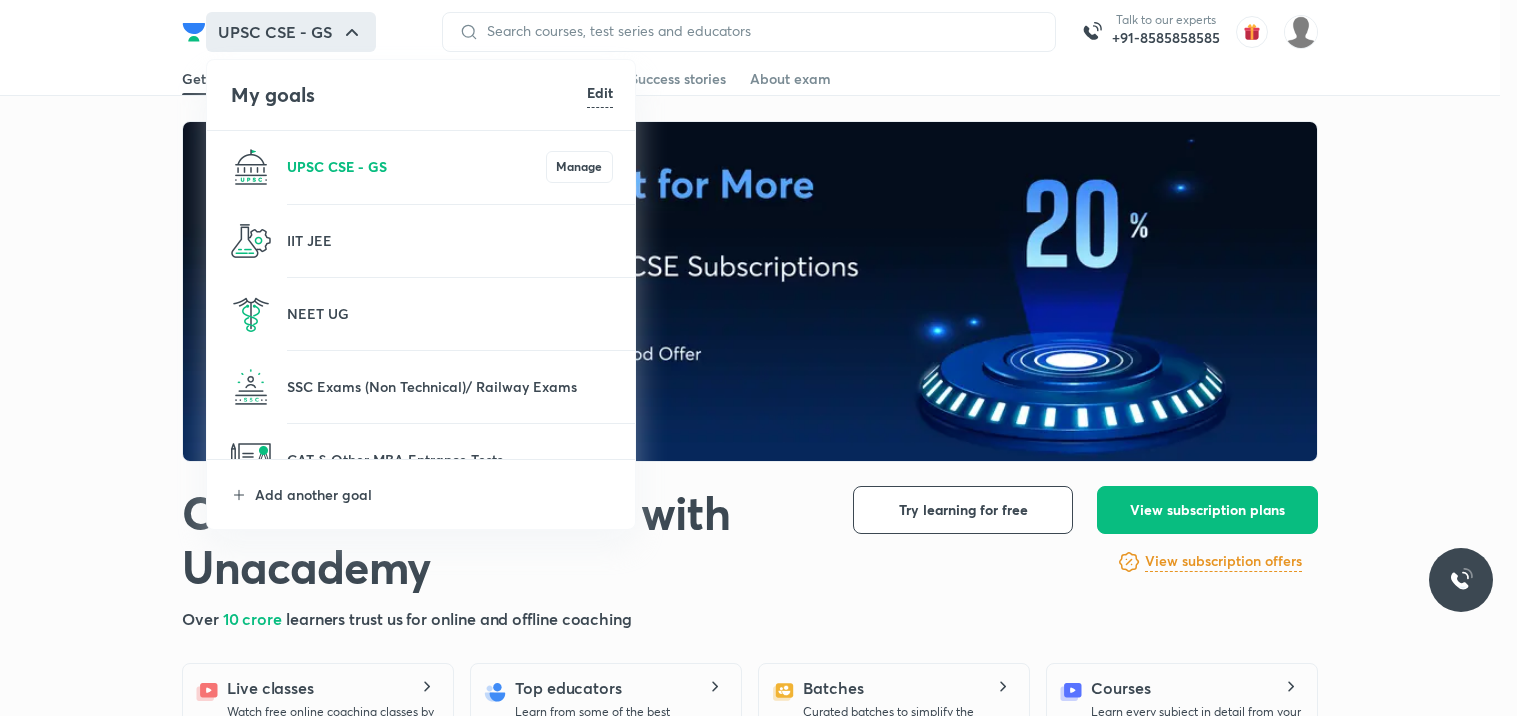 scroll, scrollTop: 0, scrollLeft: 0, axis: both 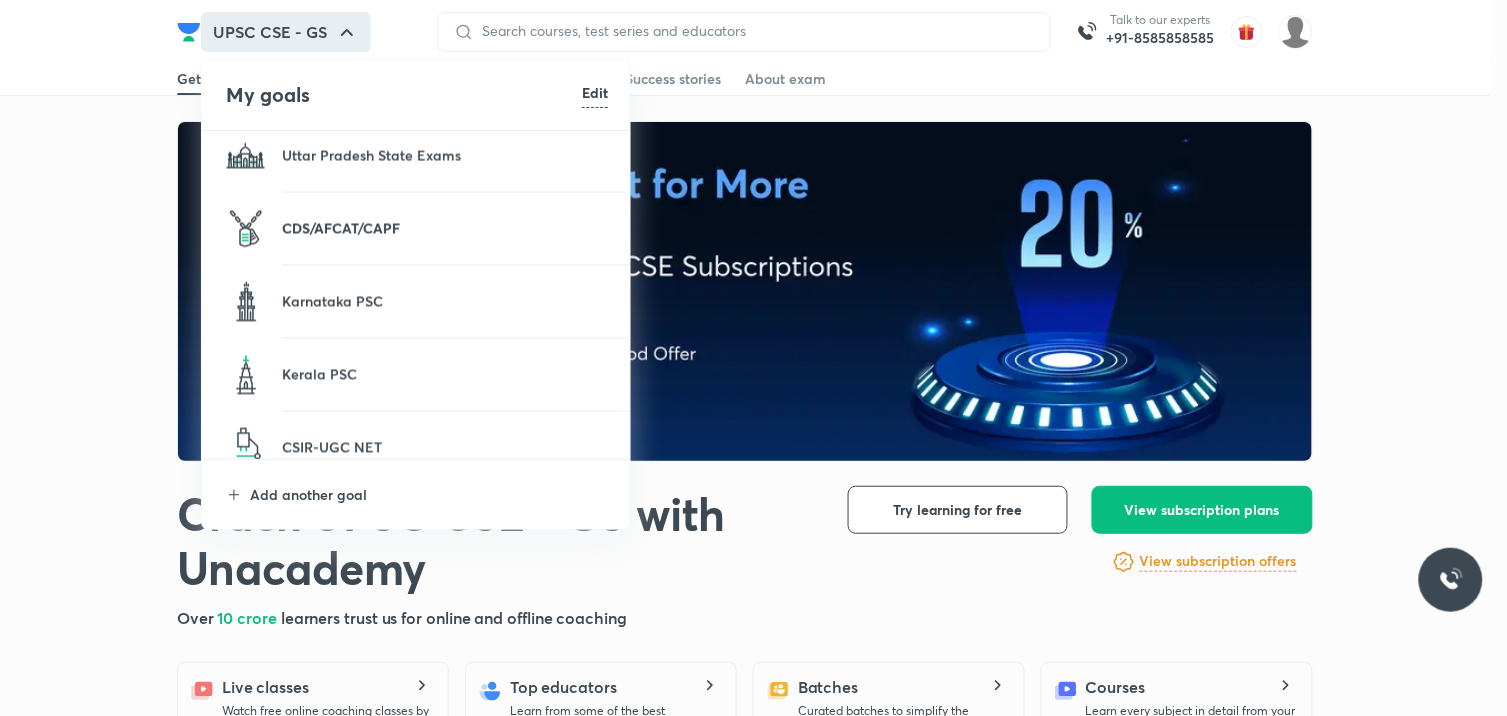 click on "CDS/AFCAT/CAPF" at bounding box center (445, 228) 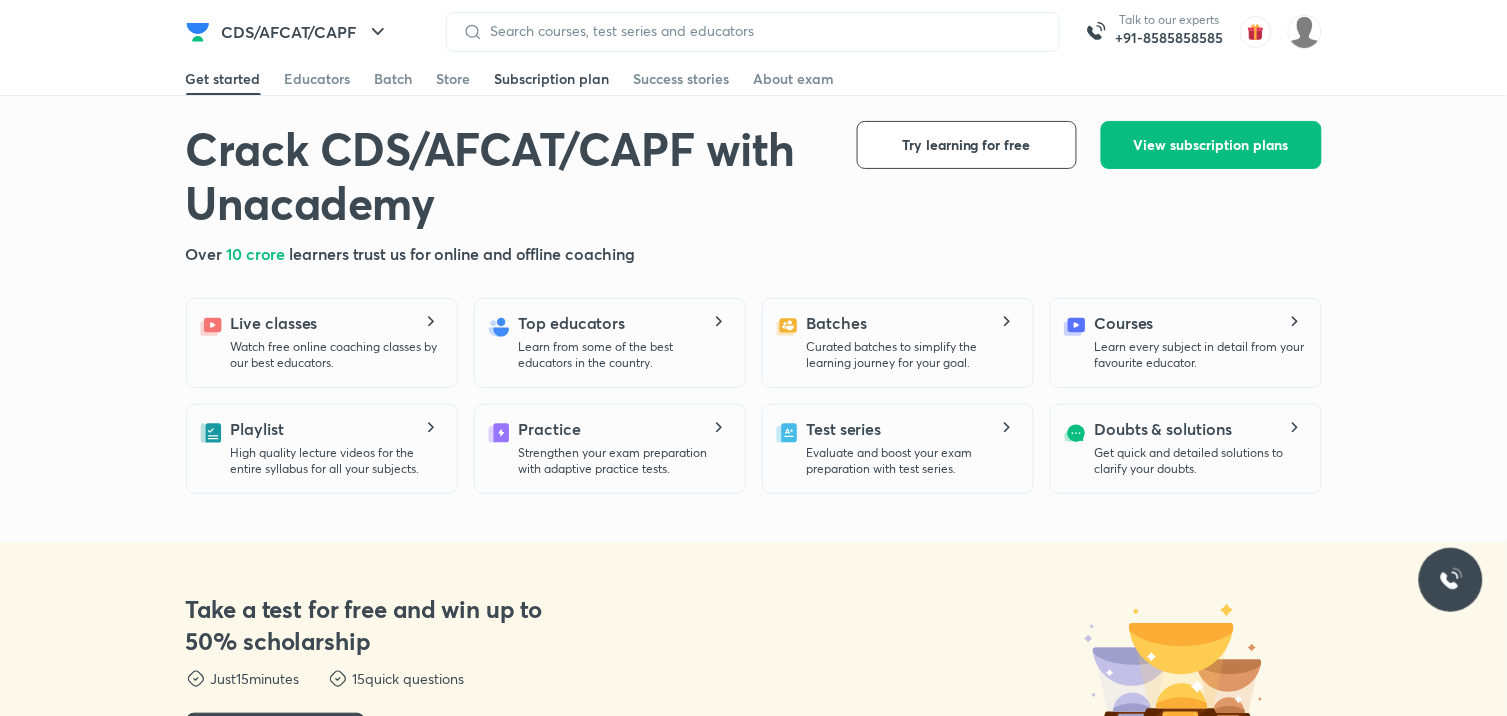 click on "Subscription plan" at bounding box center (552, 79) 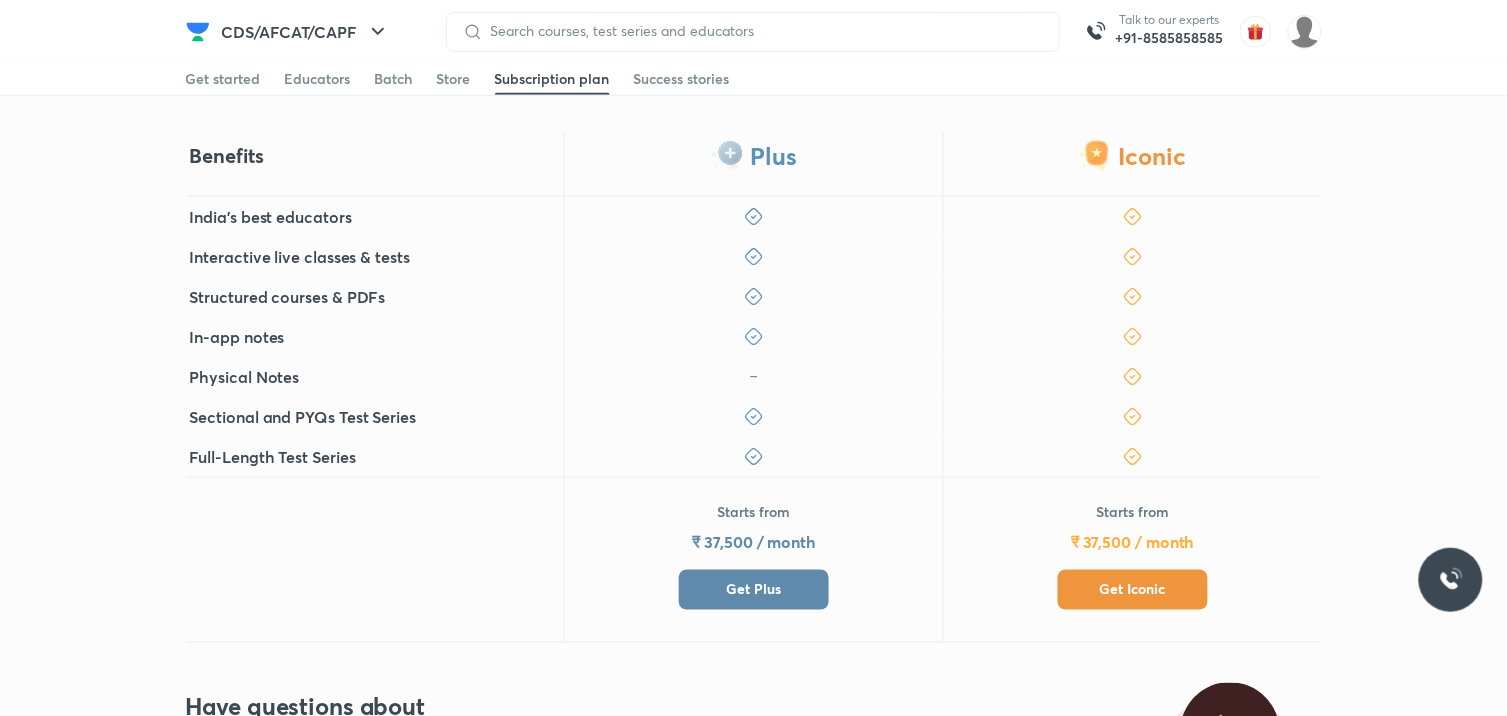 scroll, scrollTop: 333, scrollLeft: 0, axis: vertical 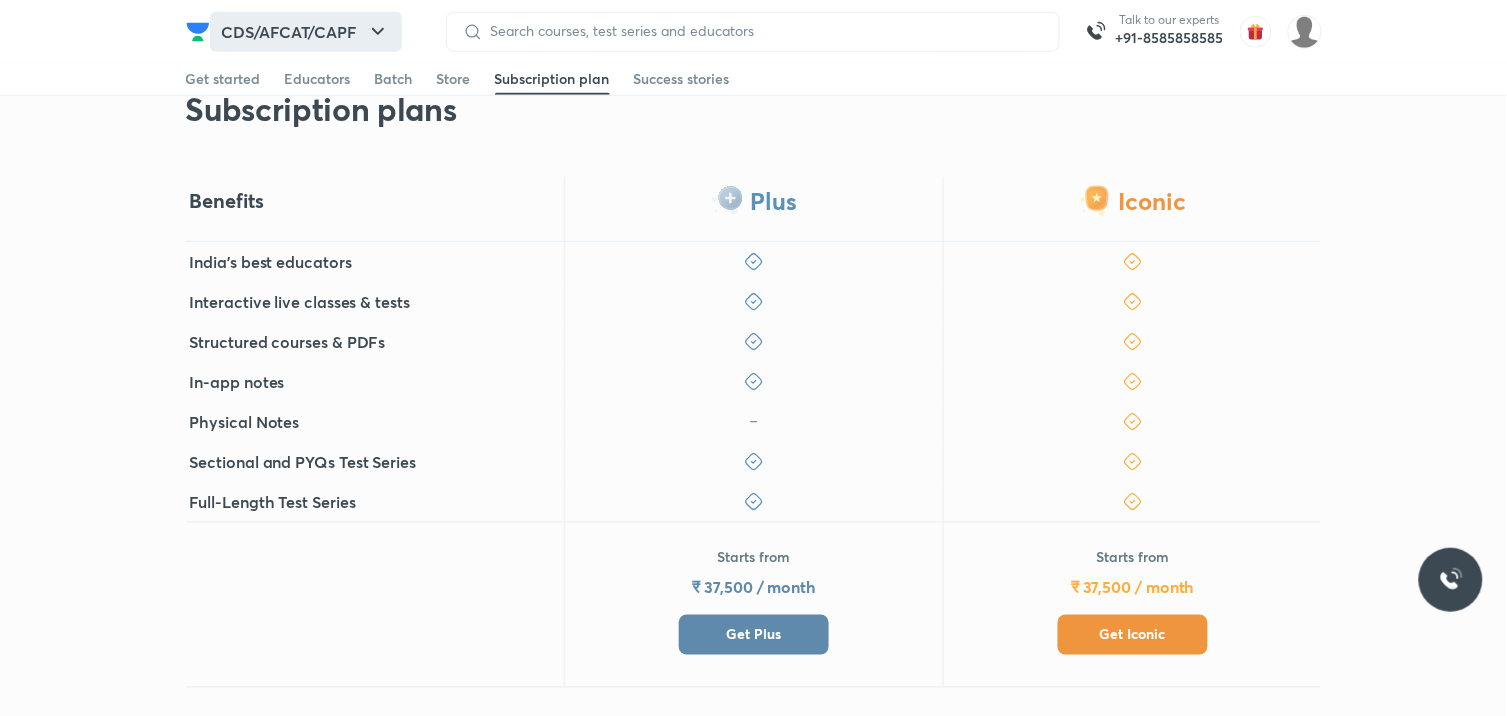 click on "CDS/AFCAT/CAPF" at bounding box center (306, 32) 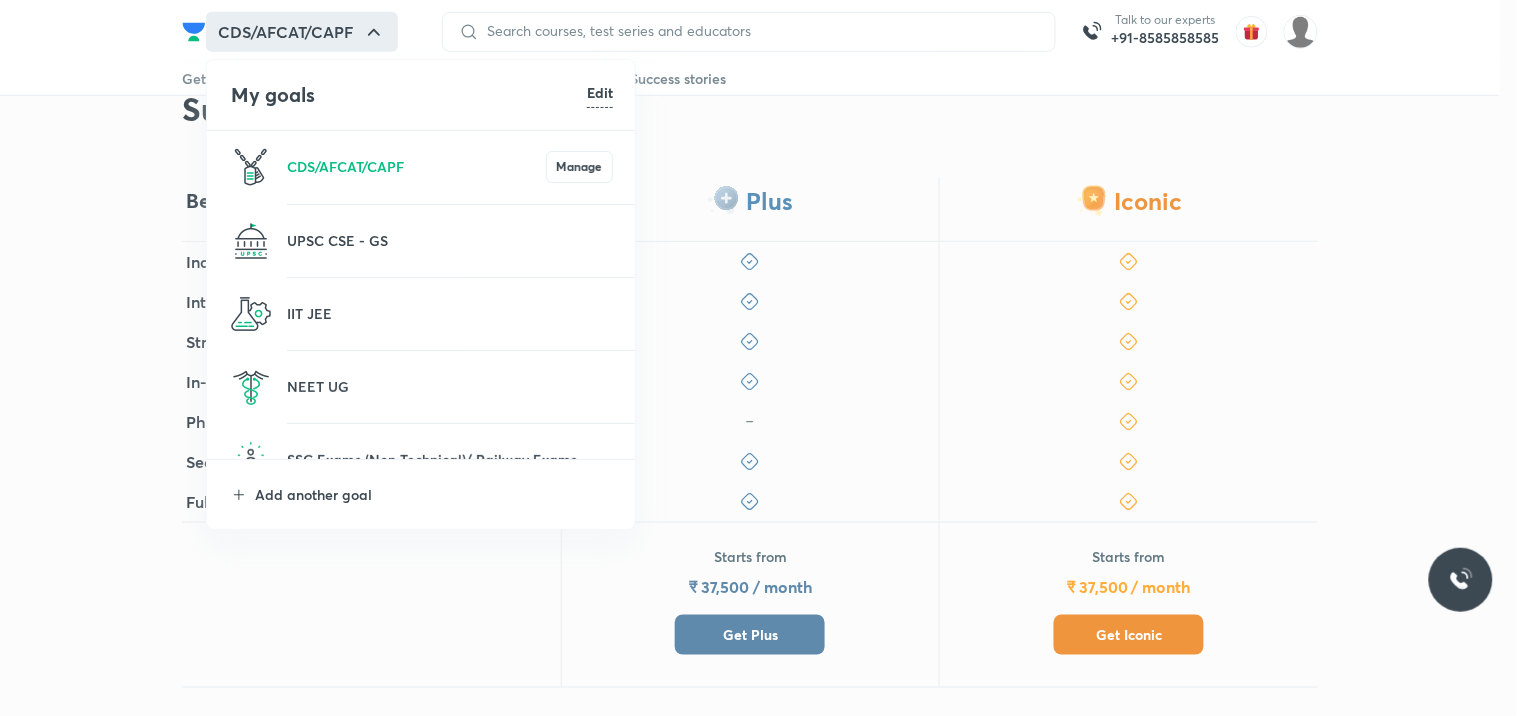 click at bounding box center (758, 358) 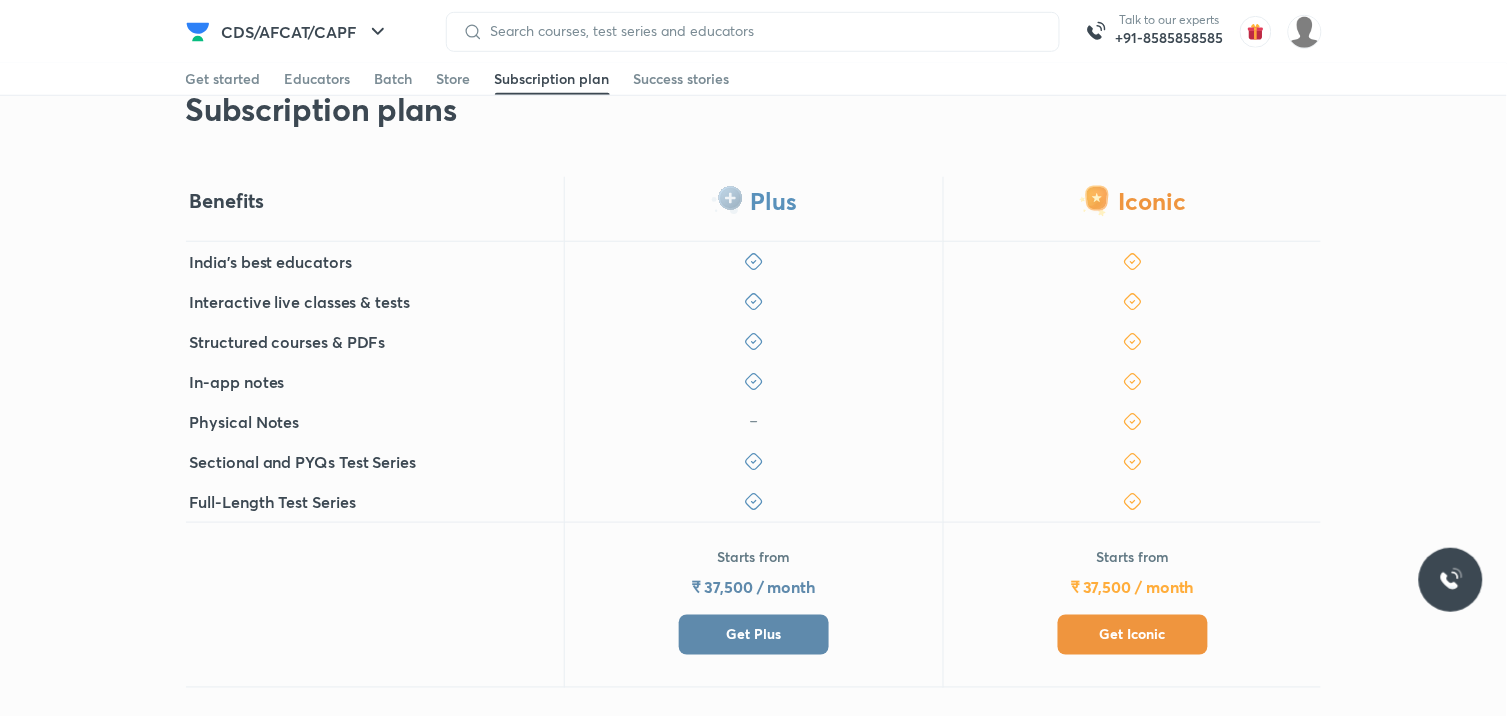 click at bounding box center [198, 32] 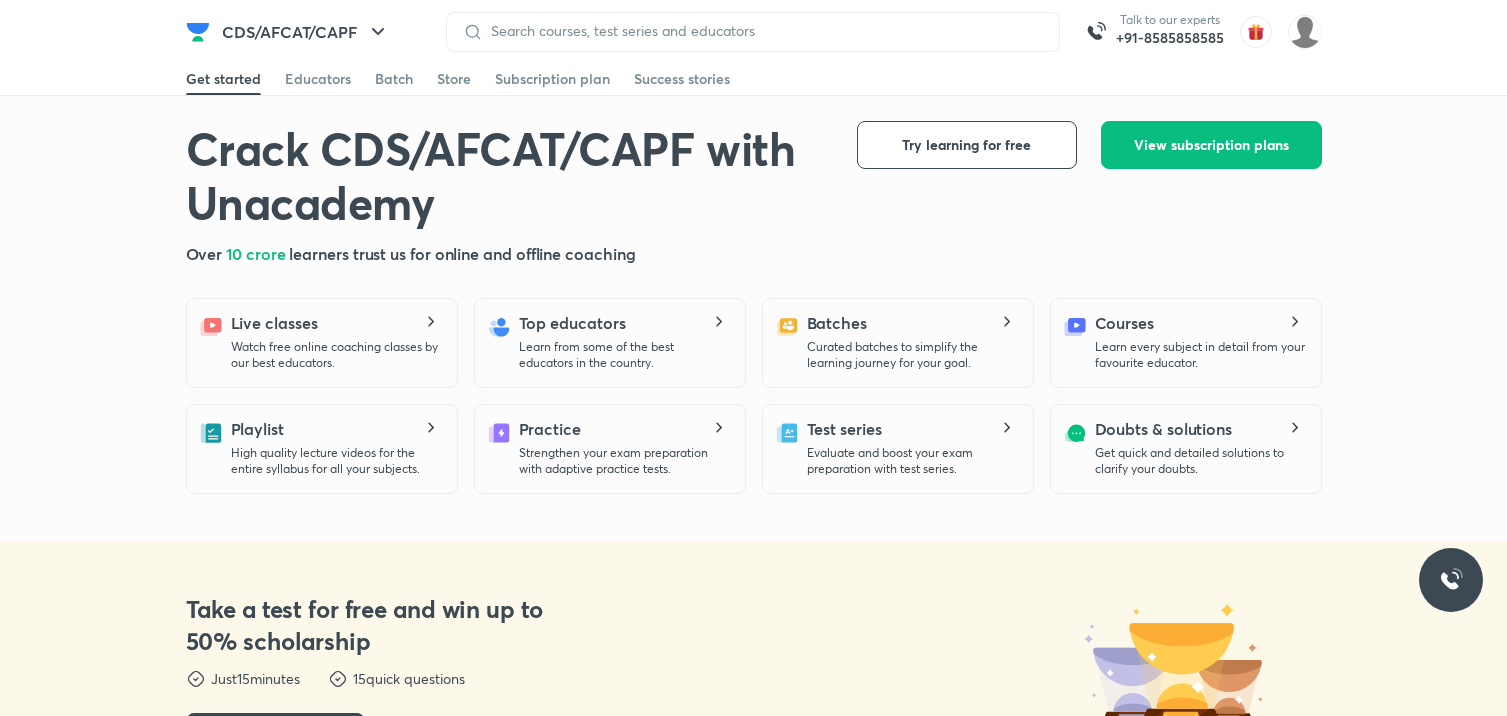 scroll, scrollTop: 0, scrollLeft: 0, axis: both 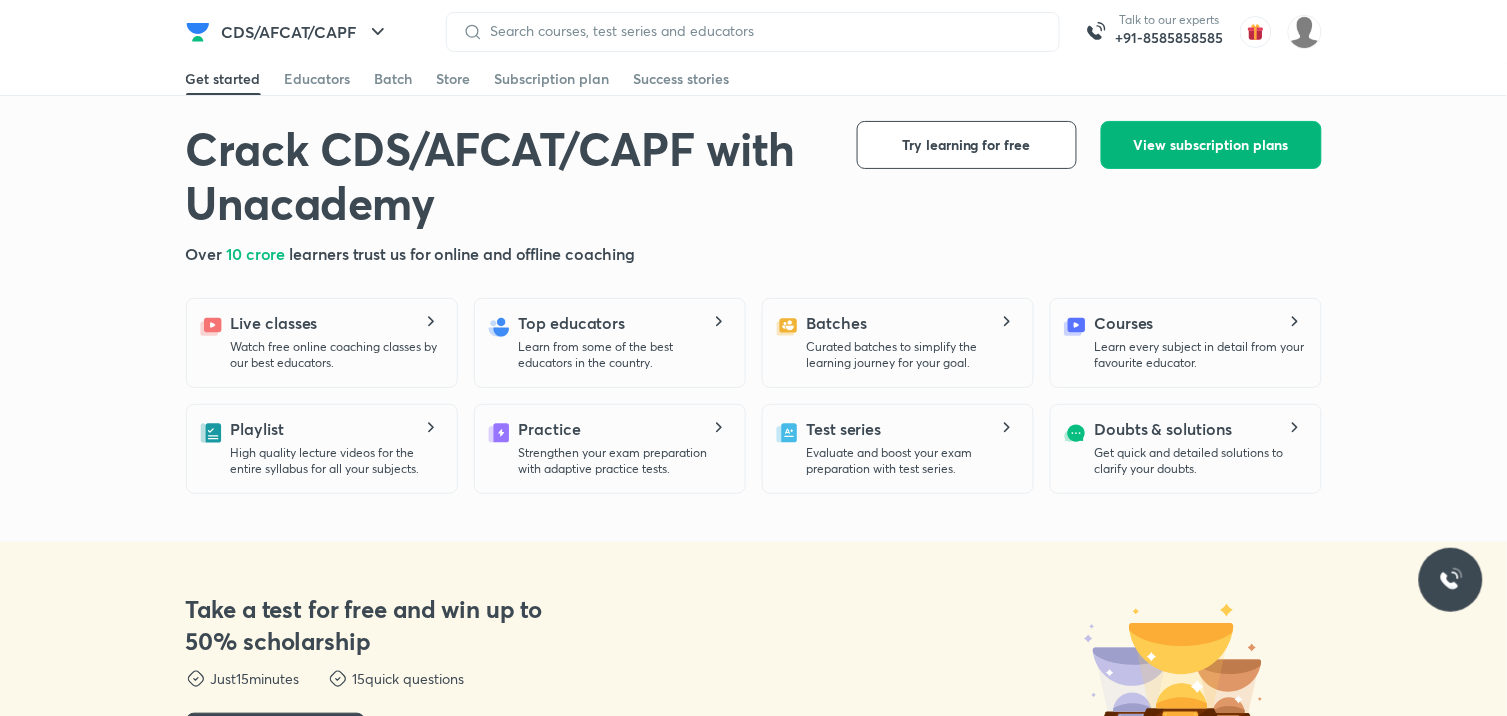 click on "View subscription plans" at bounding box center (1211, 145) 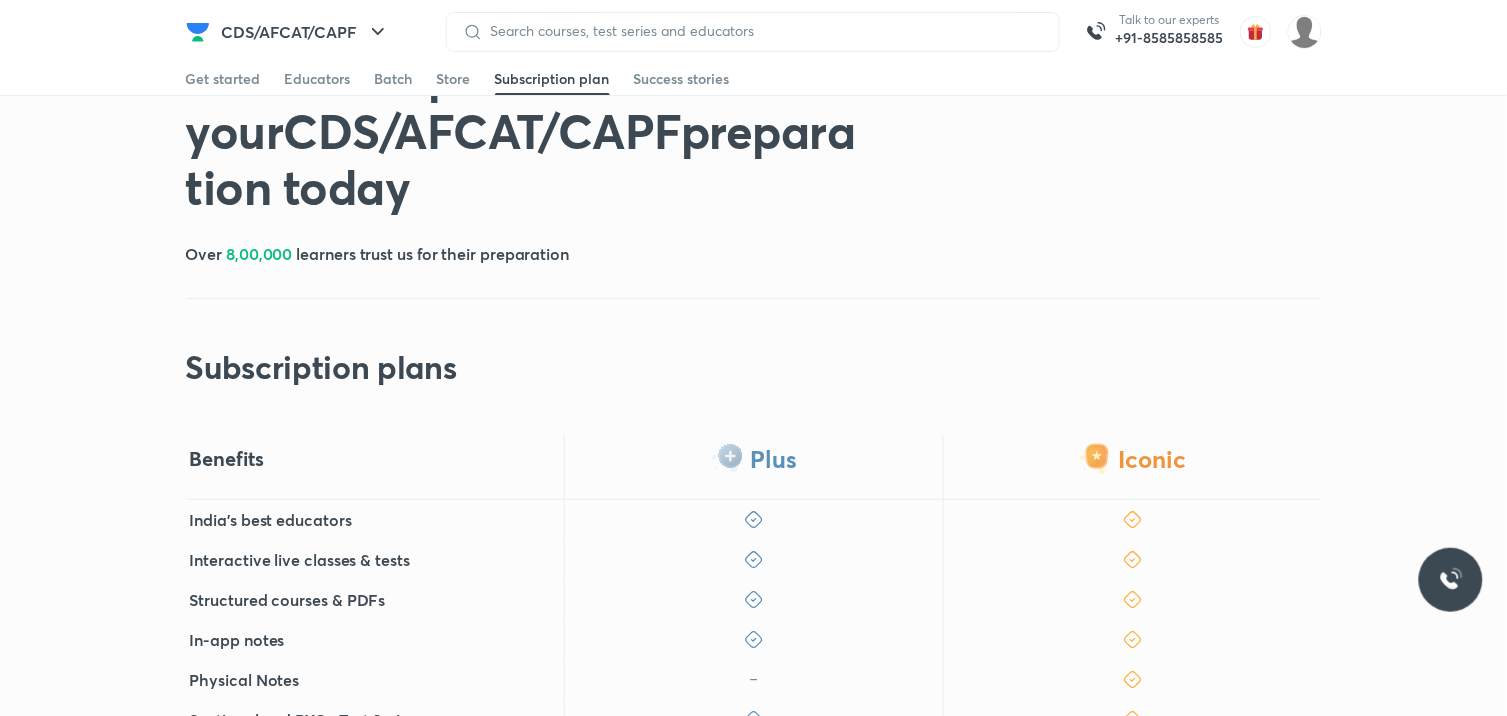 scroll, scrollTop: 222, scrollLeft: 0, axis: vertical 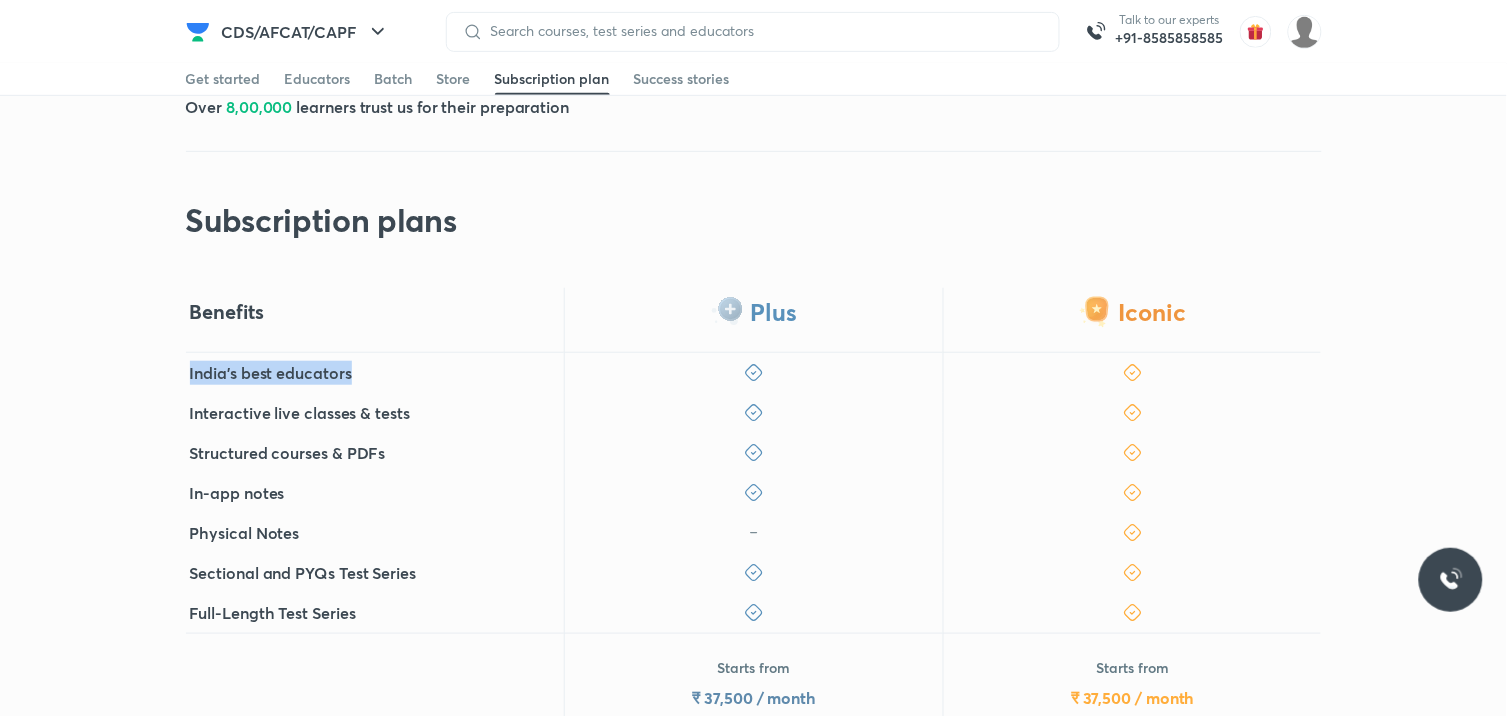 drag, startPoint x: 192, startPoint y: 376, endPoint x: 374, endPoint y: 373, distance: 182.02472 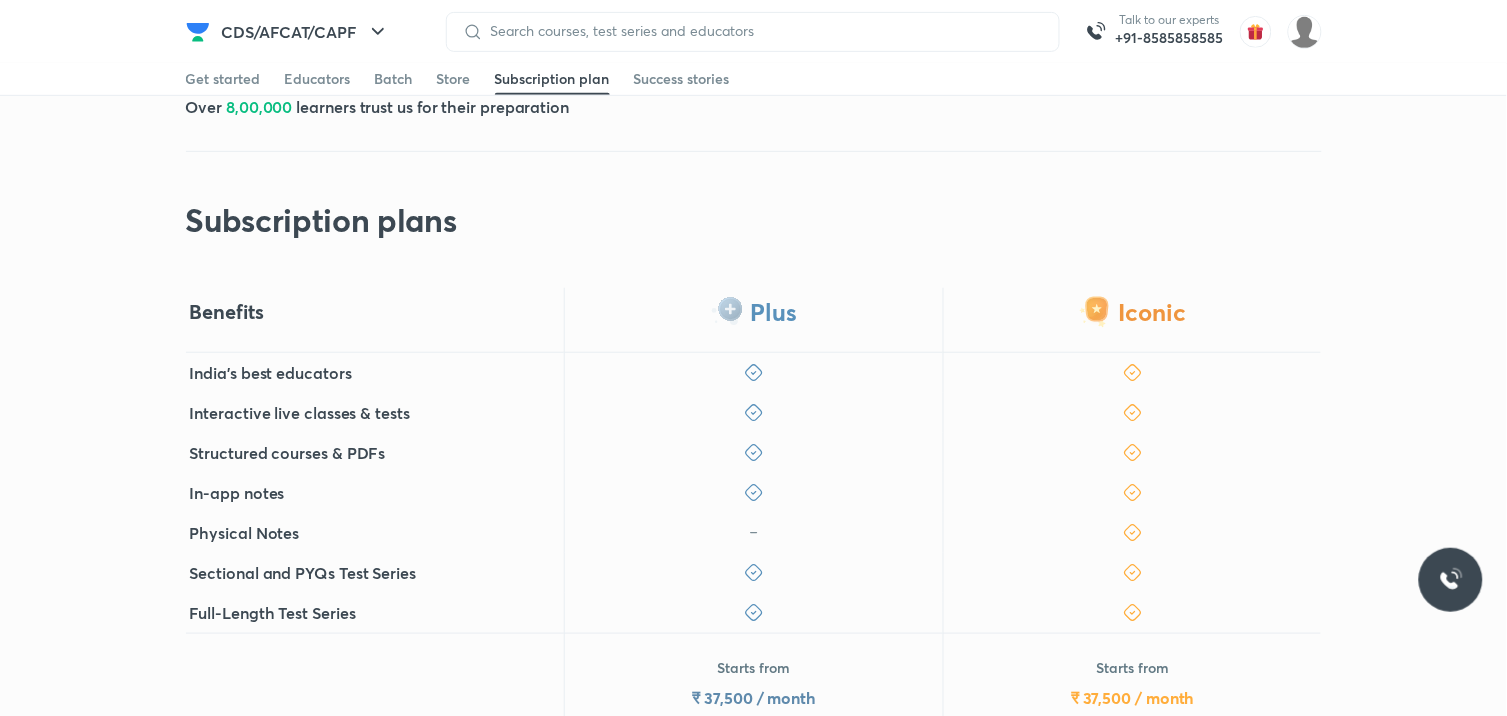 click on "Benefits" at bounding box center (375, 320) 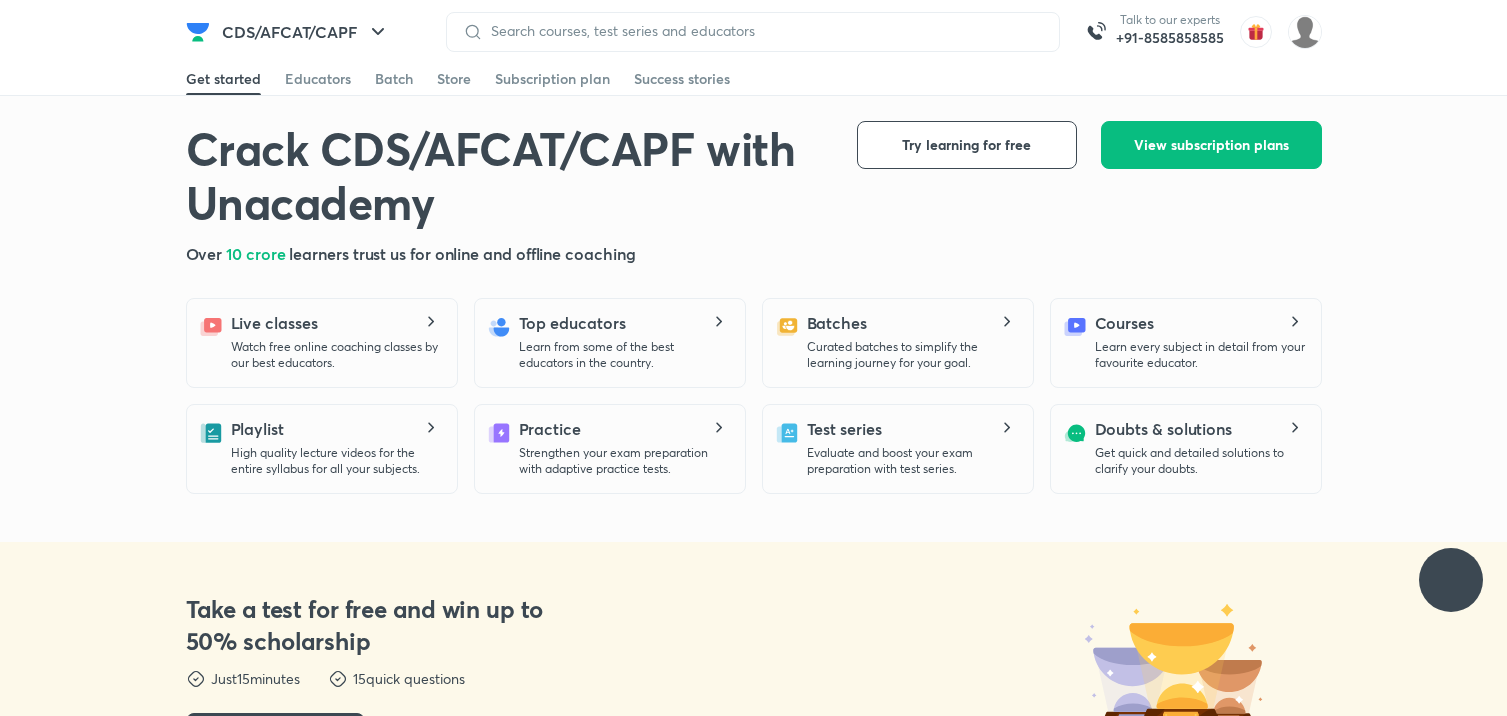 scroll, scrollTop: 0, scrollLeft: 0, axis: both 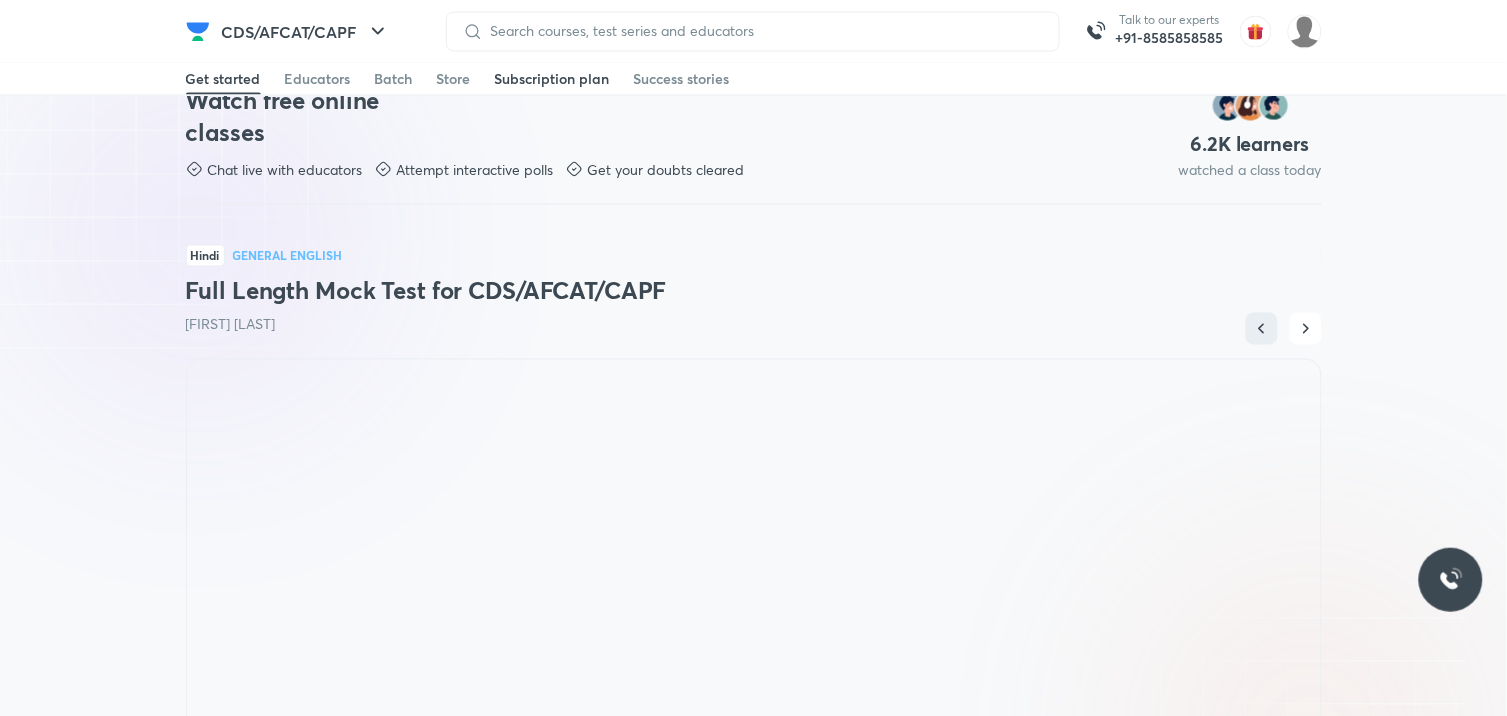 click on "Subscription plan" at bounding box center [552, 79] 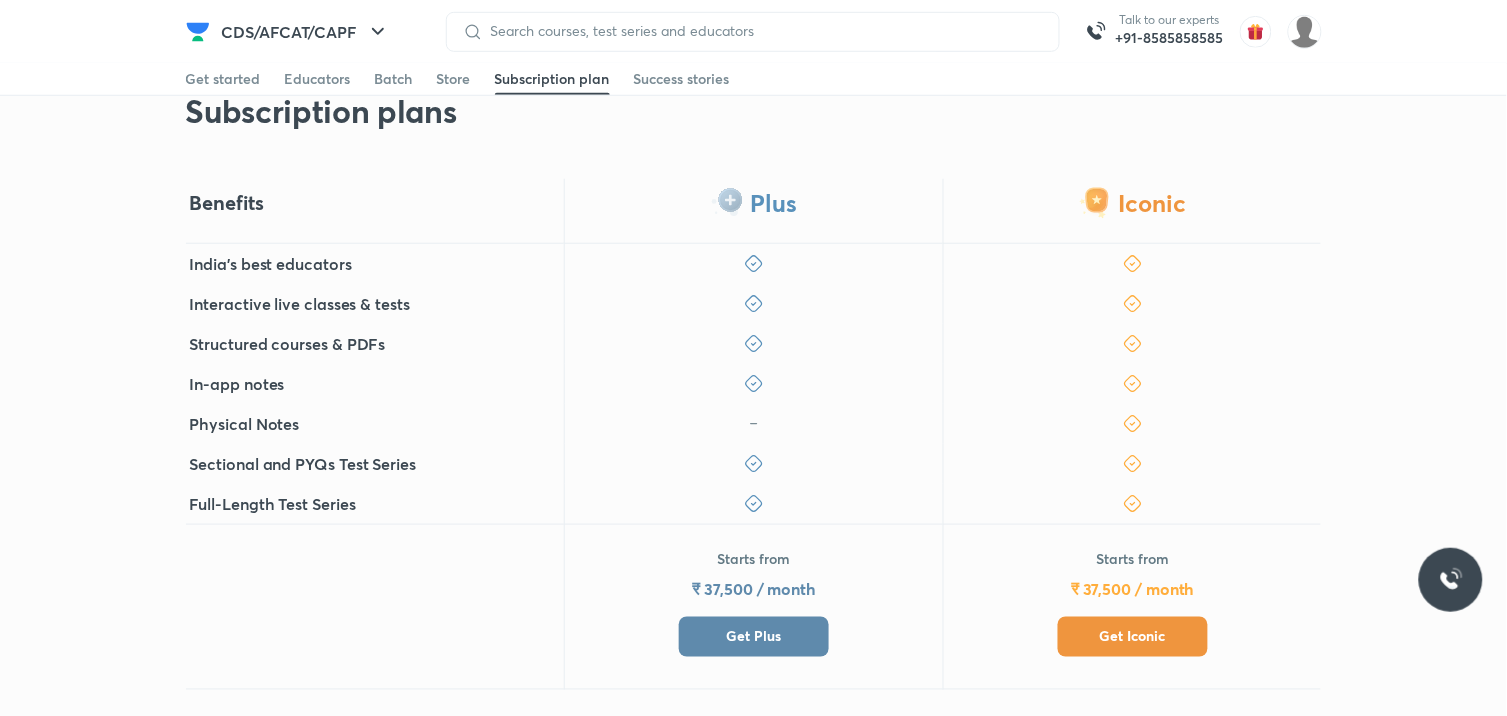 scroll, scrollTop: 333, scrollLeft: 0, axis: vertical 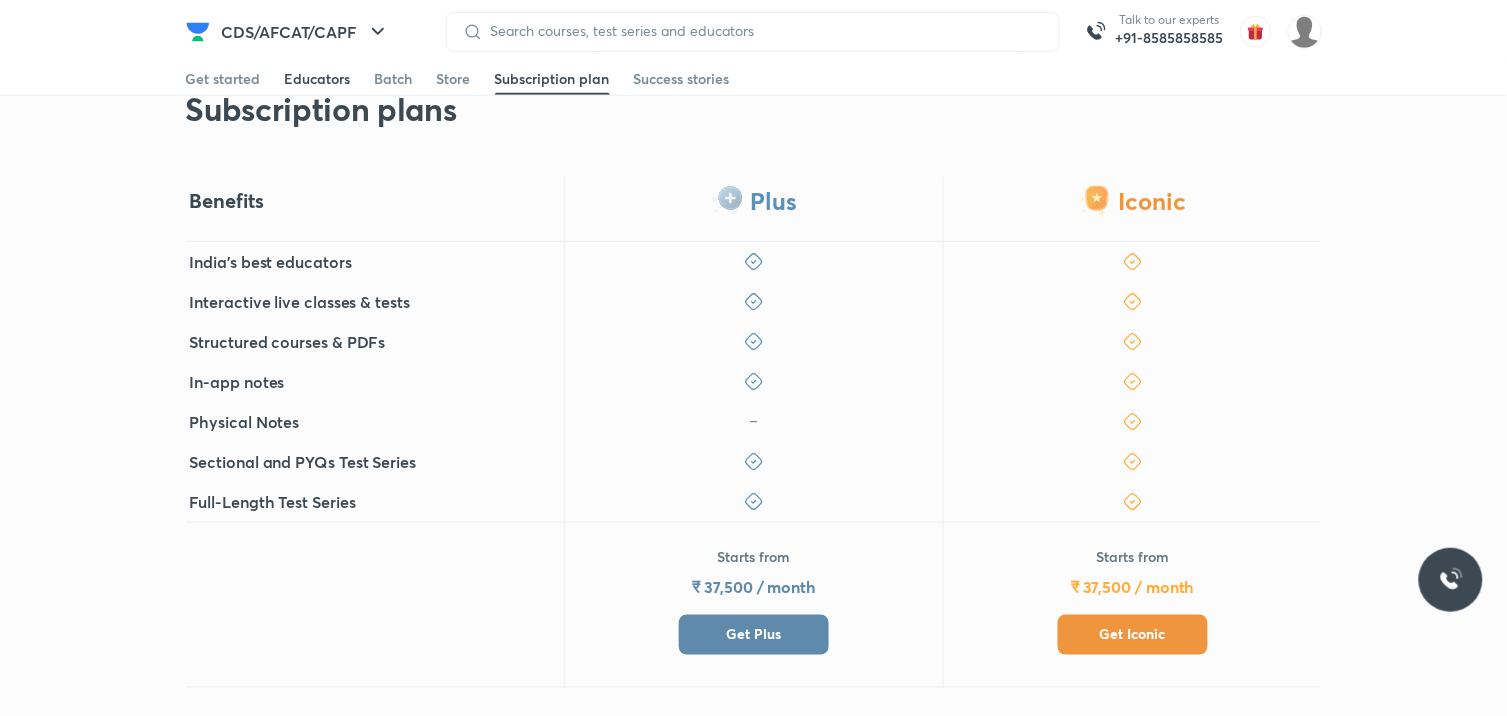 click on "Educators" at bounding box center [318, 79] 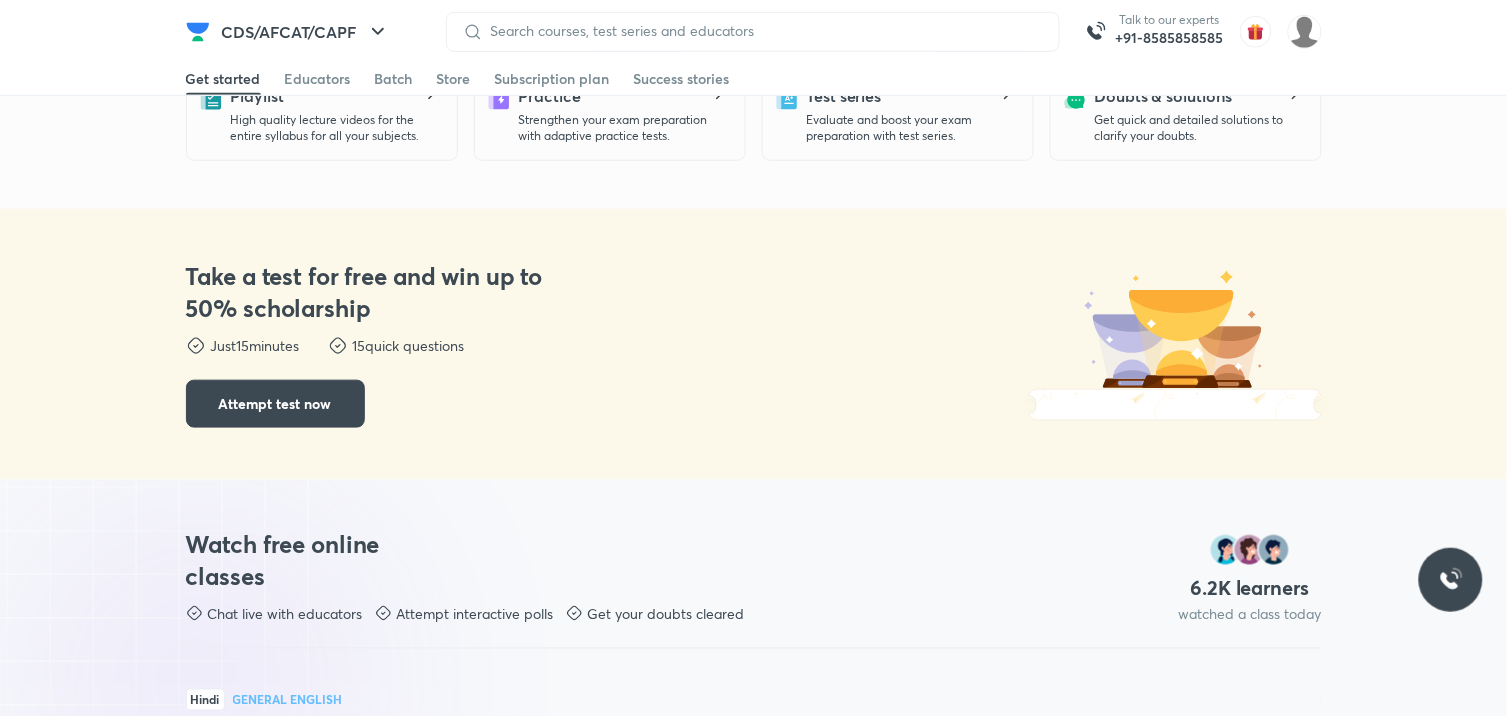 scroll, scrollTop: 2837, scrollLeft: 0, axis: vertical 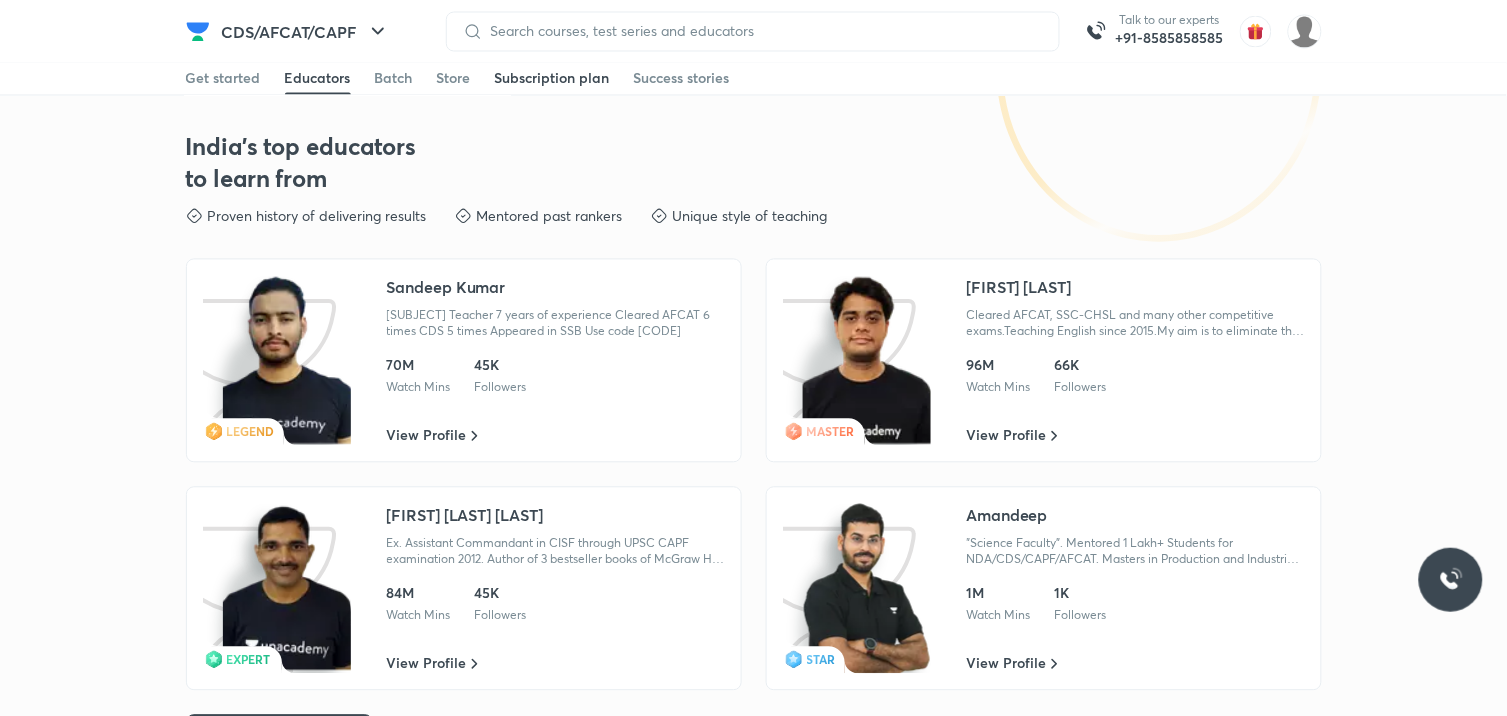 click on "Subscription plan" at bounding box center [552, 79] 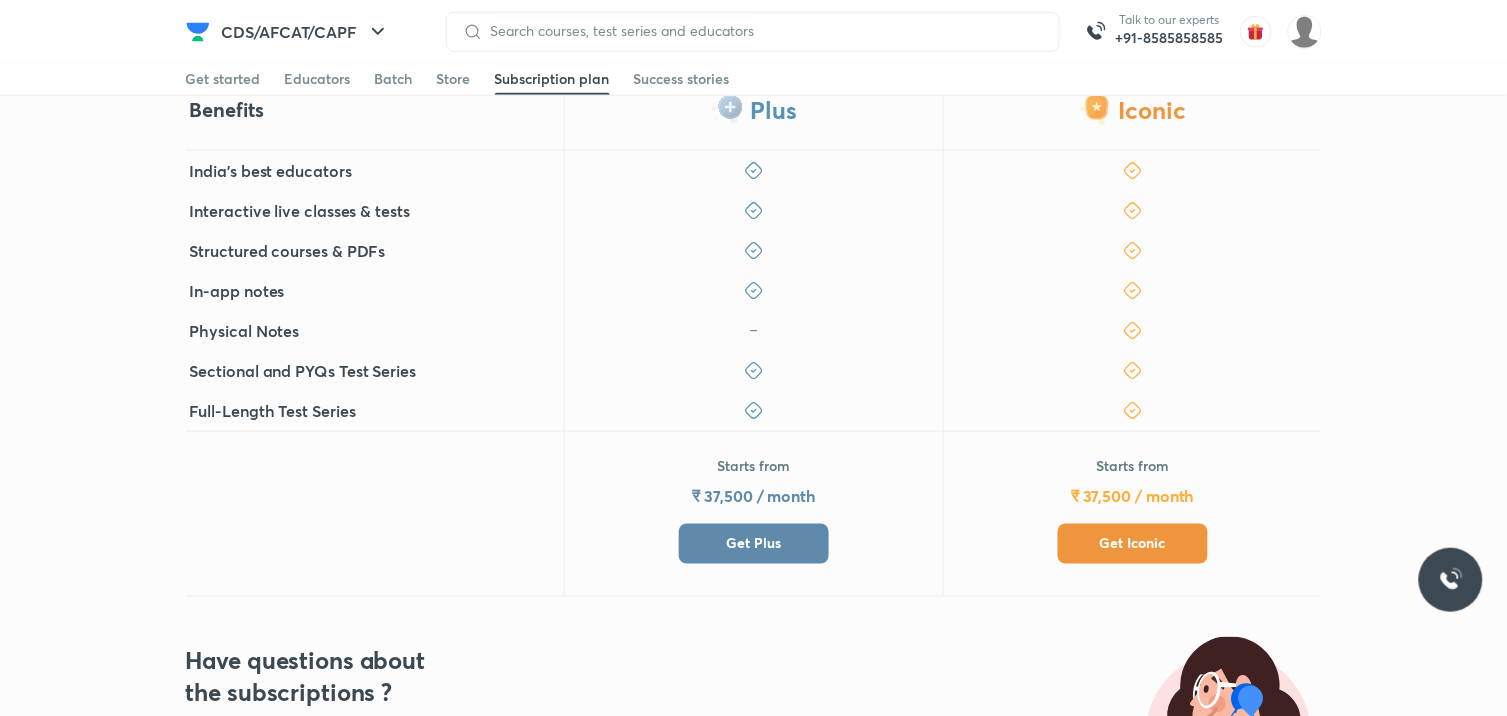 scroll, scrollTop: 555, scrollLeft: 0, axis: vertical 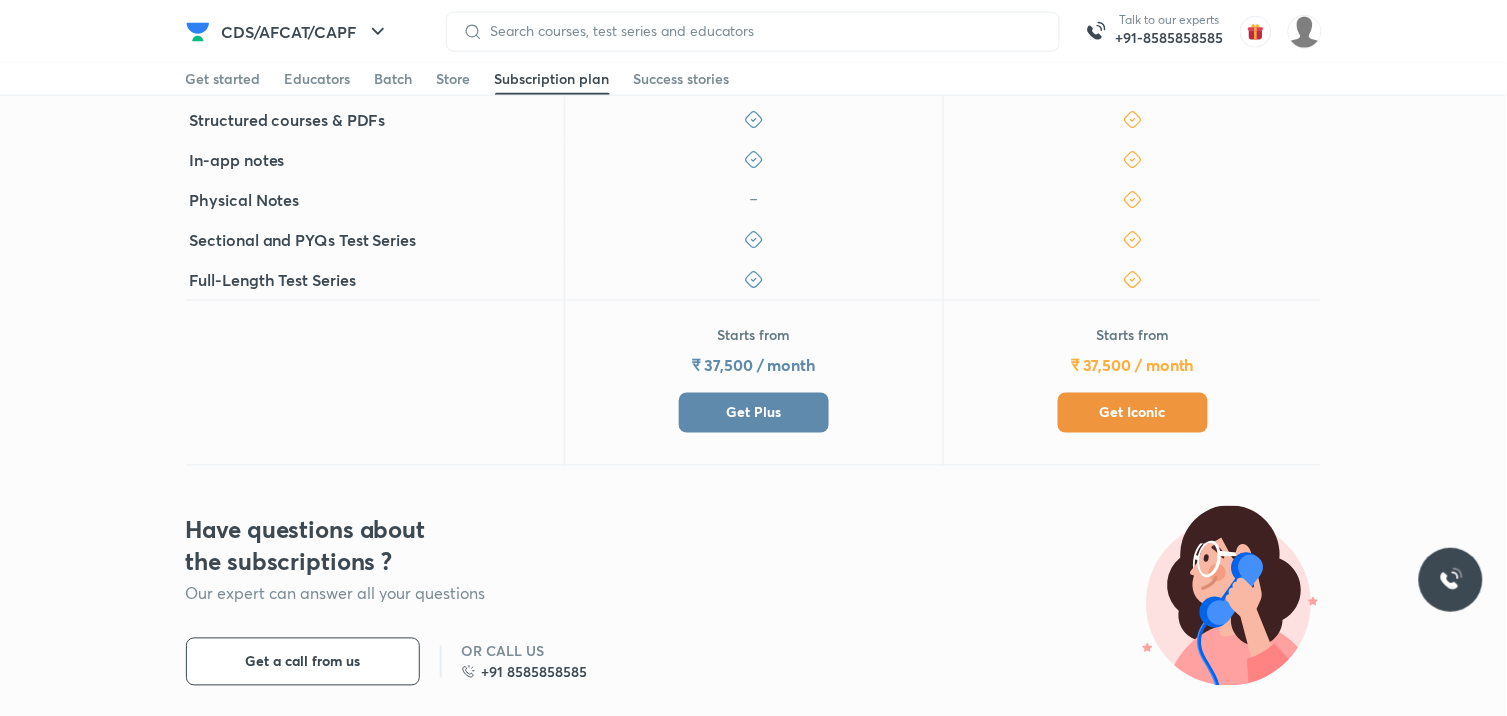 click on "Get Iconic" at bounding box center [1133, 413] 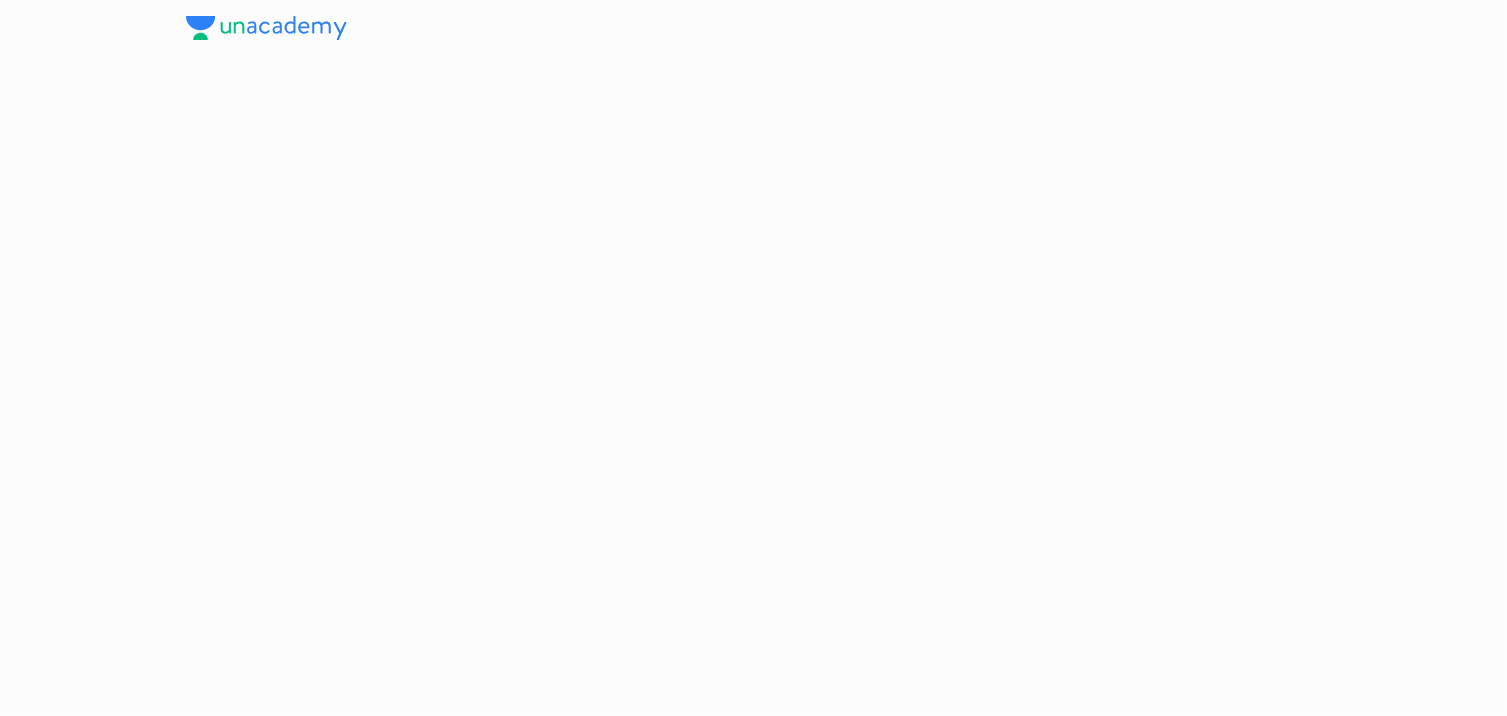 scroll, scrollTop: 0, scrollLeft: 0, axis: both 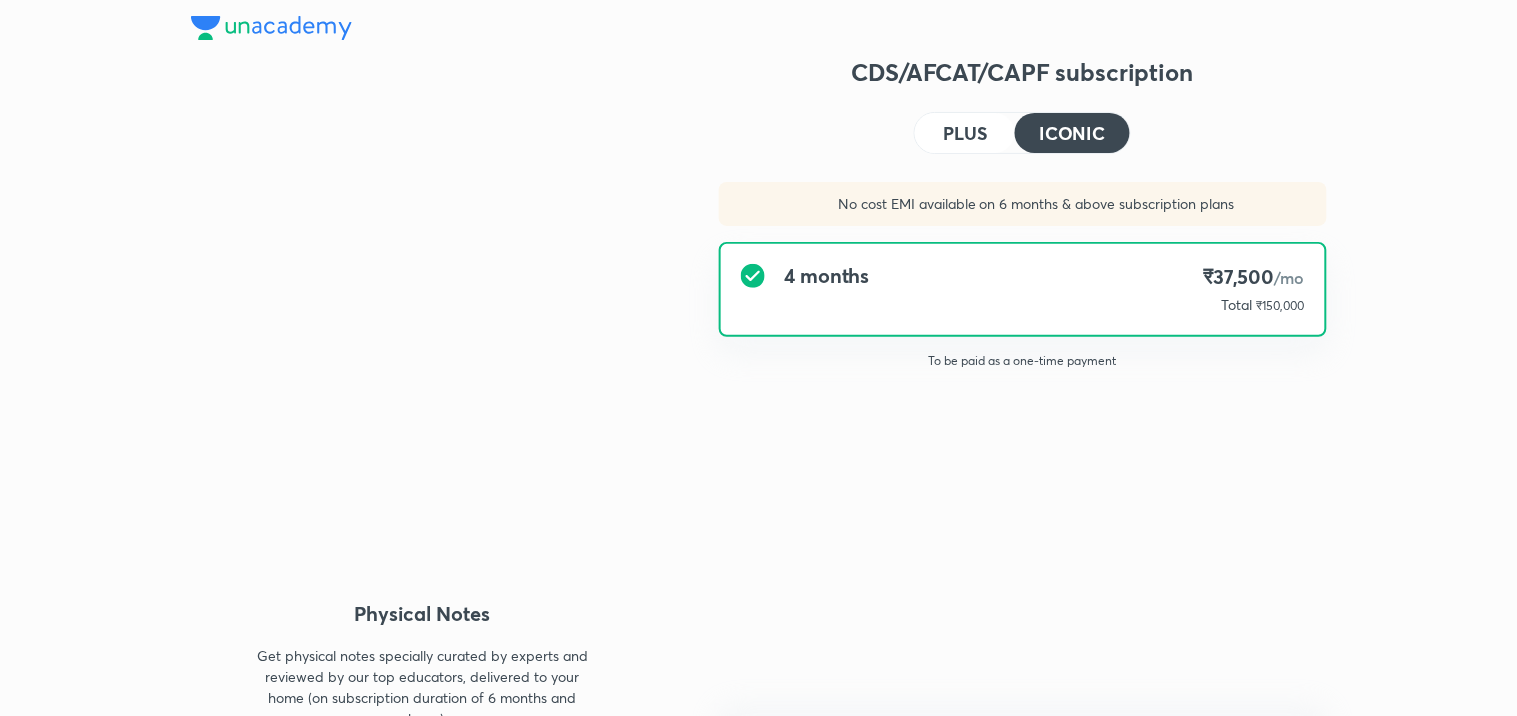 type on "NIKIST" 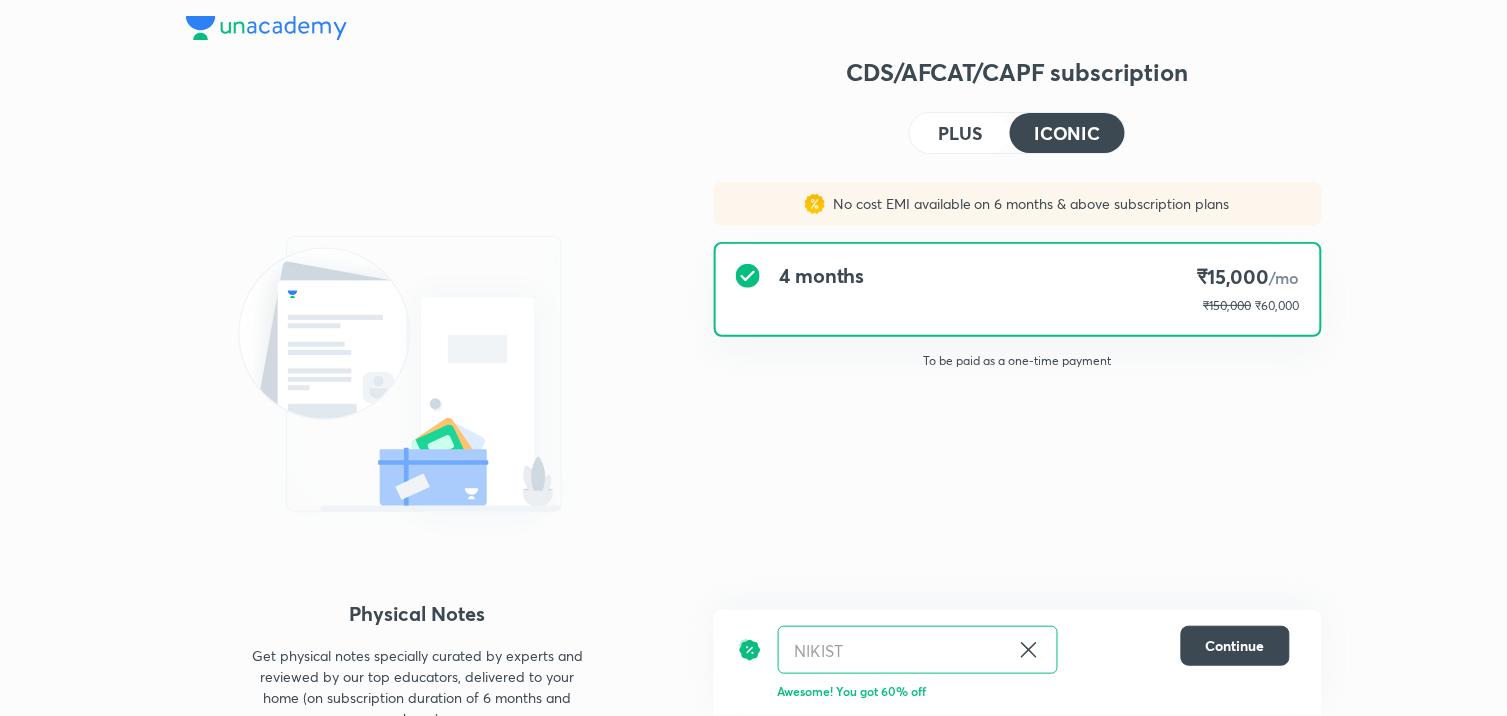 click at bounding box center (266, 28) 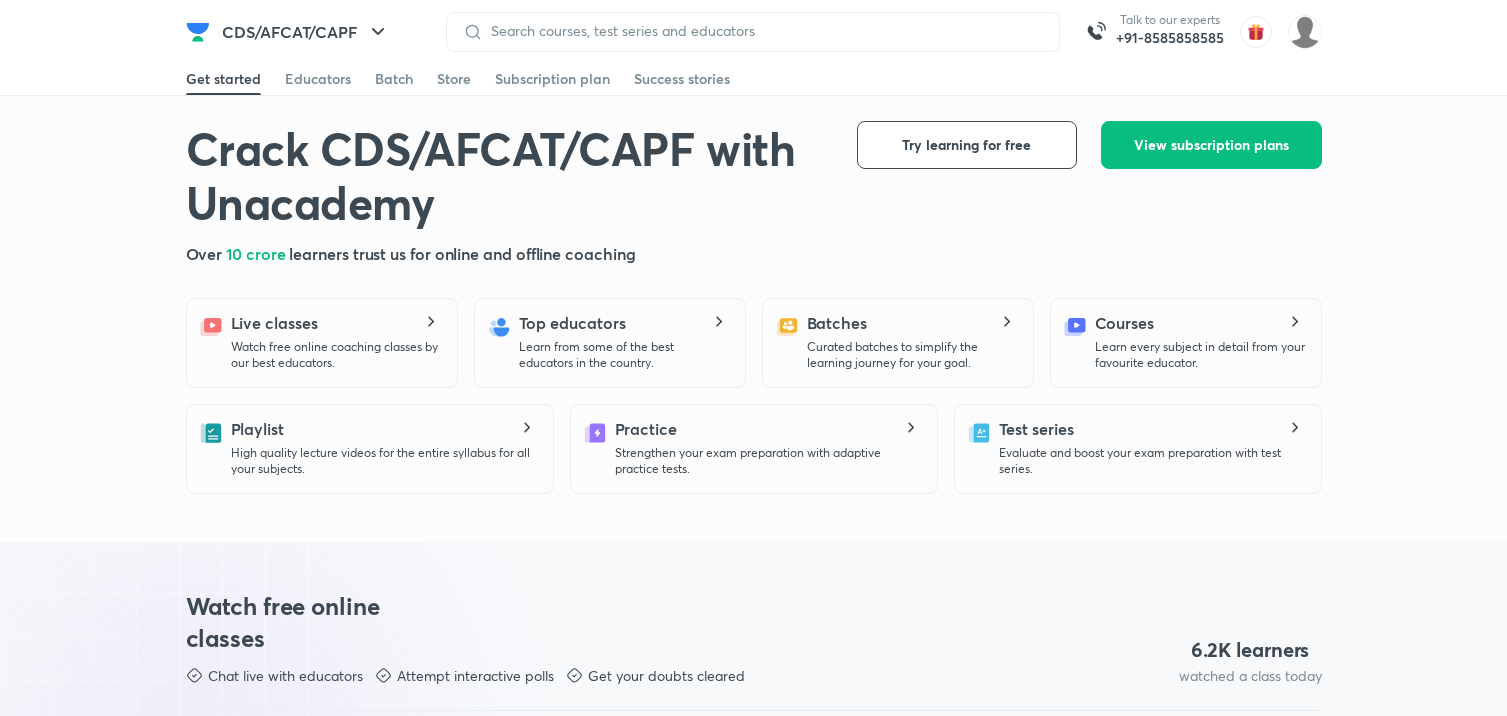 scroll, scrollTop: 0, scrollLeft: 0, axis: both 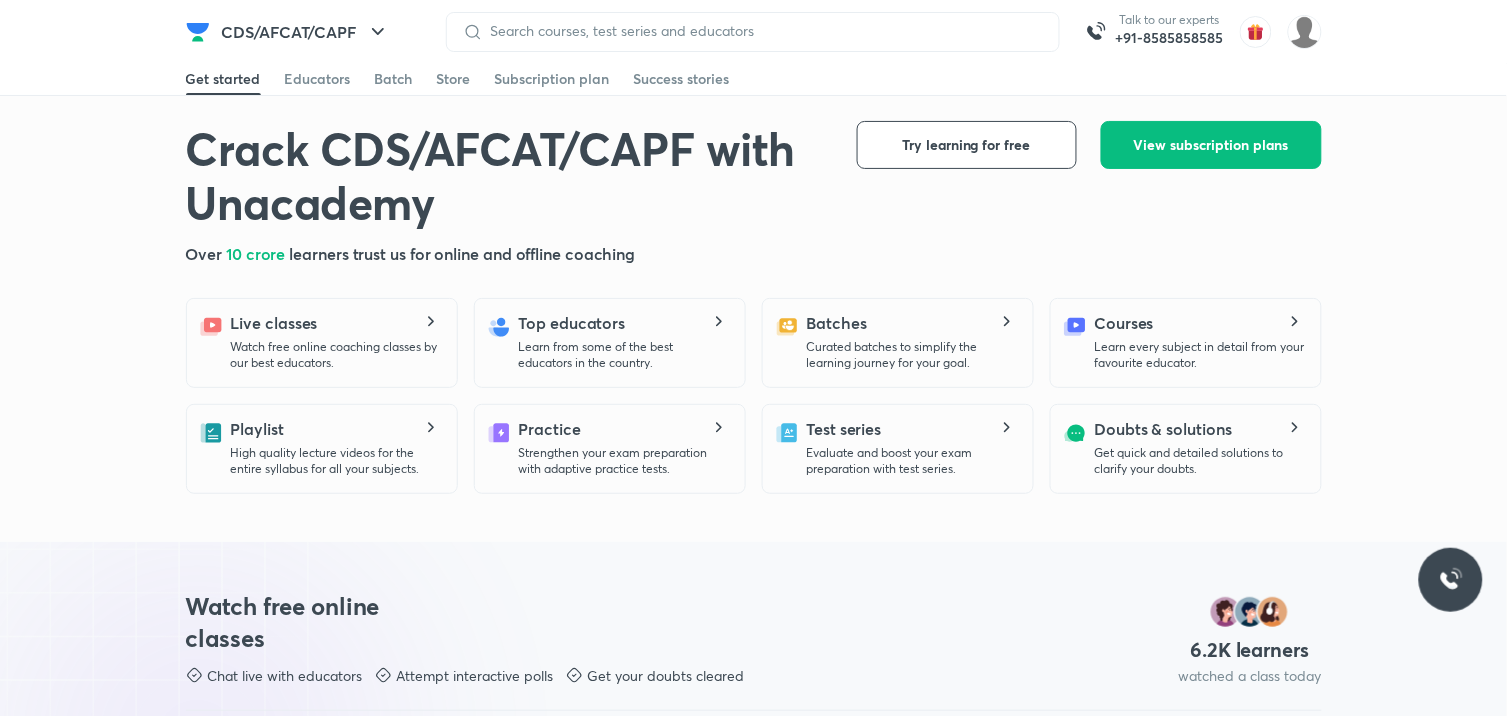 click on "Batch" at bounding box center (394, 79) 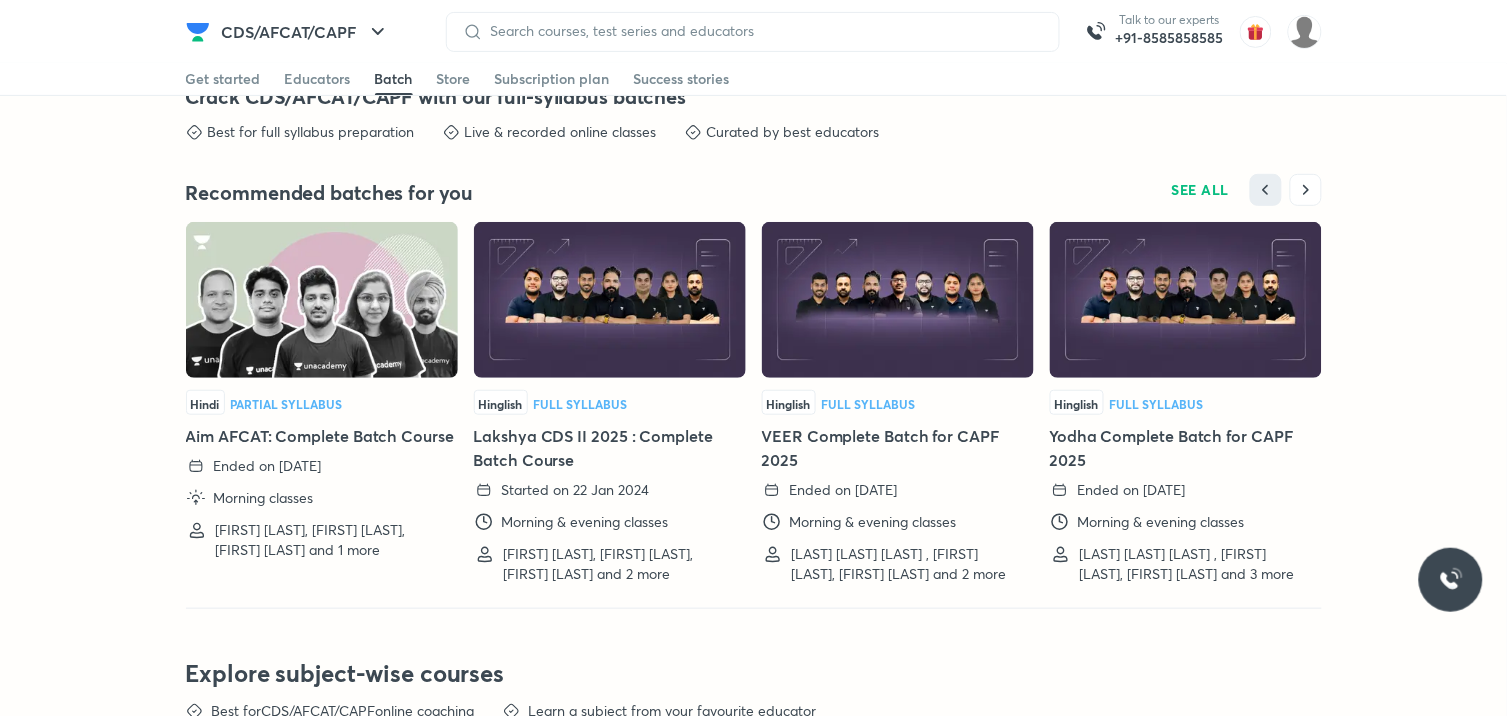 scroll, scrollTop: 4021, scrollLeft: 0, axis: vertical 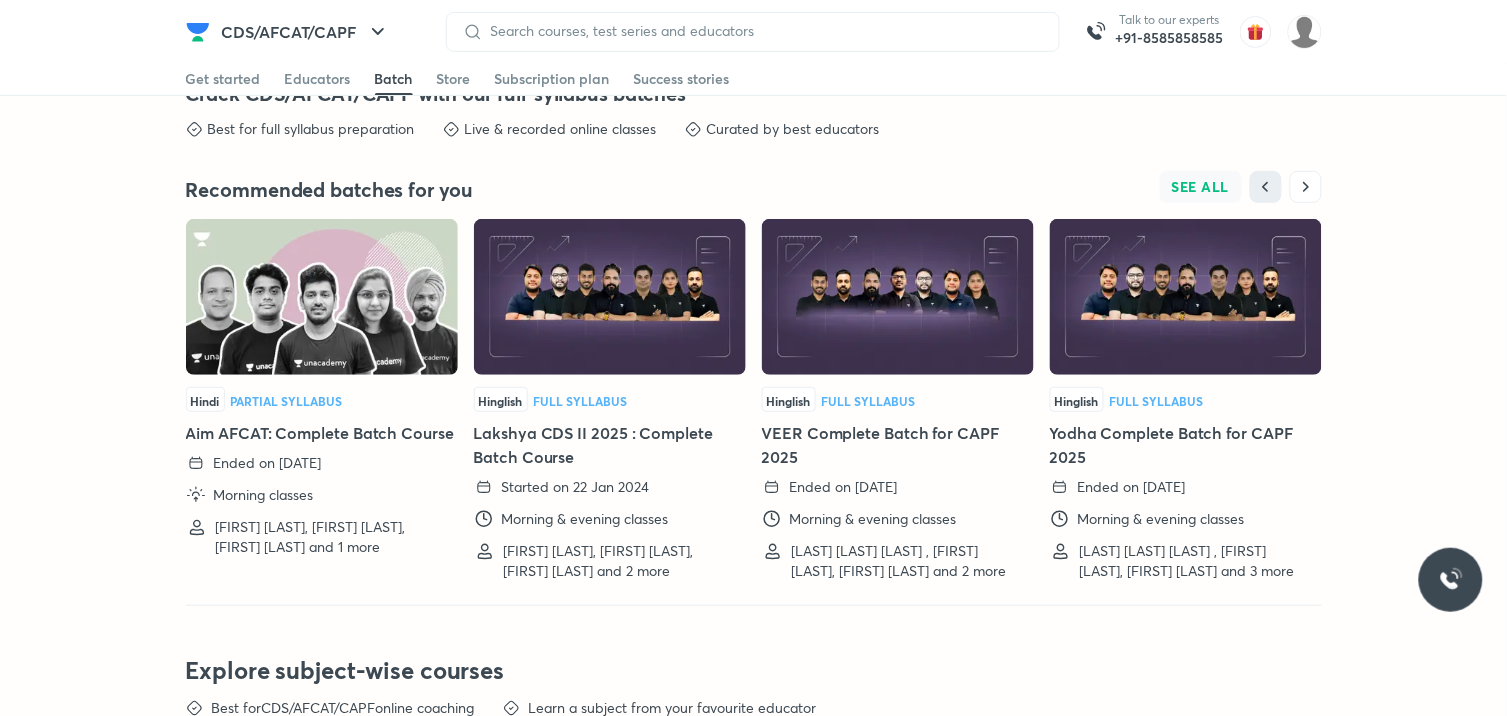 click on "SEE ALL" at bounding box center [1201, 187] 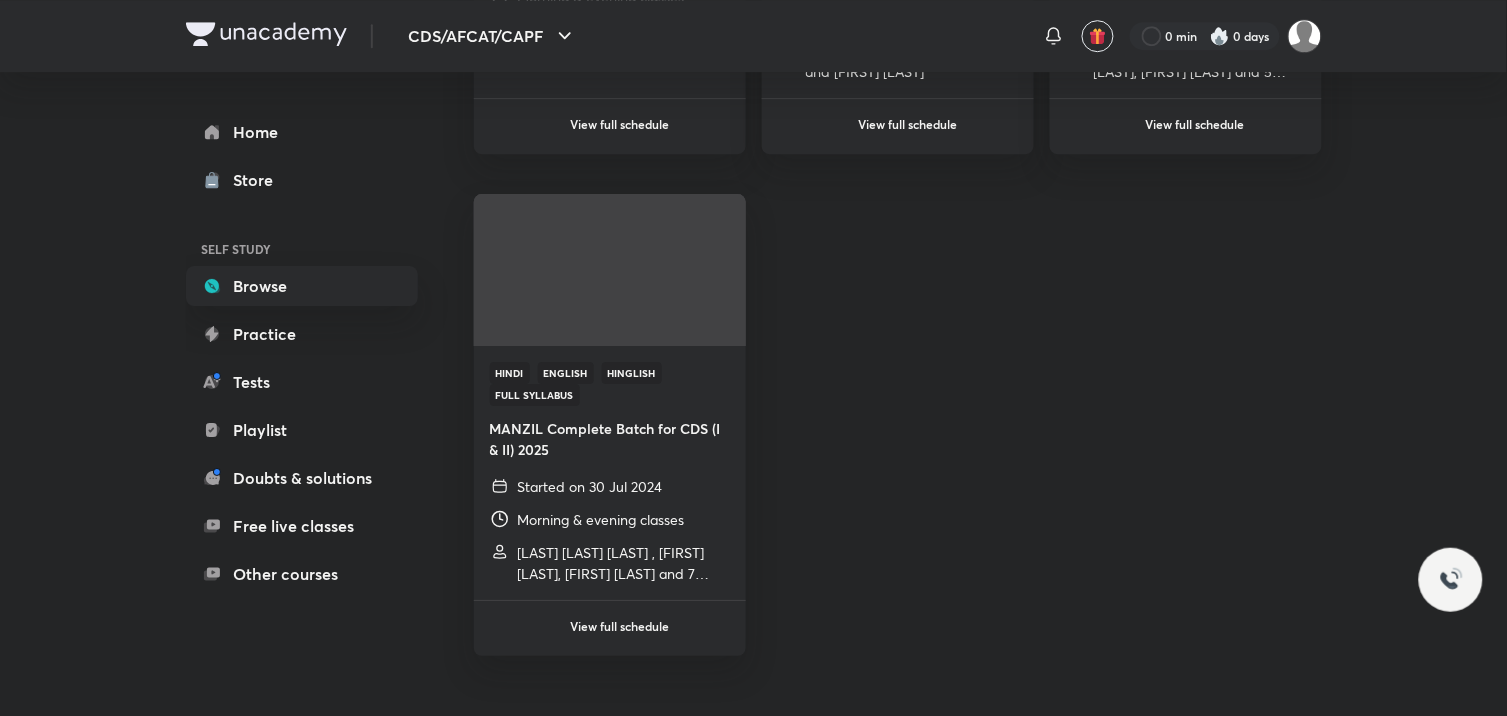 scroll, scrollTop: 0, scrollLeft: 0, axis: both 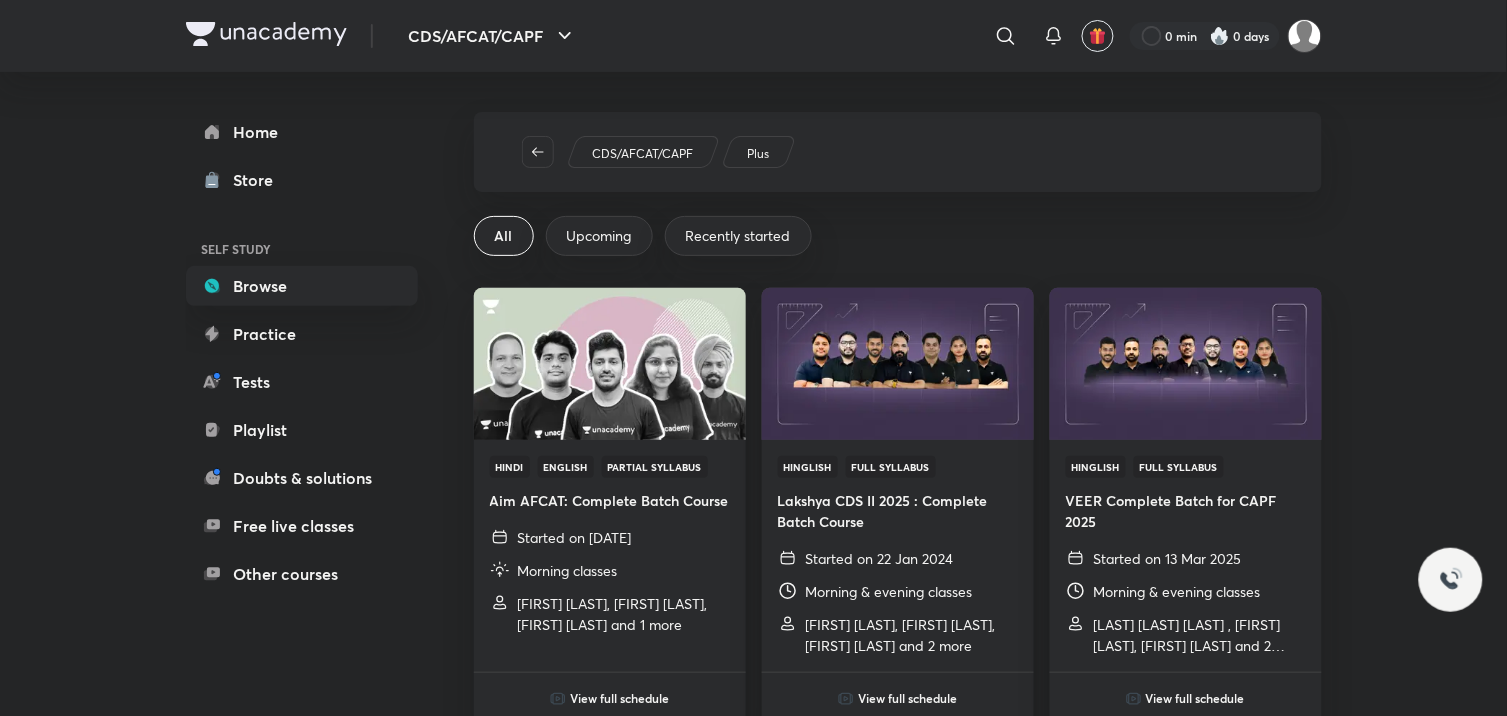 click on "Upcoming" at bounding box center [599, 236] 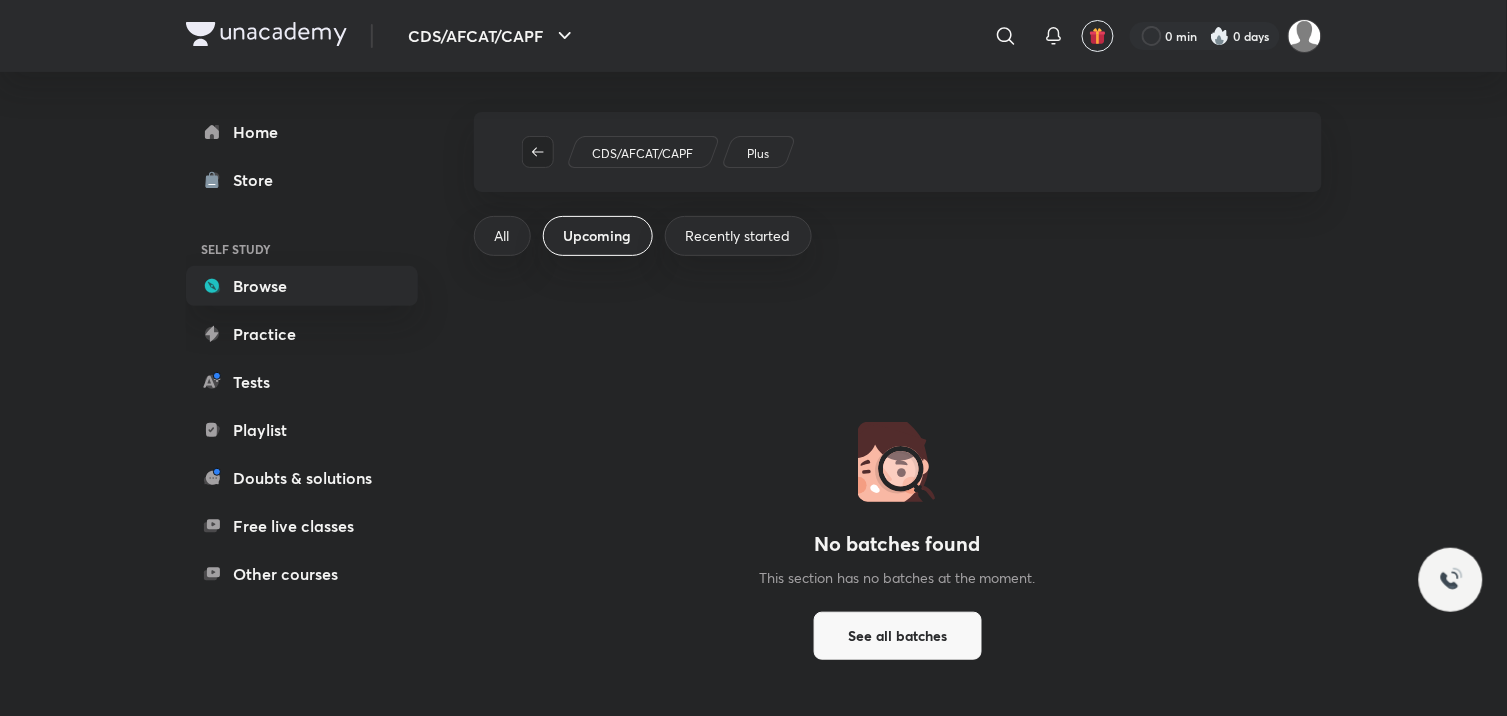 click at bounding box center [538, 152] 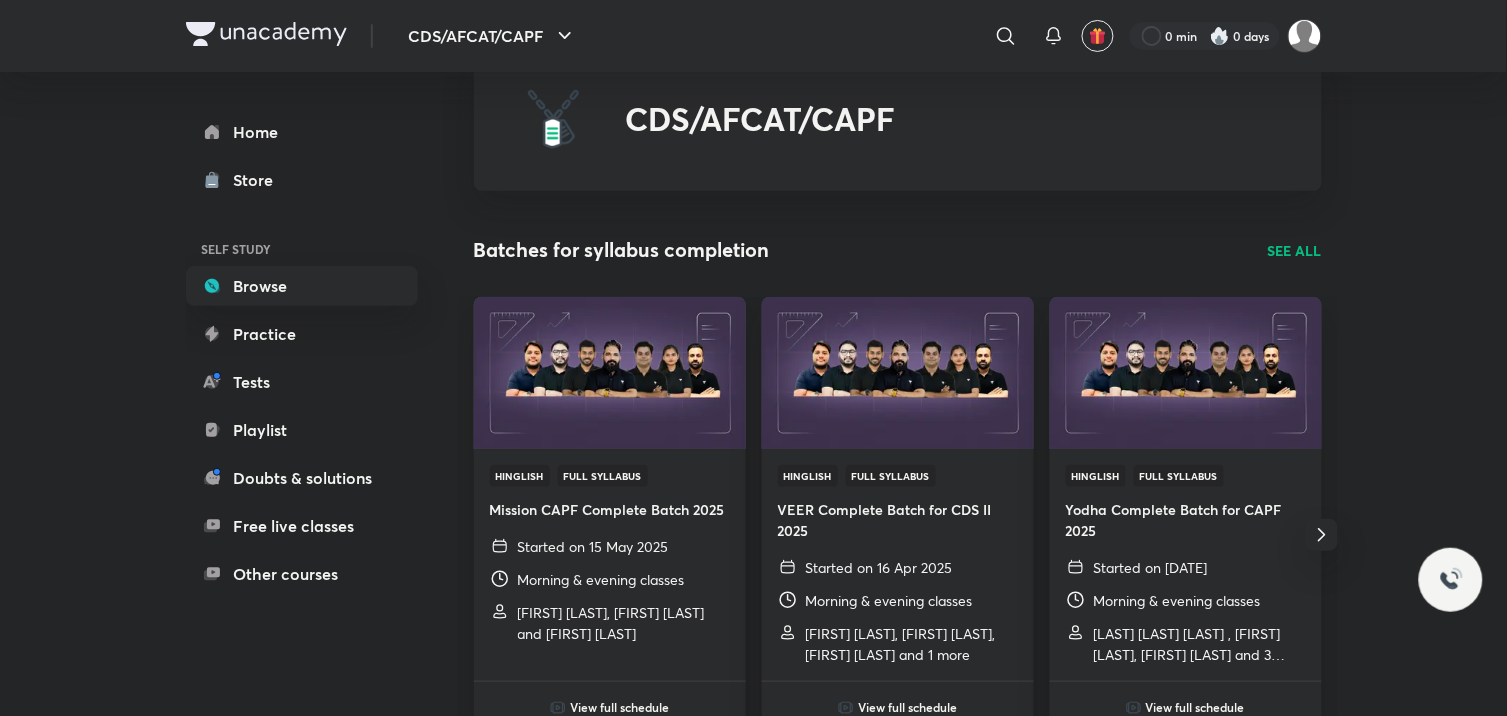 scroll, scrollTop: 111, scrollLeft: 0, axis: vertical 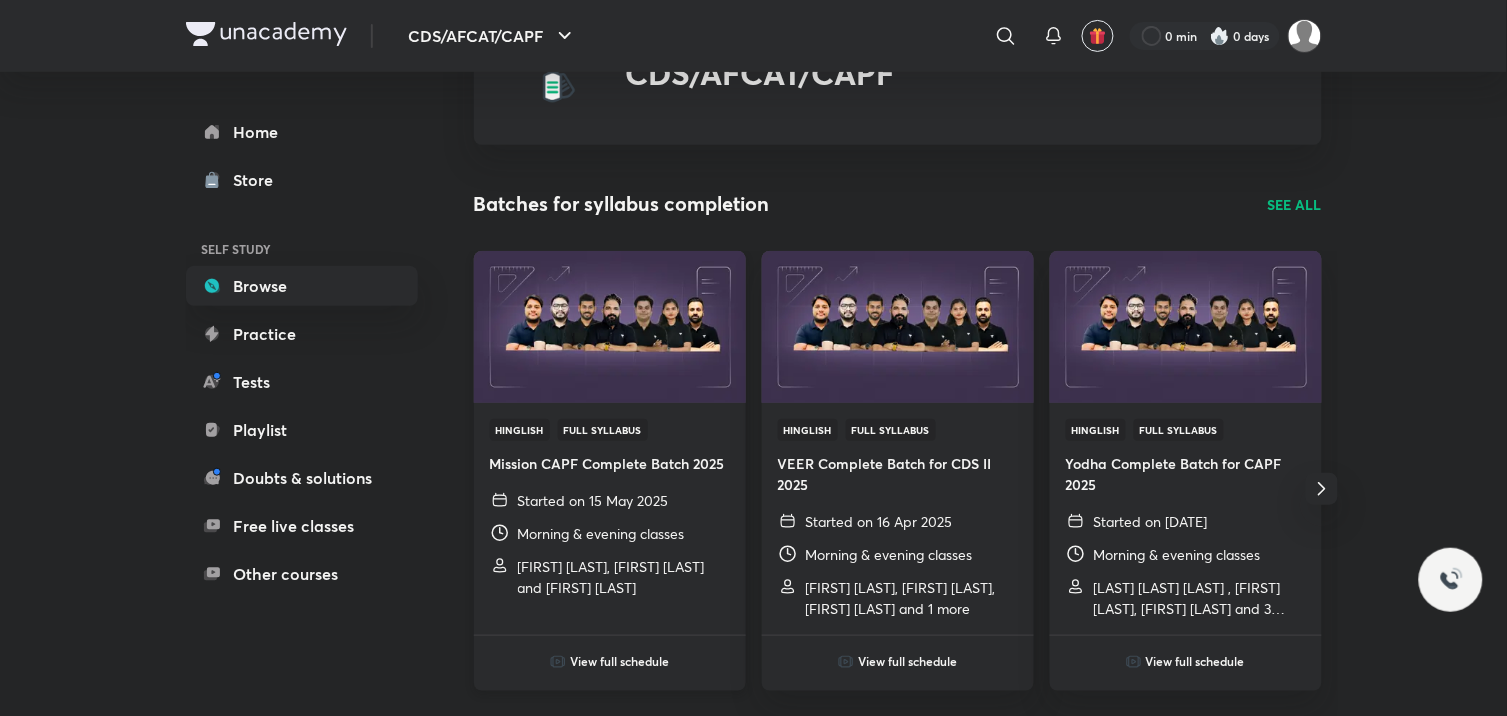 click on "Hinglish Full Syllabus Mission CAPF Complete Batch 2025 Started on 15 May 2025 Morning & evening classes Sidhant Sharma, Sandeep Kumar and Shree Prateek" at bounding box center [610, 508] 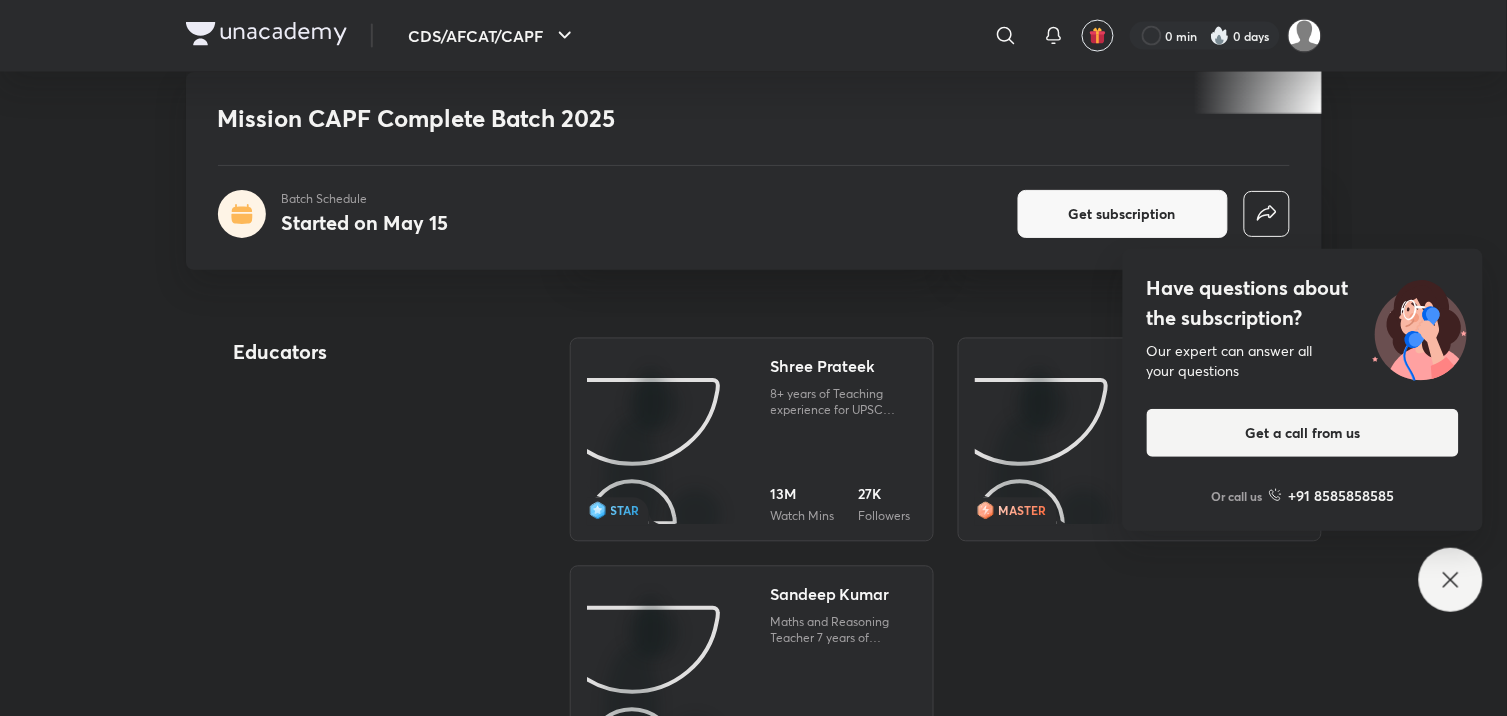 scroll, scrollTop: 777, scrollLeft: 0, axis: vertical 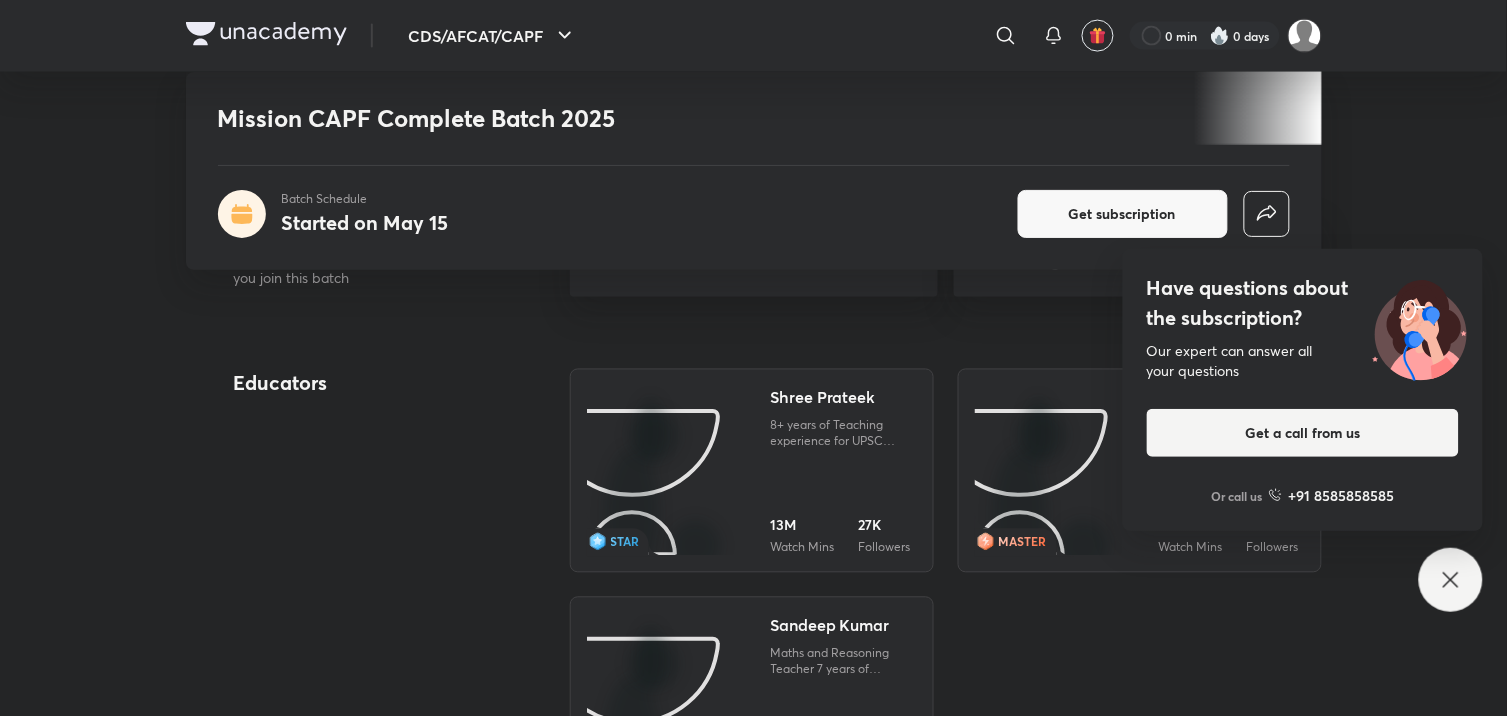 click on "Have questions about the subscription? Our expert can answer all your questions Get a call from us Or call us +91 8585858585" at bounding box center [1451, 580] 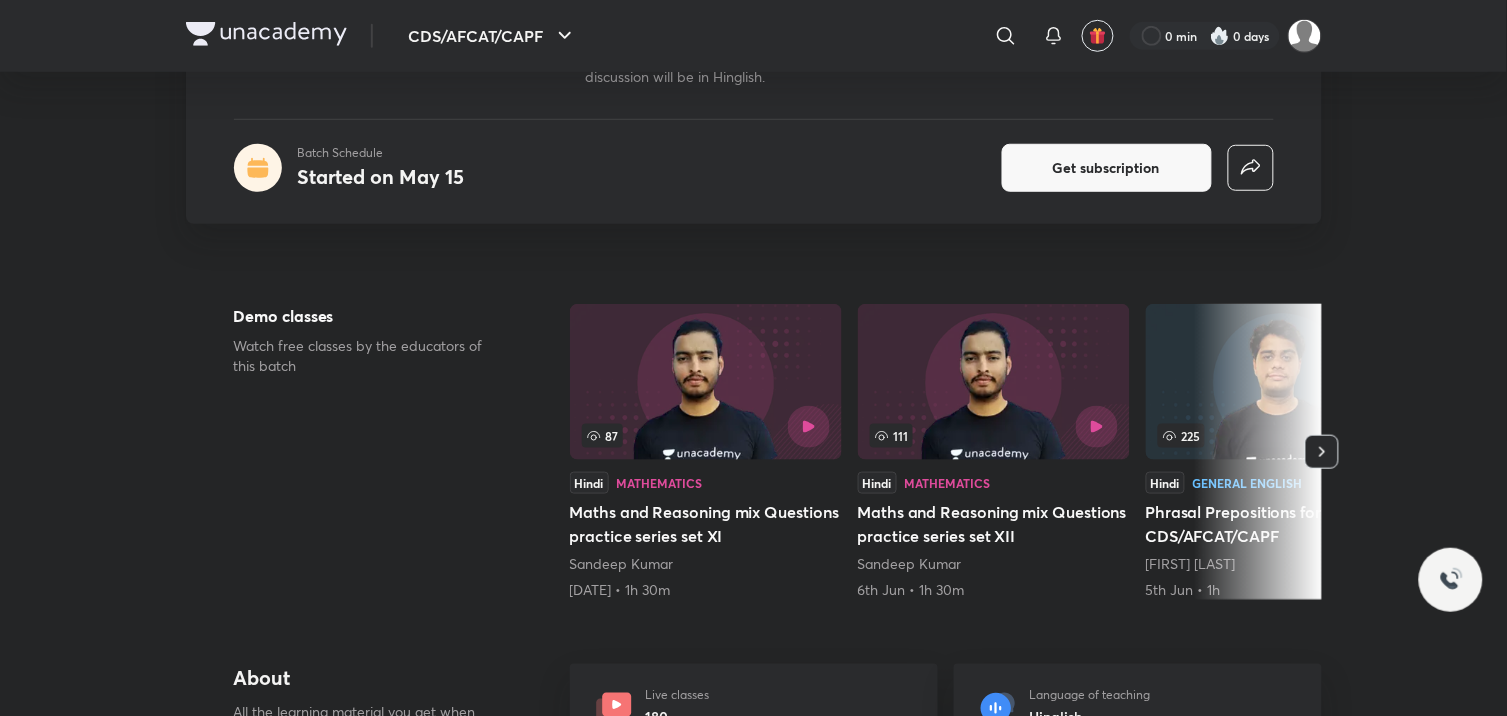 scroll, scrollTop: 0, scrollLeft: 0, axis: both 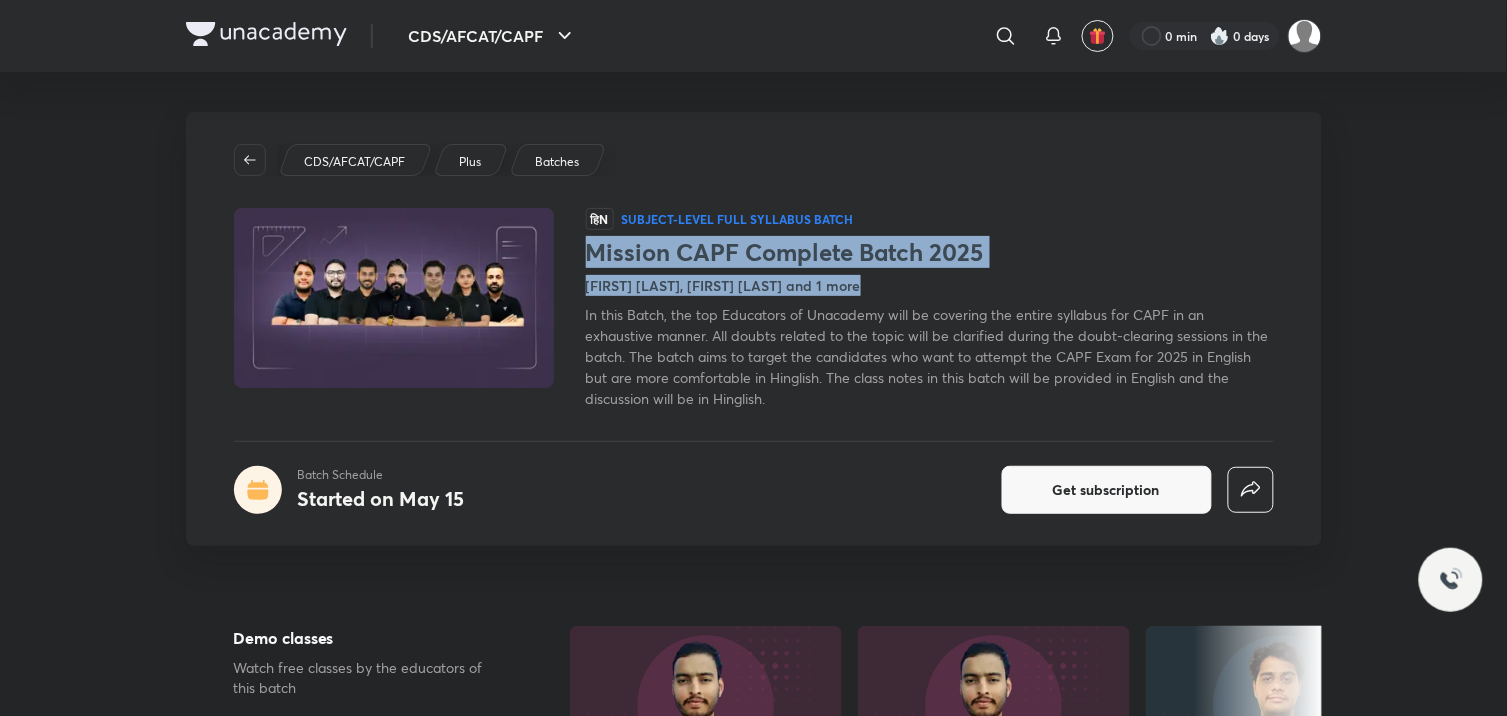 drag, startPoint x: 588, startPoint y: 257, endPoint x: 1054, endPoint y: 268, distance: 466.12982 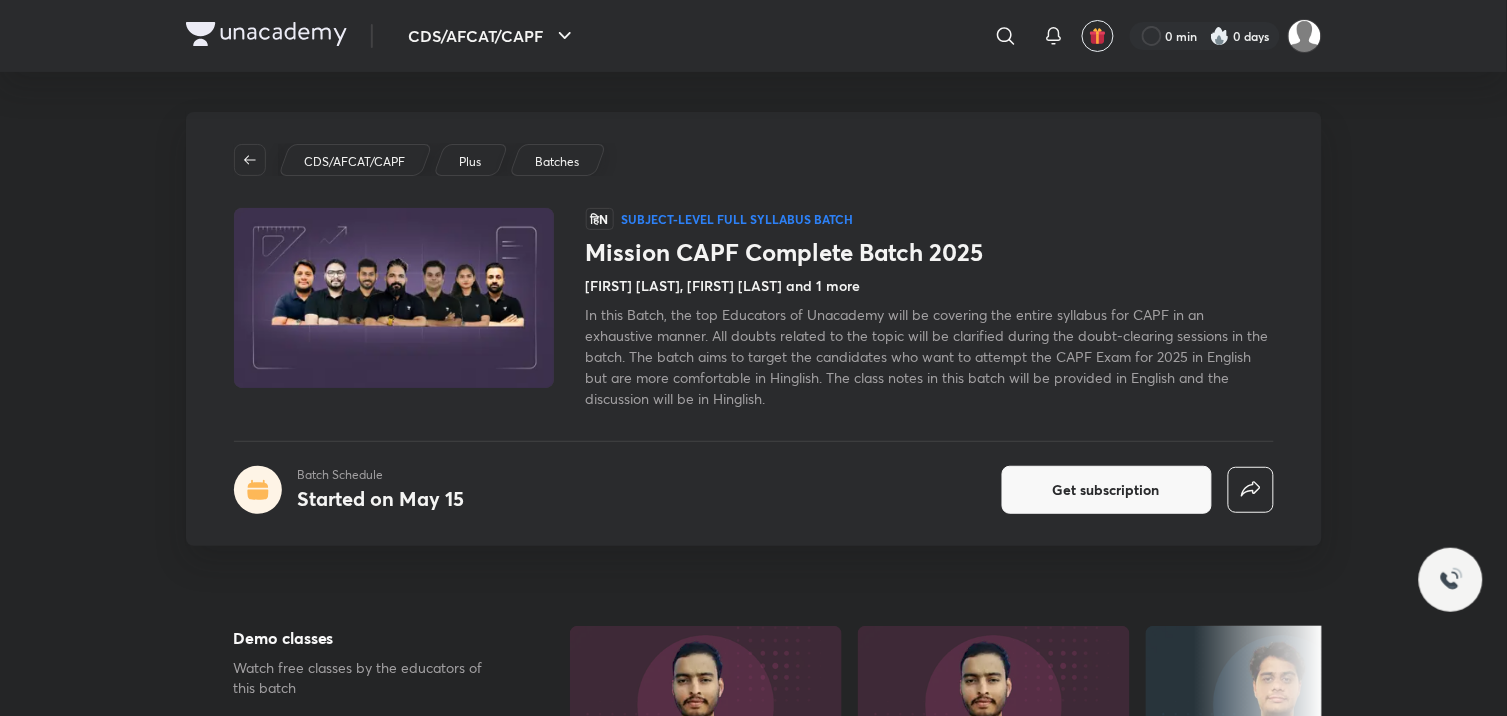 click on "Mission CAPF Complete Batch 2025  Shree Prateek, Sidhant Sharma and 1 more In this Batch, the top Educators of Unacademy will be covering the entire syllabus for CAPF in an exhaustive manner. All doubts related to the topic will be clarified during the doubt-clearing sessions in the batch. The batch aims to target the candidates who want to attempt the CAPF Exam for 2025 in English but are more comfortable in Hinglish. The class notes in this batch will be provided in English and the discussion will be in Hinglish." at bounding box center (930, 323) 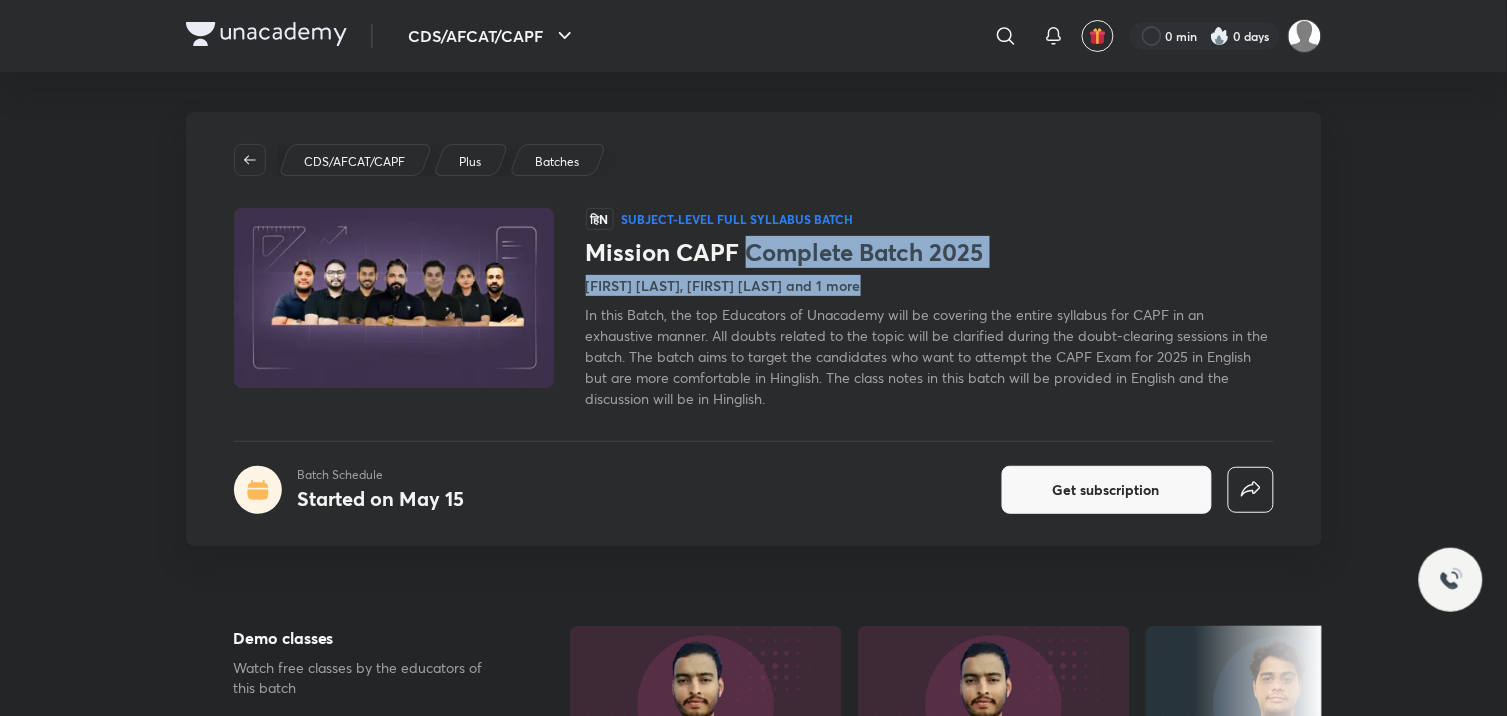 drag, startPoint x: 751, startPoint y: 251, endPoint x: 1044, endPoint y: 267, distance: 293.43652 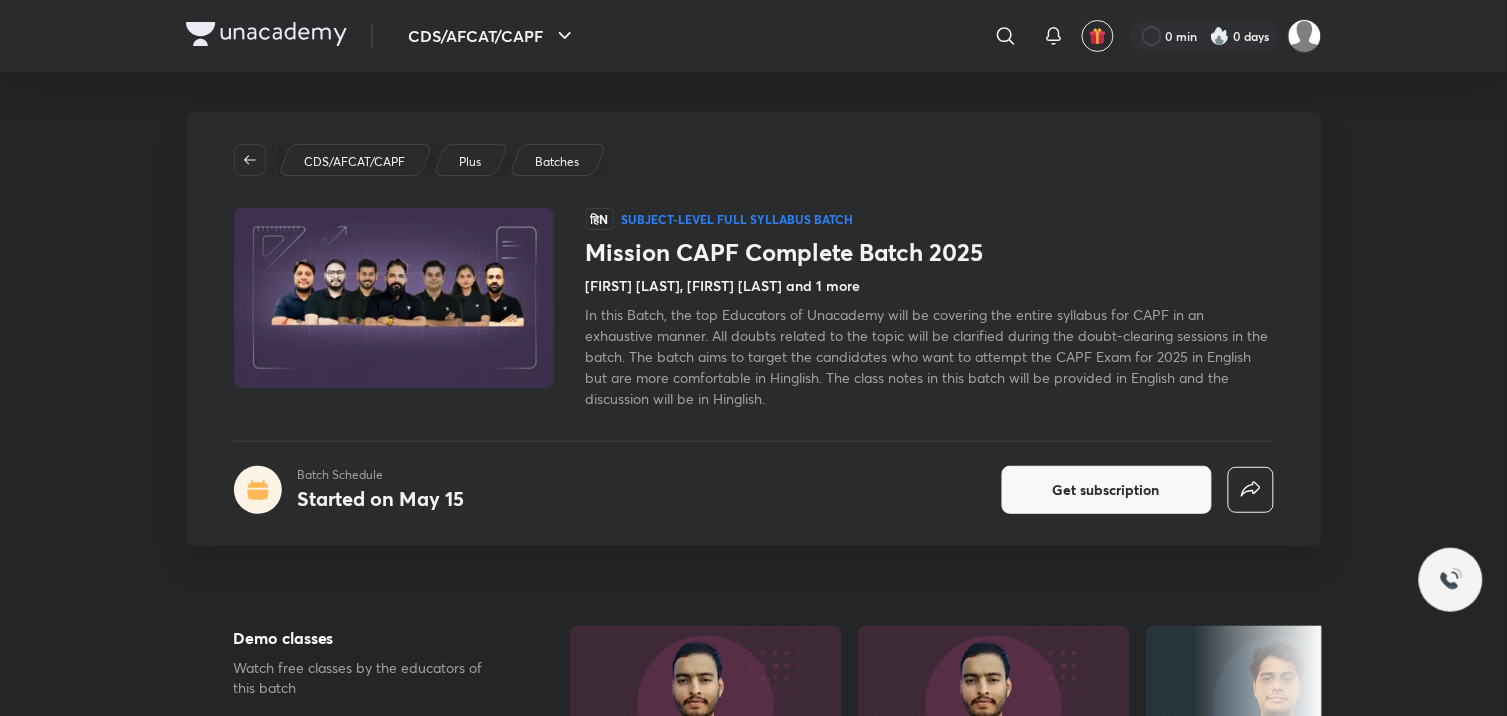 click on "Mission CAPF Complete Batch 2025  Shree Prateek, Sidhant Sharma and 1 more In this Batch, the top Educators of Unacademy will be covering the entire syllabus for CAPF in an exhaustive manner. All doubts related to the topic will be clarified during the doubt-clearing sessions in the batch. The batch aims to target the candidates who want to attempt the CAPF Exam for 2025 in English but are more comfortable in Hinglish. The class notes in this batch will be provided in English and the discussion will be in Hinglish." at bounding box center (930, 323) 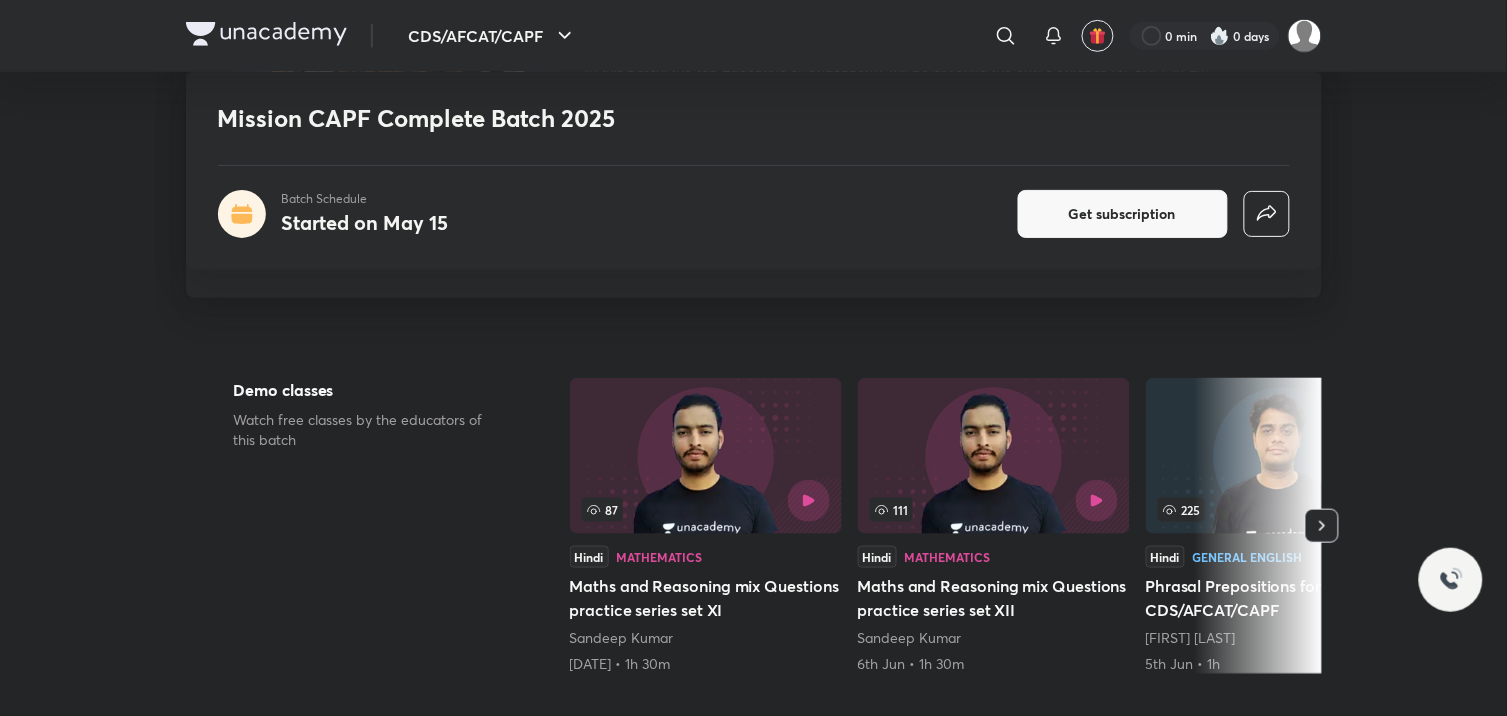 scroll, scrollTop: 333, scrollLeft: 0, axis: vertical 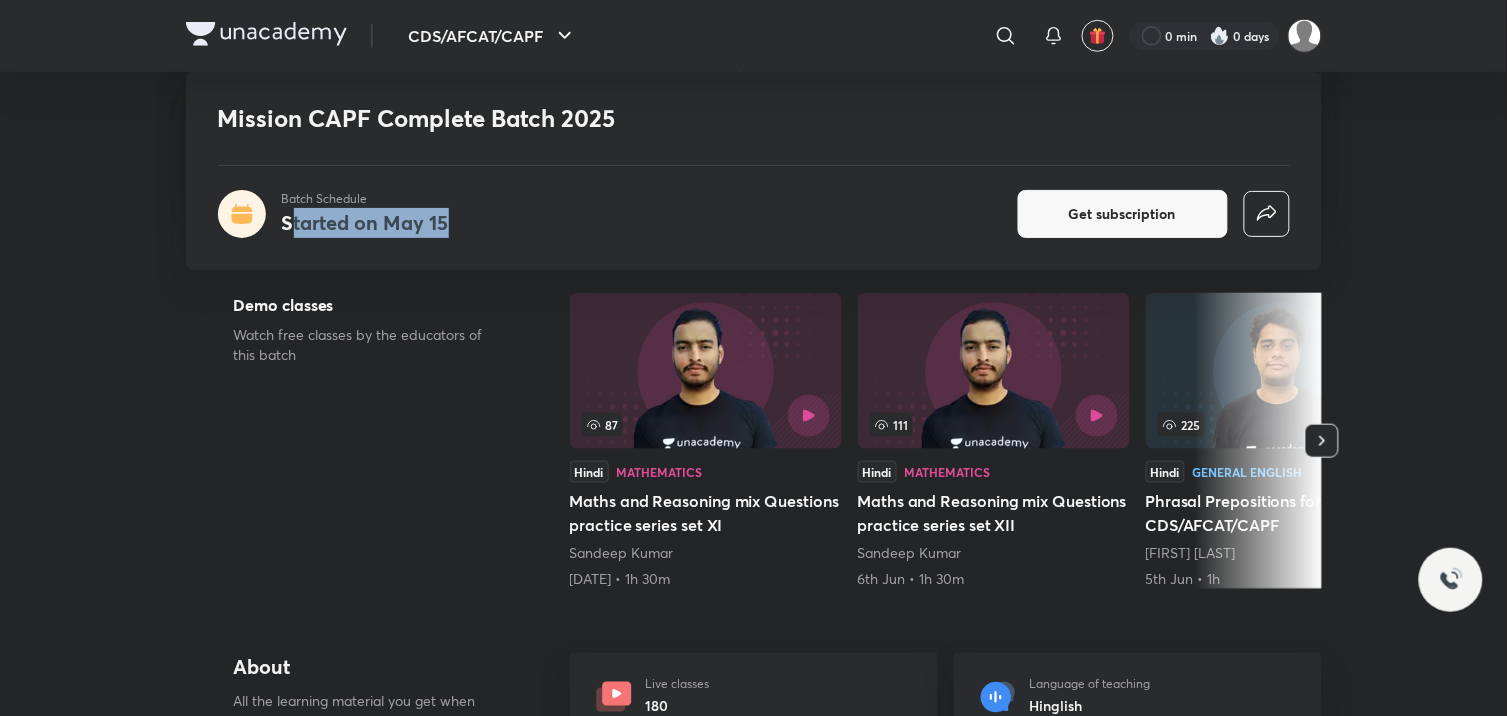 drag, startPoint x: 287, startPoint y: 226, endPoint x: 532, endPoint y: 233, distance: 245.09998 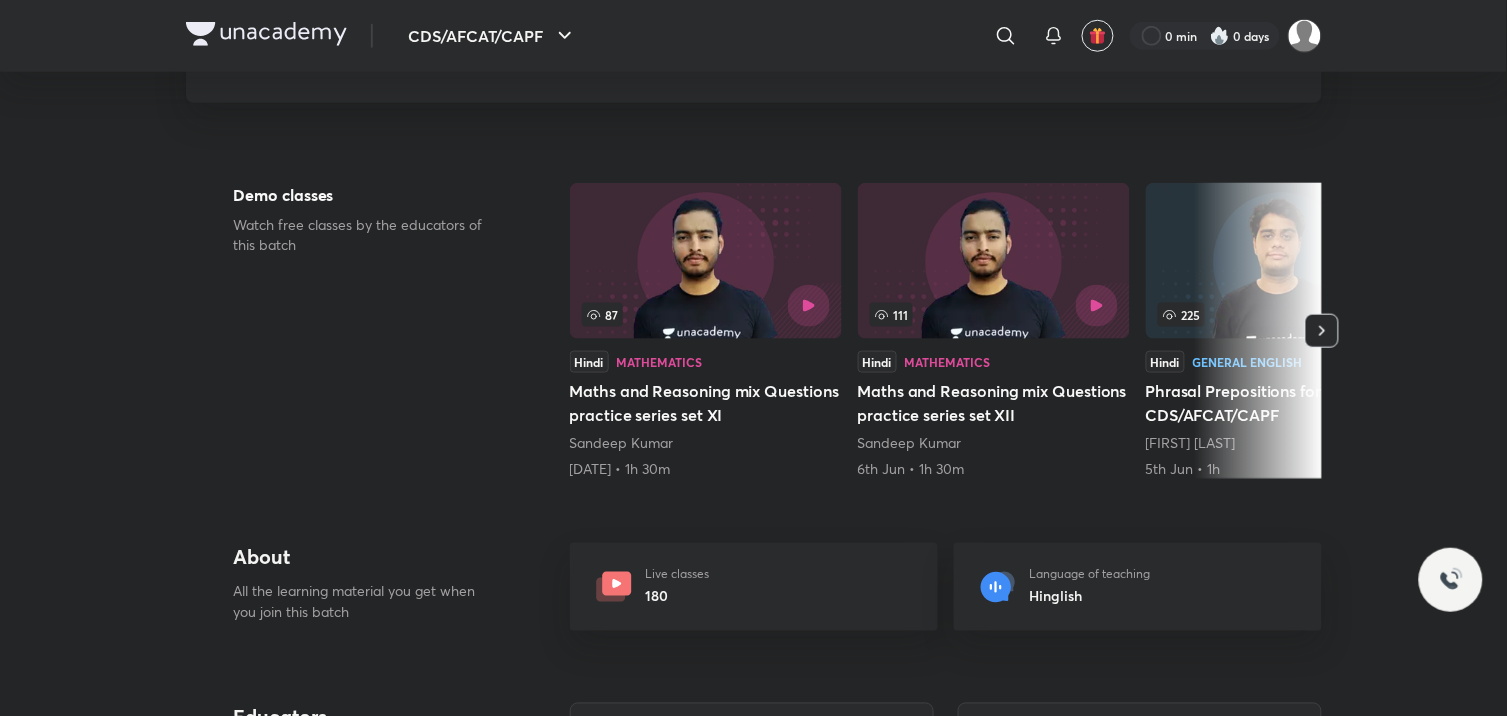 scroll, scrollTop: 222, scrollLeft: 0, axis: vertical 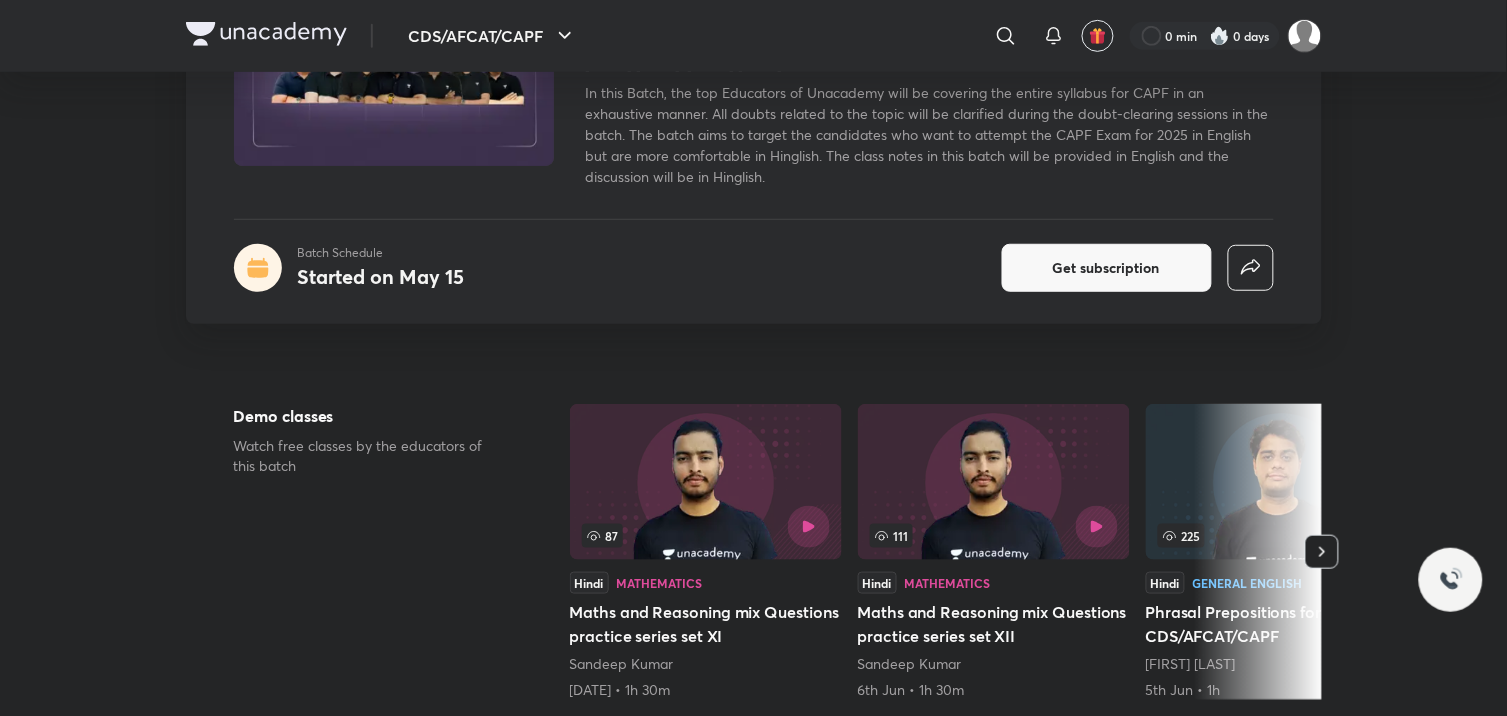 click 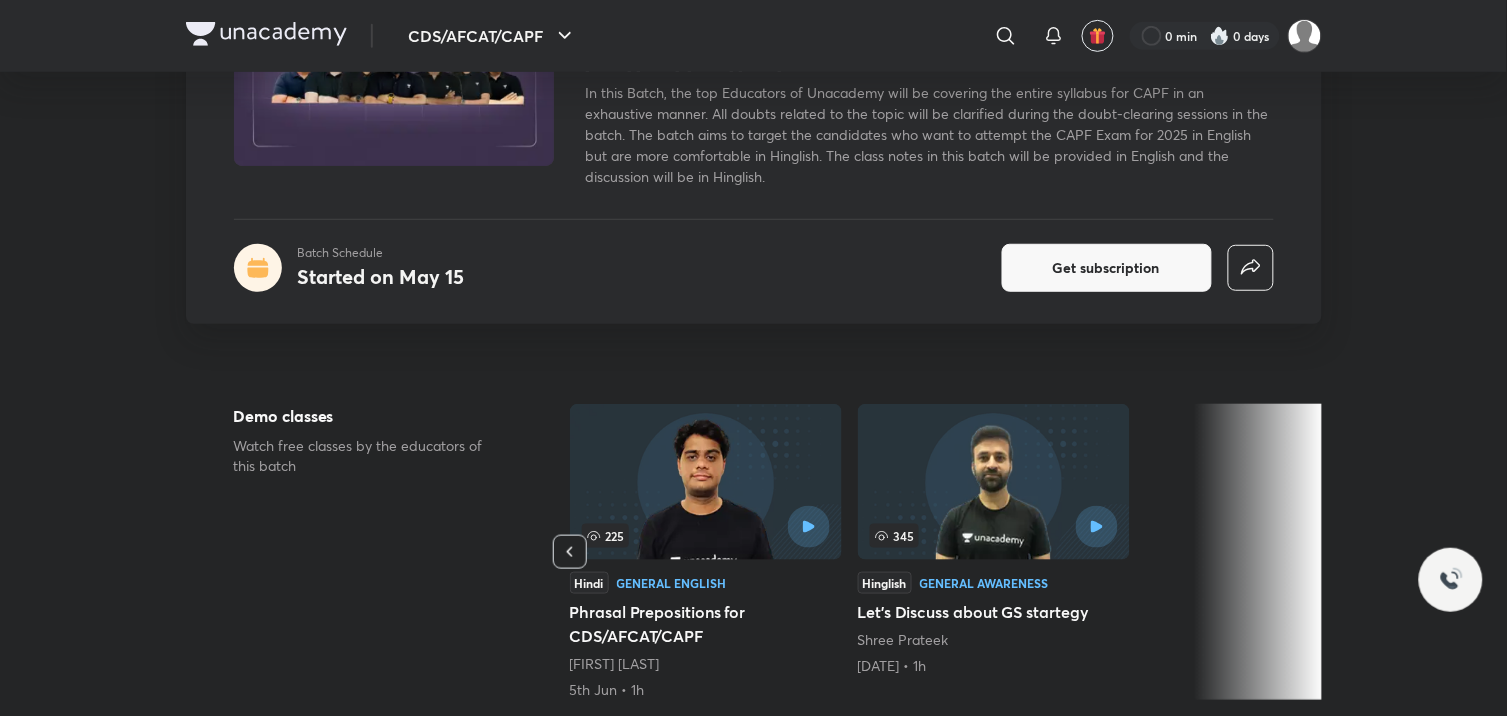 click 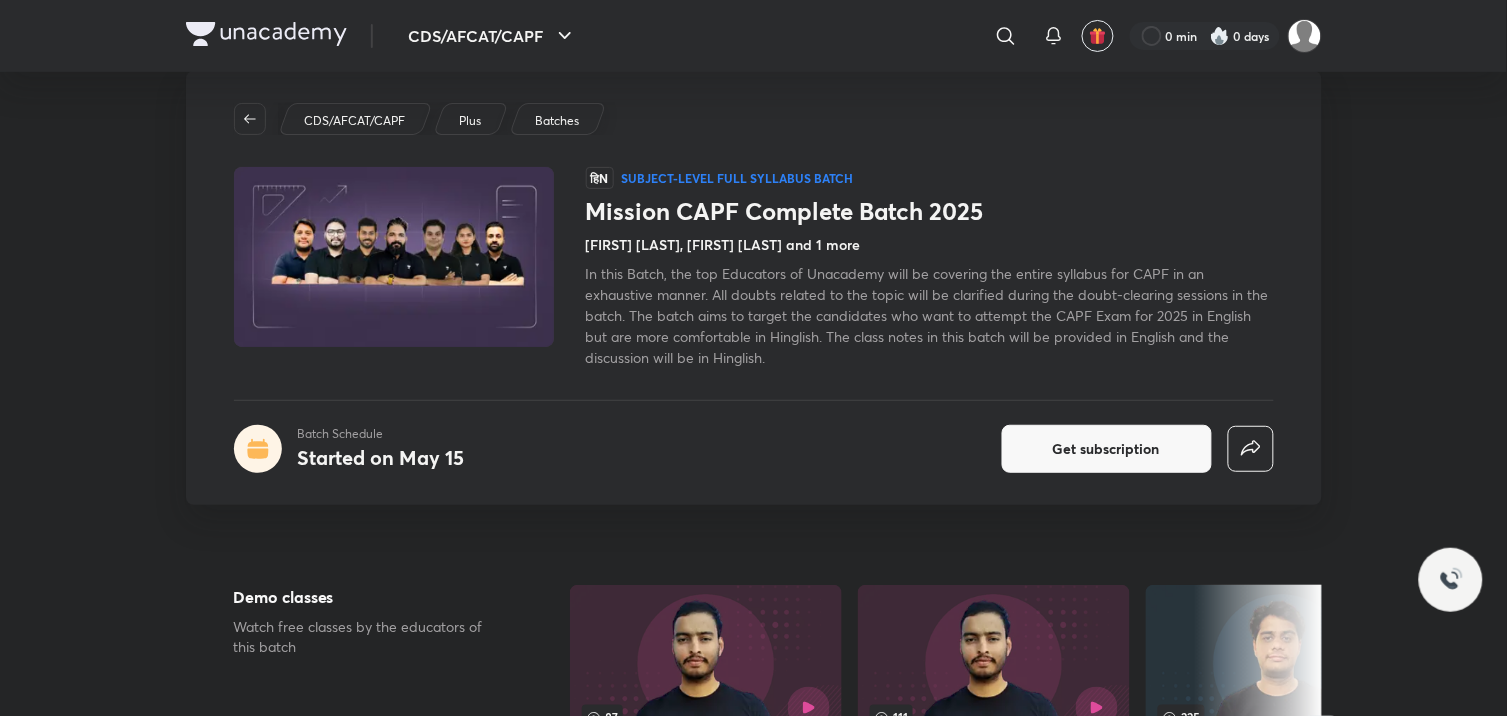 scroll, scrollTop: 0, scrollLeft: 0, axis: both 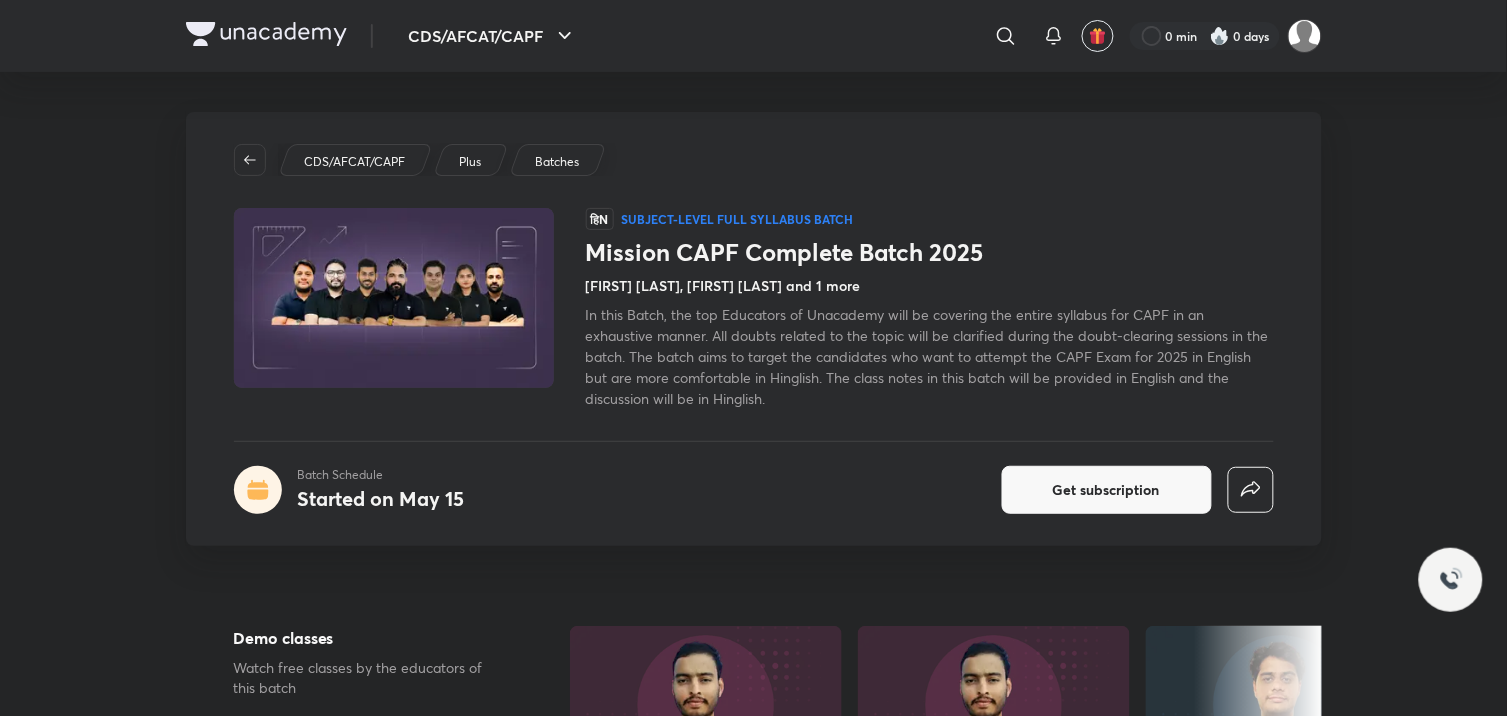 click 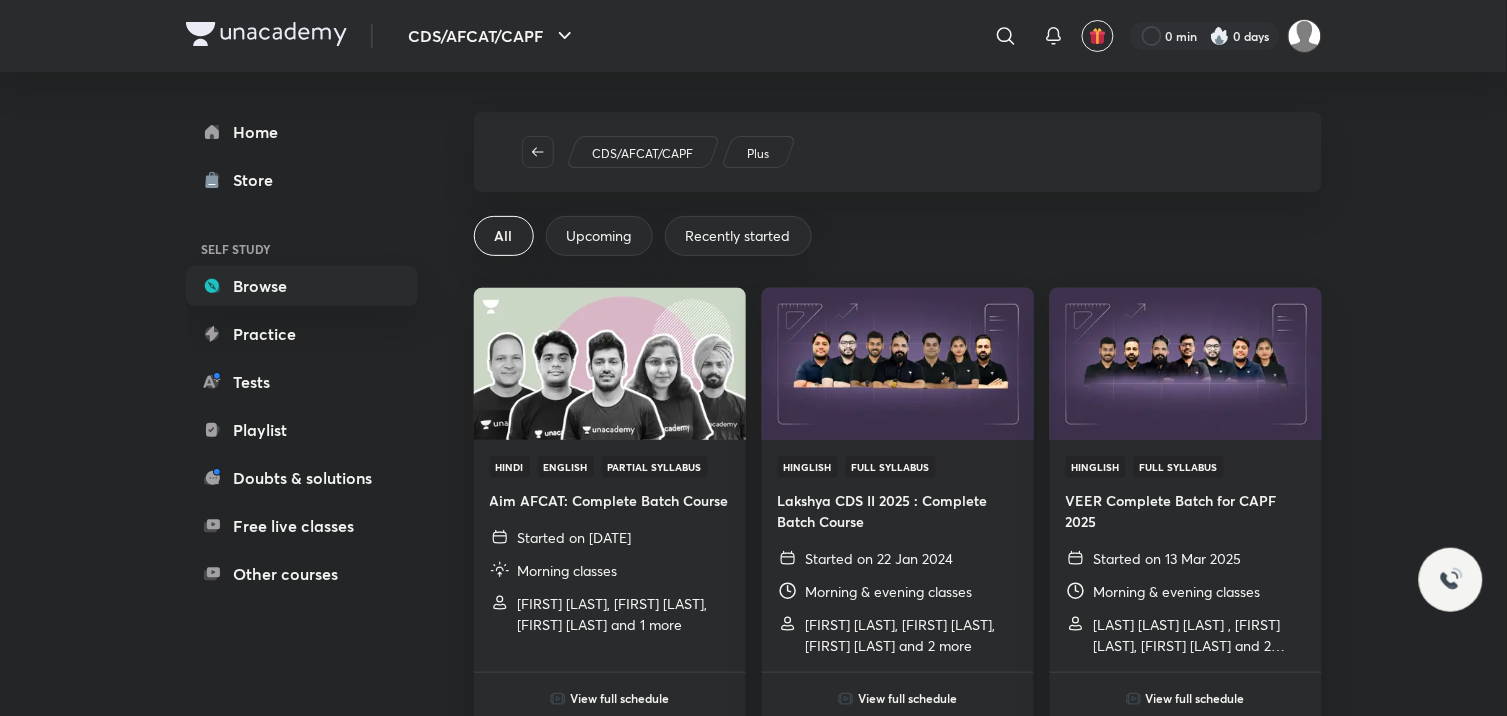 click at bounding box center (266, 34) 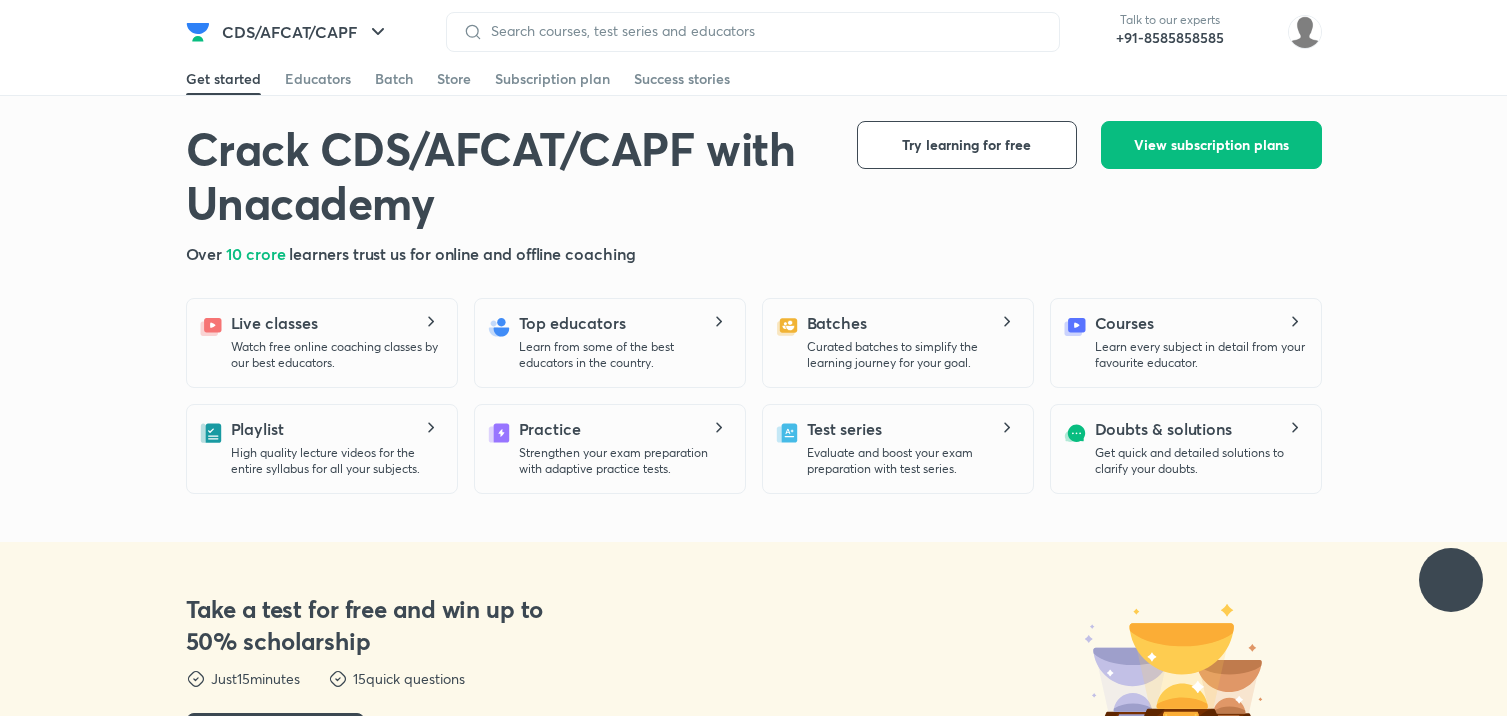 scroll, scrollTop: 0, scrollLeft: 0, axis: both 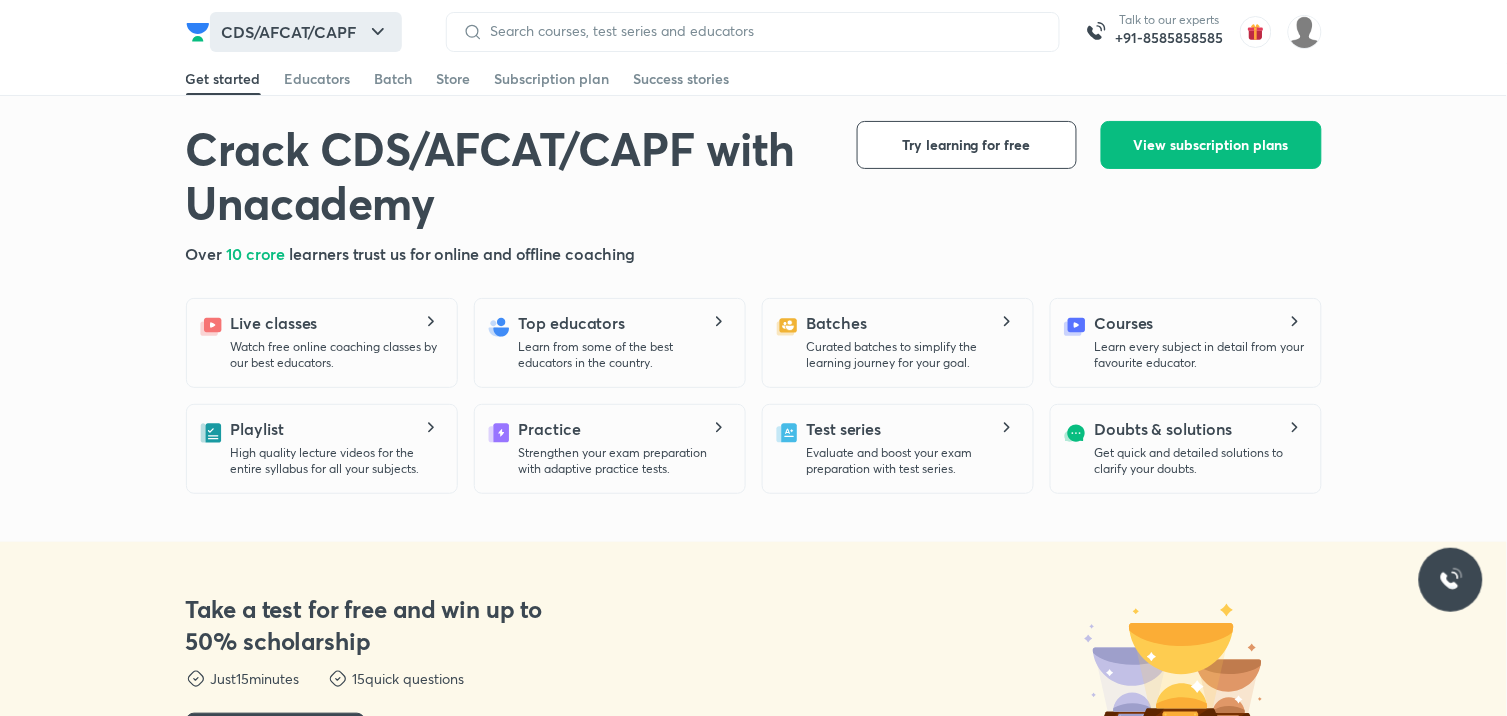click on "CDS/AFCAT/CAPF" at bounding box center [306, 32] 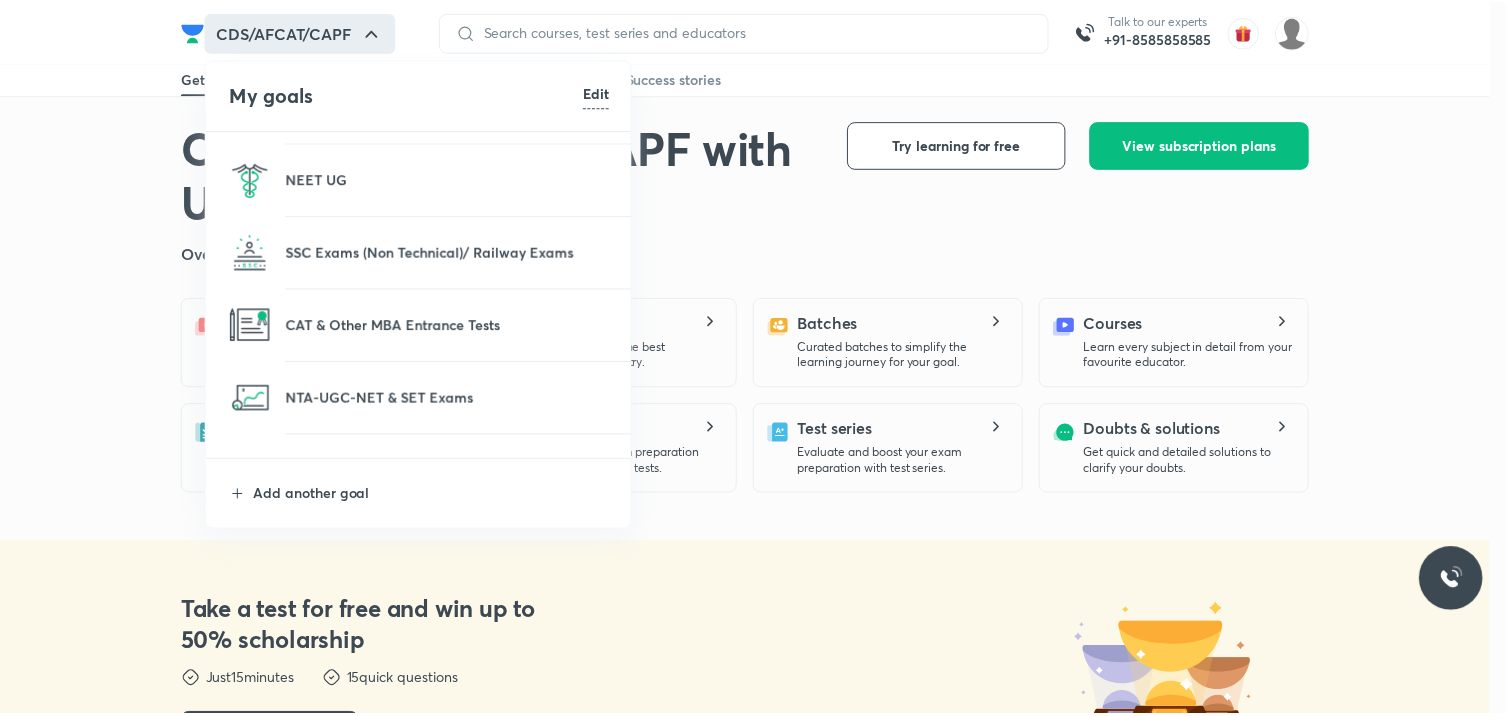 scroll, scrollTop: 222, scrollLeft: 0, axis: vertical 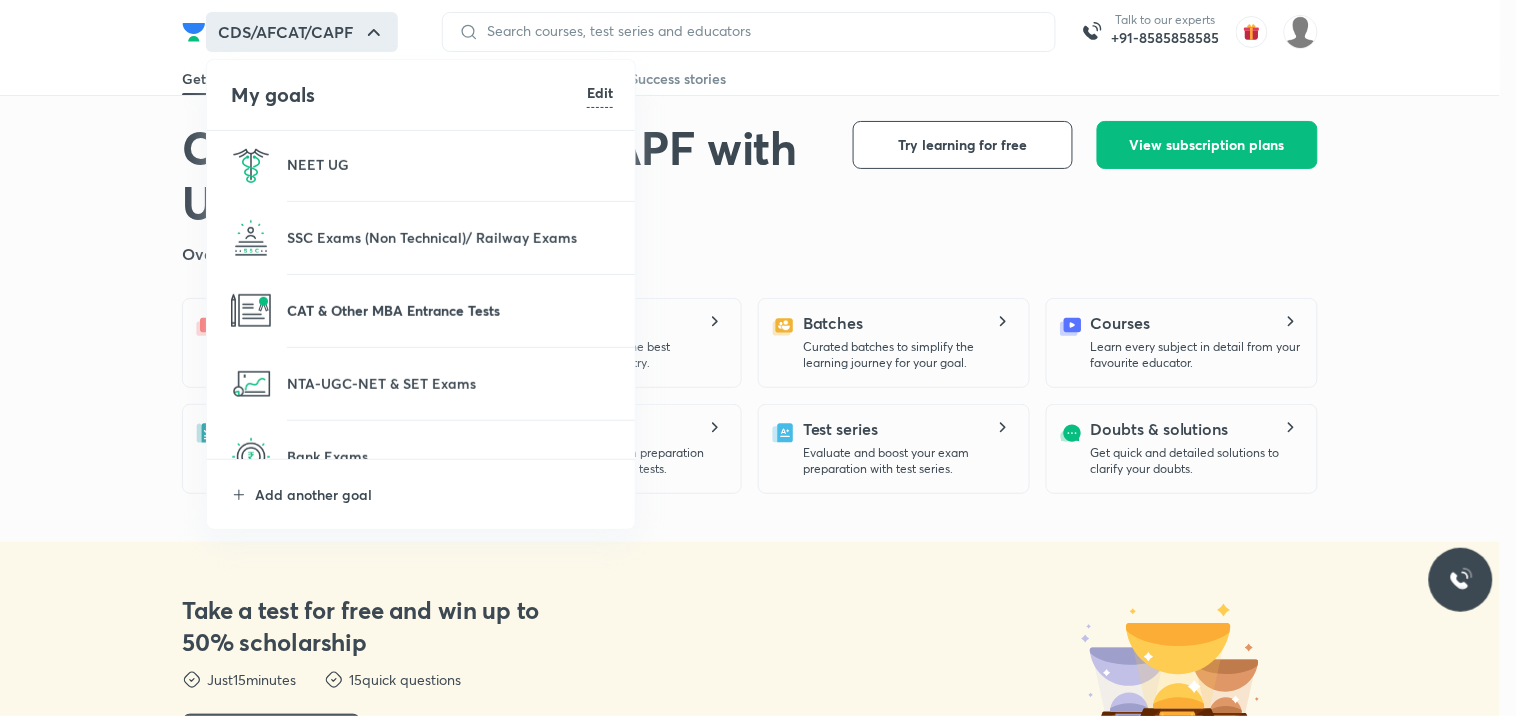 click on "CAT & Other MBA Entrance Tests" at bounding box center [450, 310] 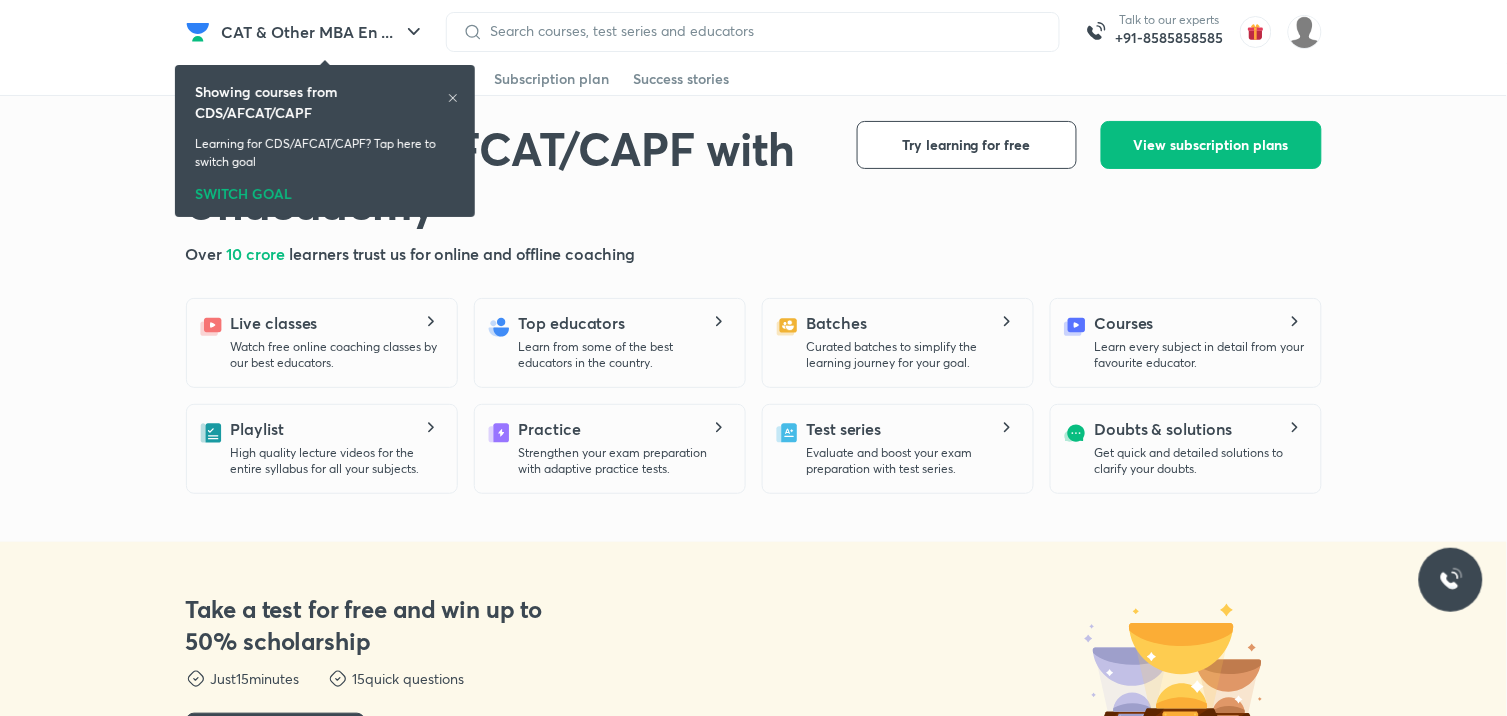 click on "CAT & Other MBA En ... Talk to our experts +91-8585858585 Get started Educators Batch Store Subscription plan Success stories Get started Educators Batch Store Subscription plan Success stories Crack CDS/AFCAT/CAPF with Unacademy Crack CDS/AFCAT/CAPF with Unacademy   Over     10 crore     learners trust us for online and offline coaching   Try learning for free View subscription plans View subscription plans Explore for free Live classes Watch free online coaching classes by our best educators. Top educators Learn from some of the best educators in the country. Batches Curated batches to simplify the learning journey for your goal. Courses Learn every subject in detail from your favourite educator. Playlist High quality lecture videos for the entire syllabus for all your subjects. Practice Strengthen your exam preparation with adaptive practice tests. Test series Evaluate and boost your exam preparation with test series. Doubts & solutions Get quick and detailed solutions to clarify your doubts. Just  15   15" at bounding box center (753, 3121) 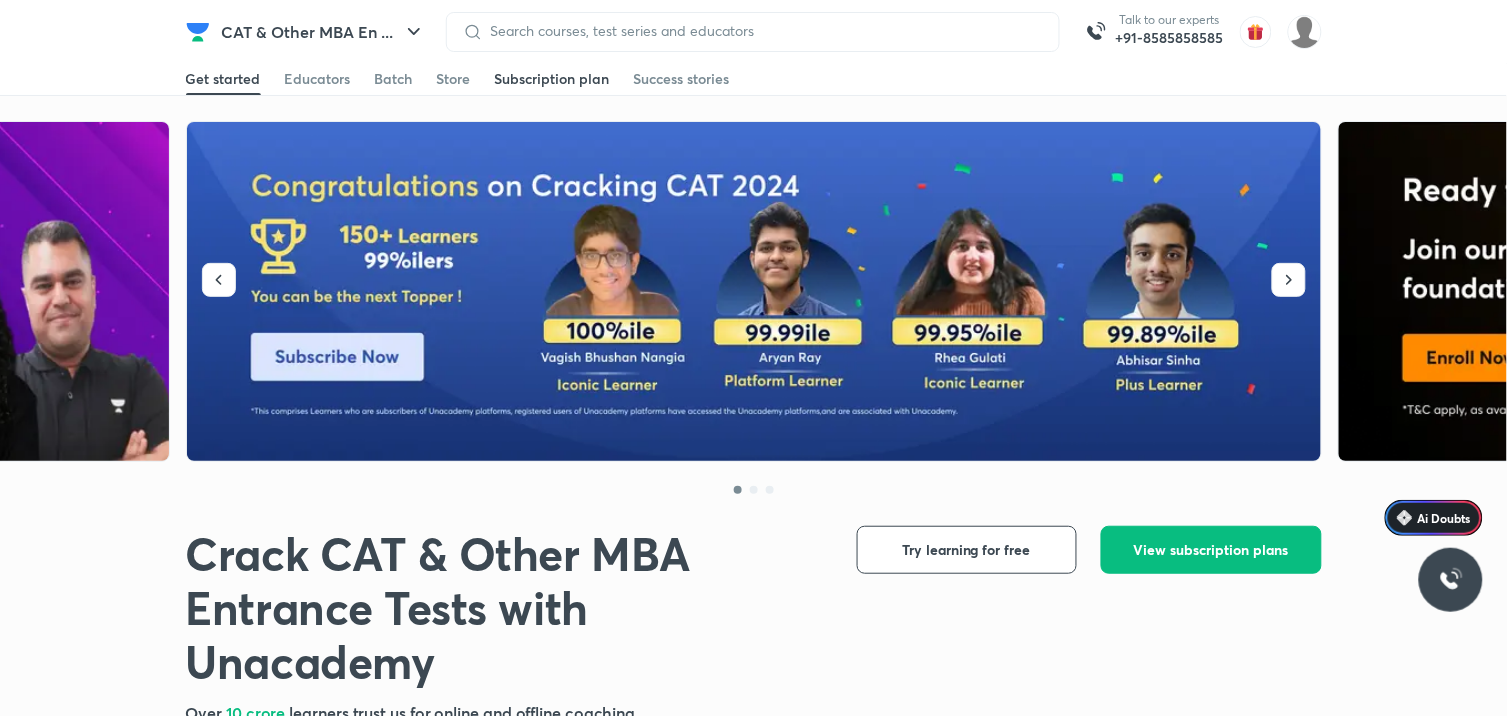 click on "Subscription plan" at bounding box center [552, 79] 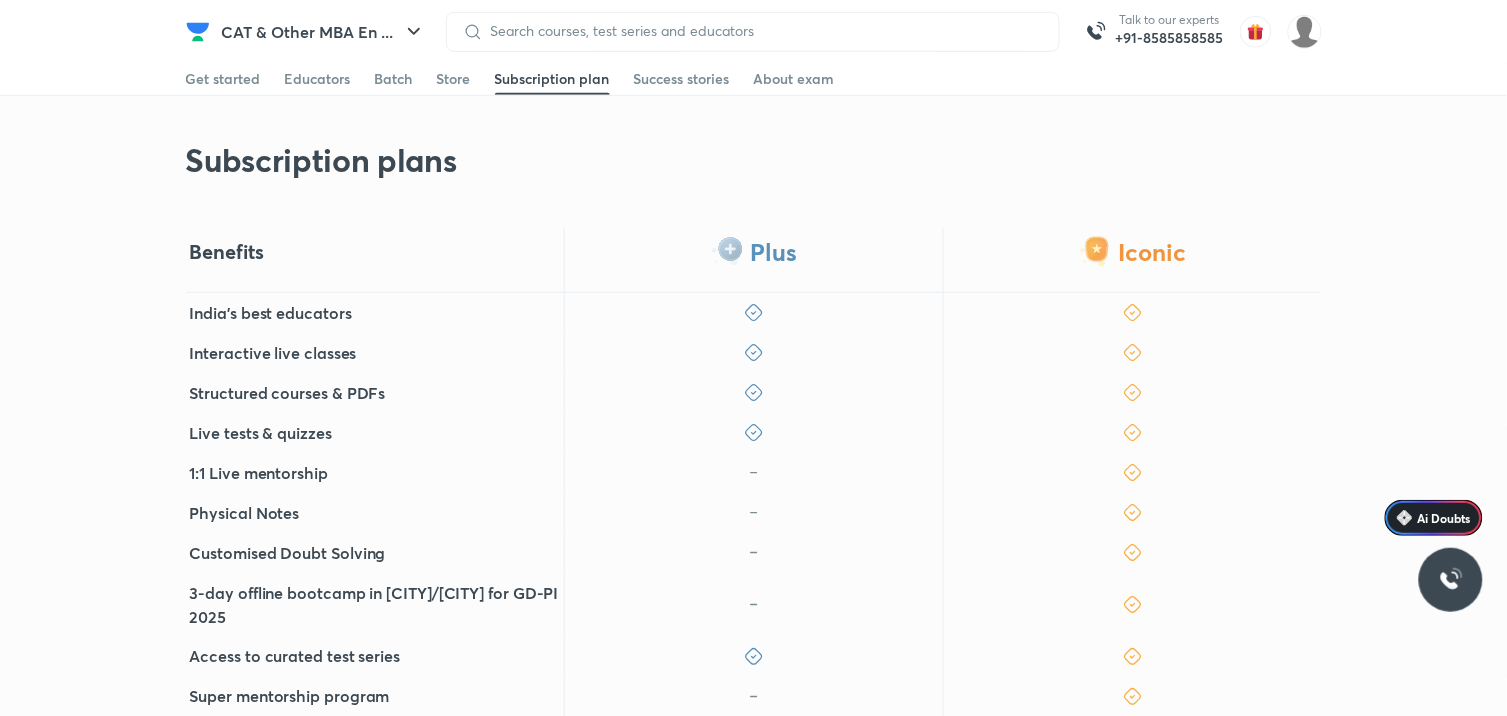 scroll, scrollTop: 333, scrollLeft: 0, axis: vertical 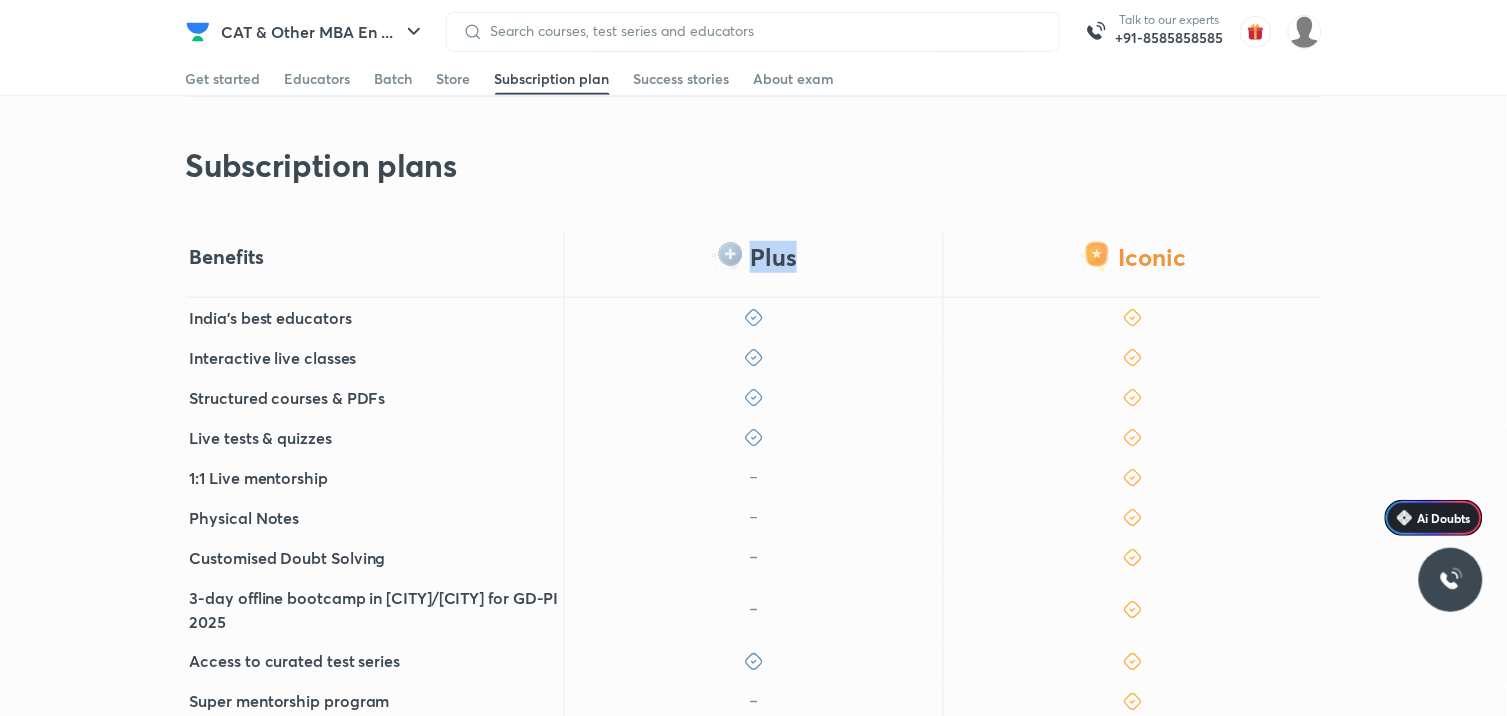 drag, startPoint x: 745, startPoint y: 198, endPoint x: 838, endPoint y: 205, distance: 93.26307 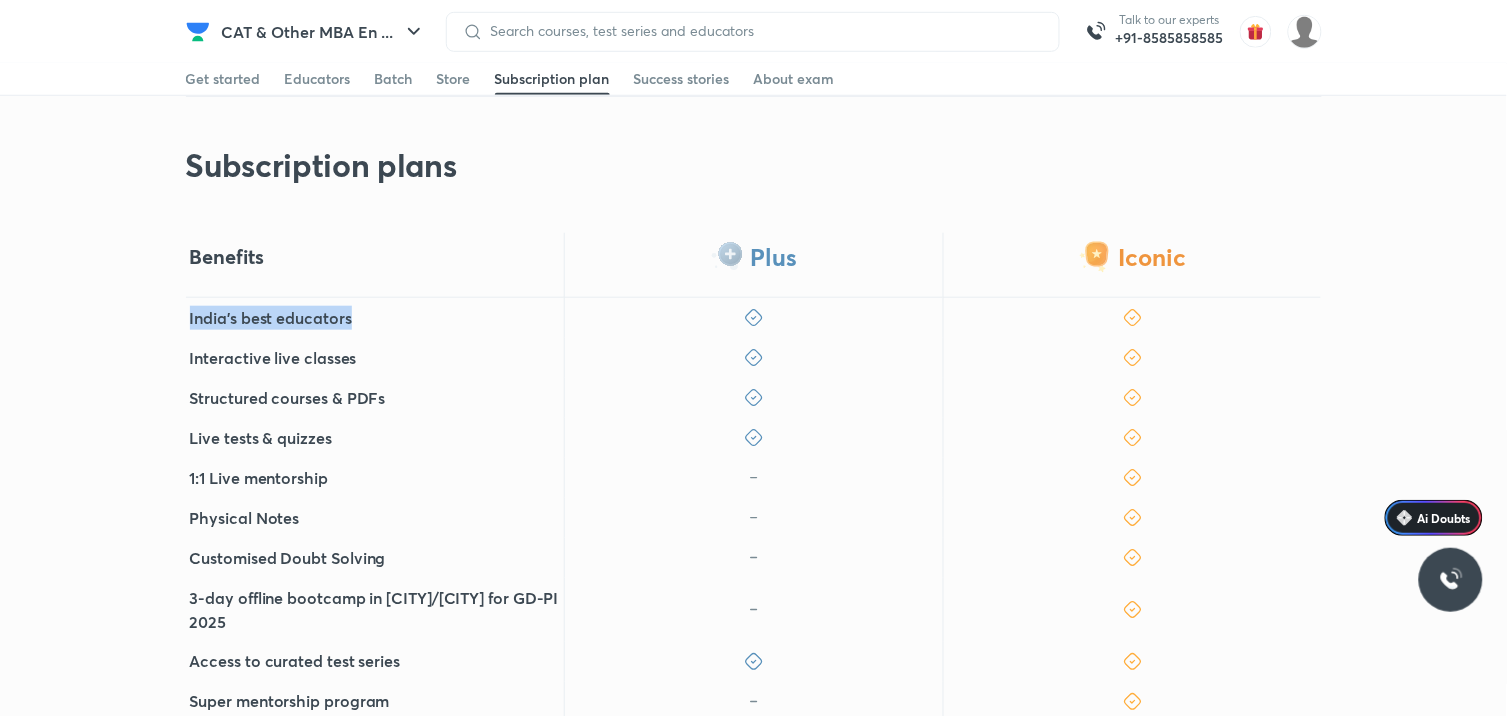 drag, startPoint x: 183, startPoint y: 264, endPoint x: 391, endPoint y: 263, distance: 208.00241 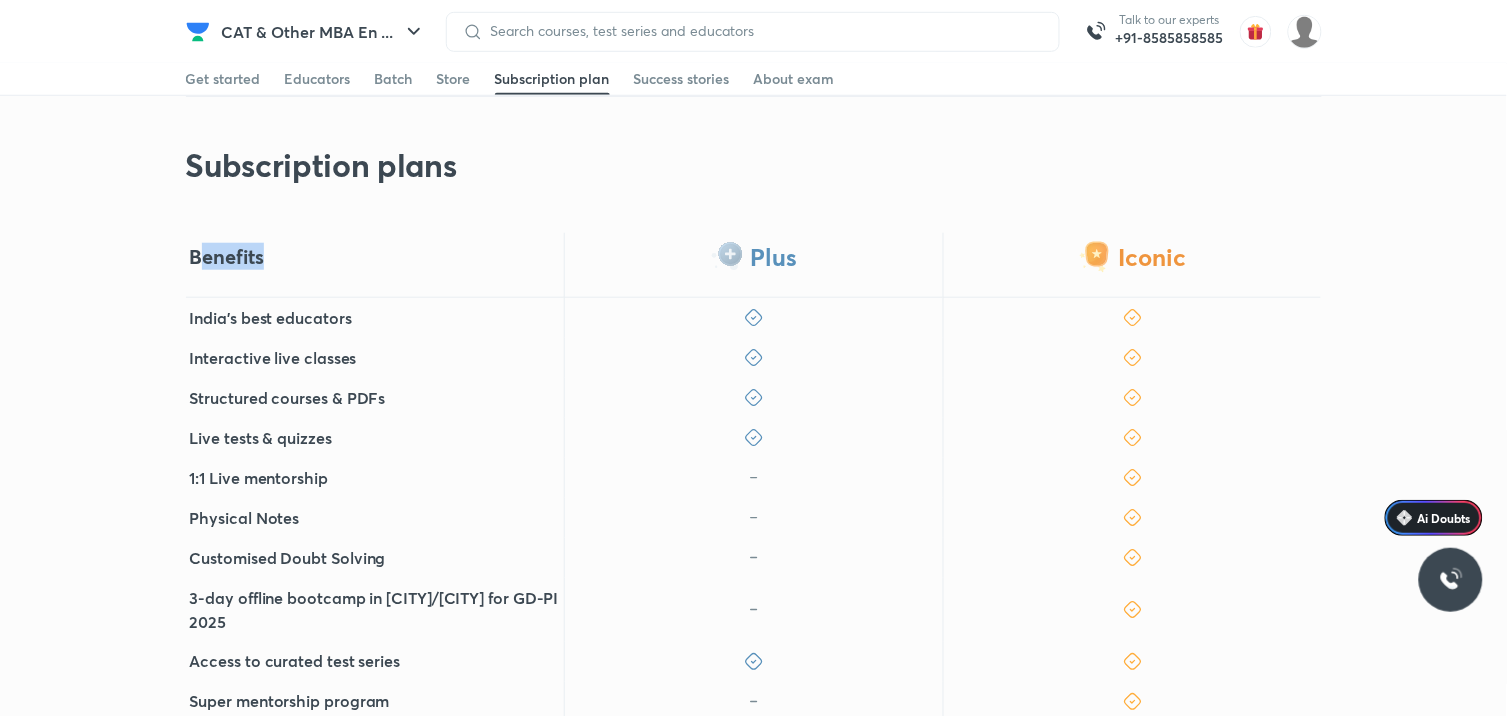 drag, startPoint x: 196, startPoint y: 200, endPoint x: 310, endPoint y: 197, distance: 114.03947 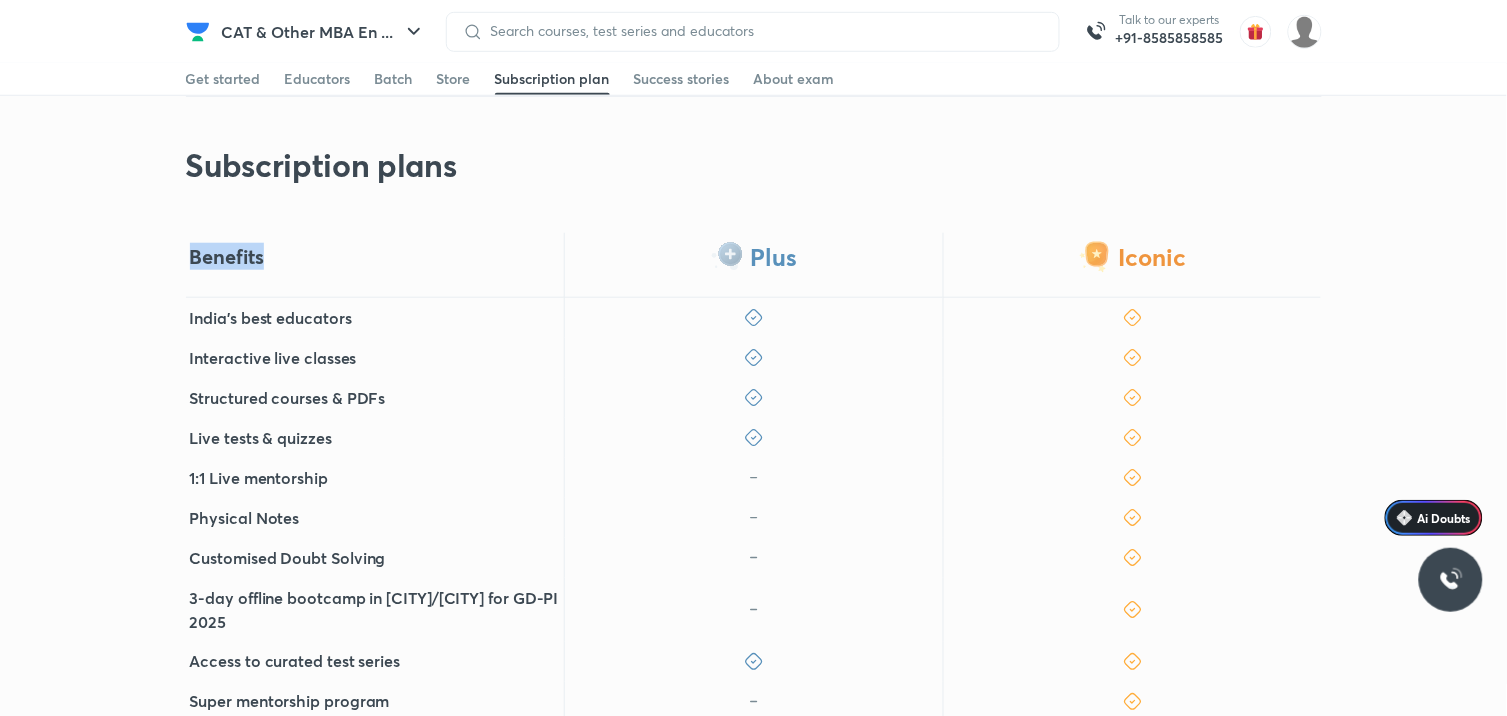 drag, startPoint x: 186, startPoint y: 200, endPoint x: 368, endPoint y: 220, distance: 183.0956 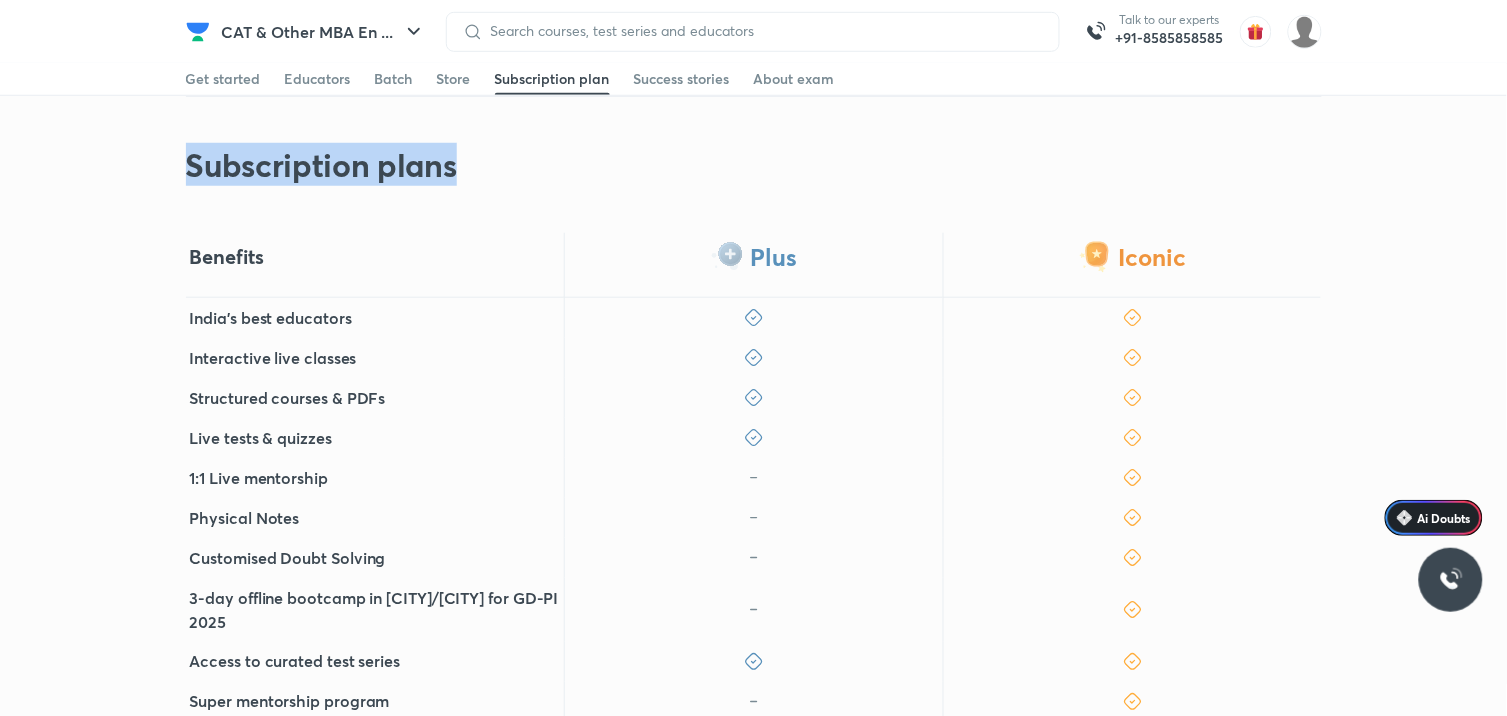 drag, startPoint x: 157, startPoint y: 106, endPoint x: 473, endPoint y: 112, distance: 316.05695 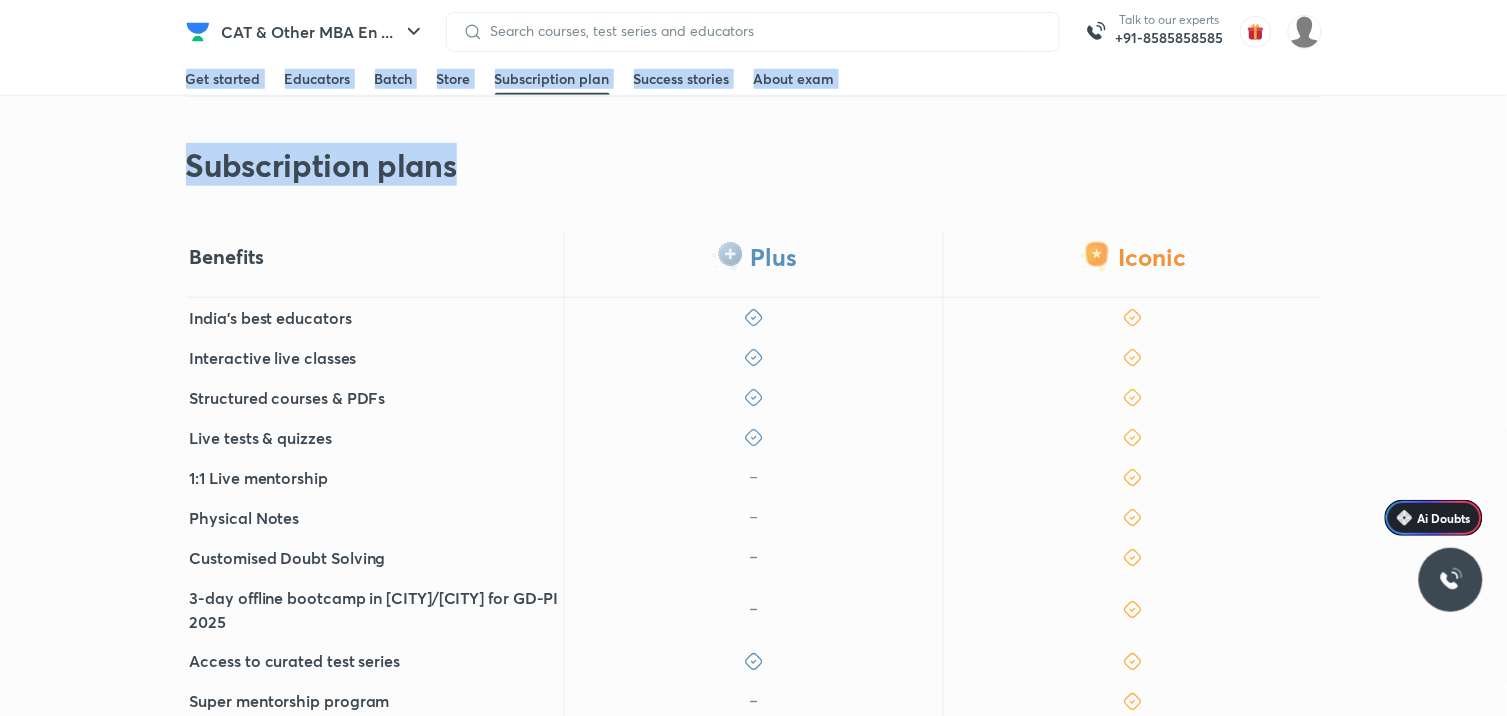 drag, startPoint x: 164, startPoint y: 93, endPoint x: 471, endPoint y: 110, distance: 307.47034 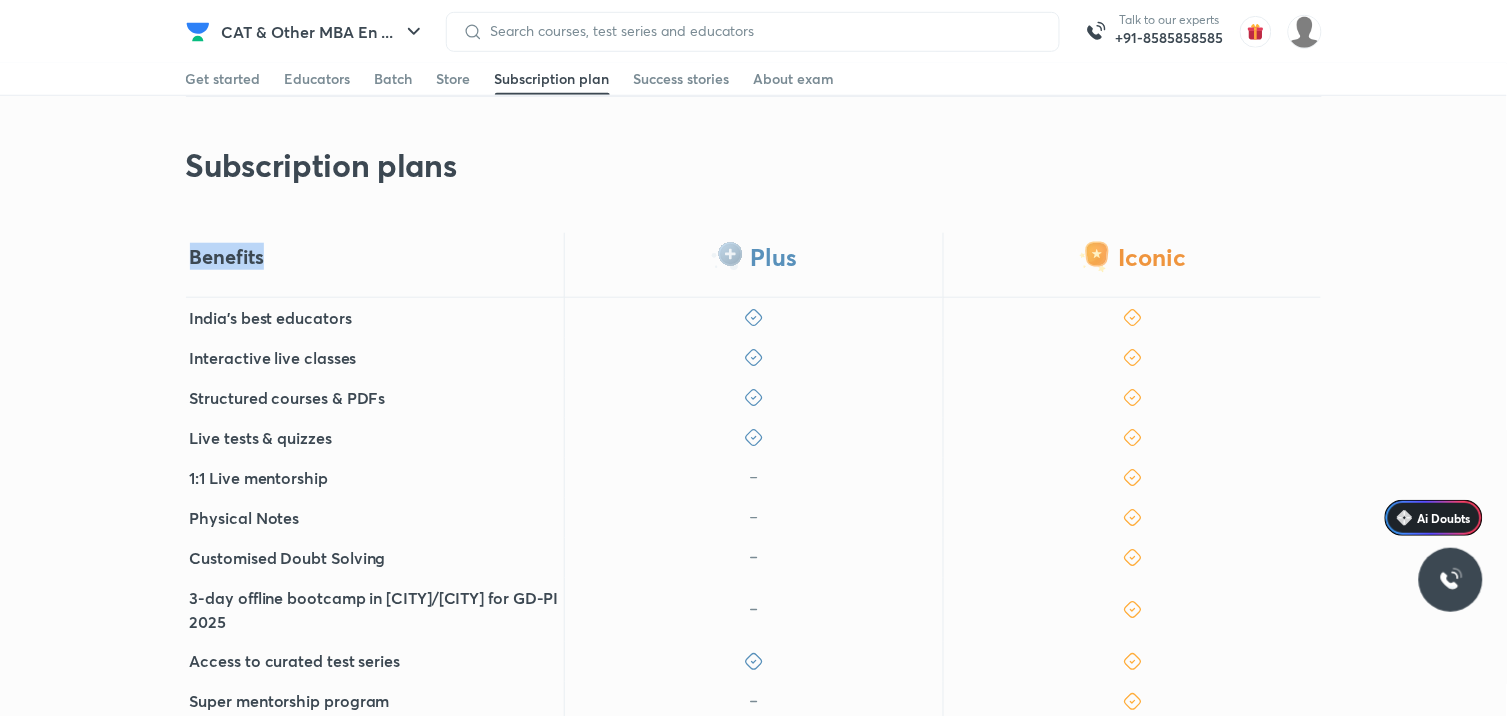 drag, startPoint x: 171, startPoint y: 193, endPoint x: 276, endPoint y: 192, distance: 105.00476 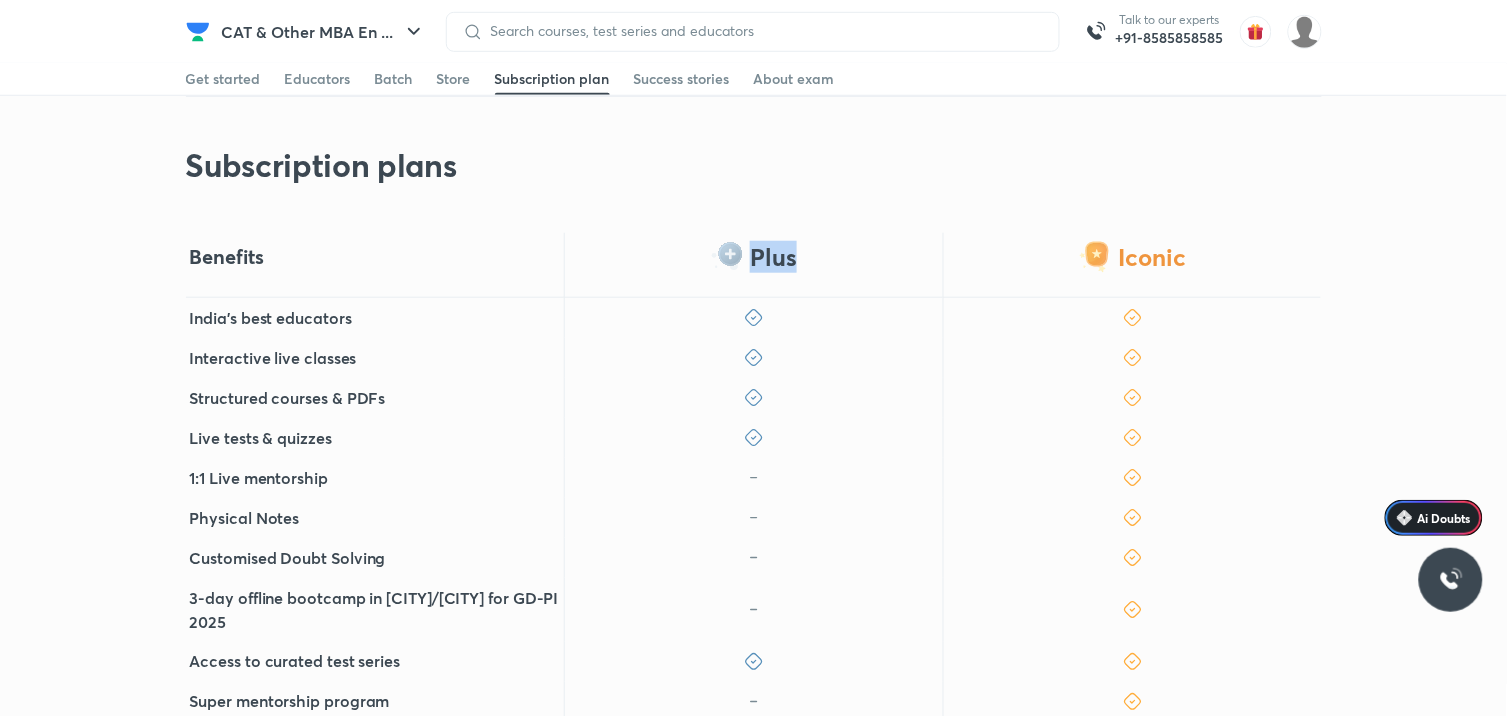 drag, startPoint x: 745, startPoint y: 197, endPoint x: 807, endPoint y: 197, distance: 62 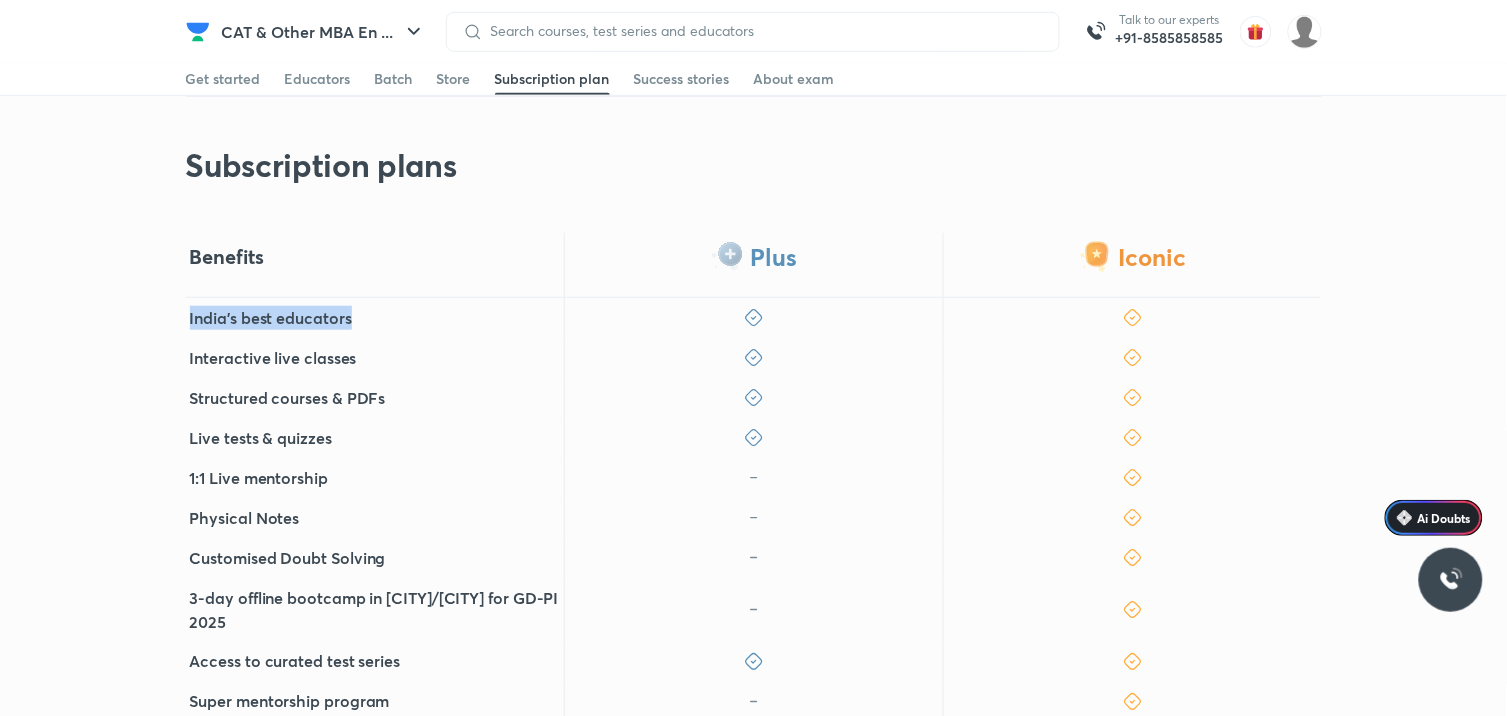 drag, startPoint x: 177, startPoint y: 263, endPoint x: 466, endPoint y: 253, distance: 289.17297 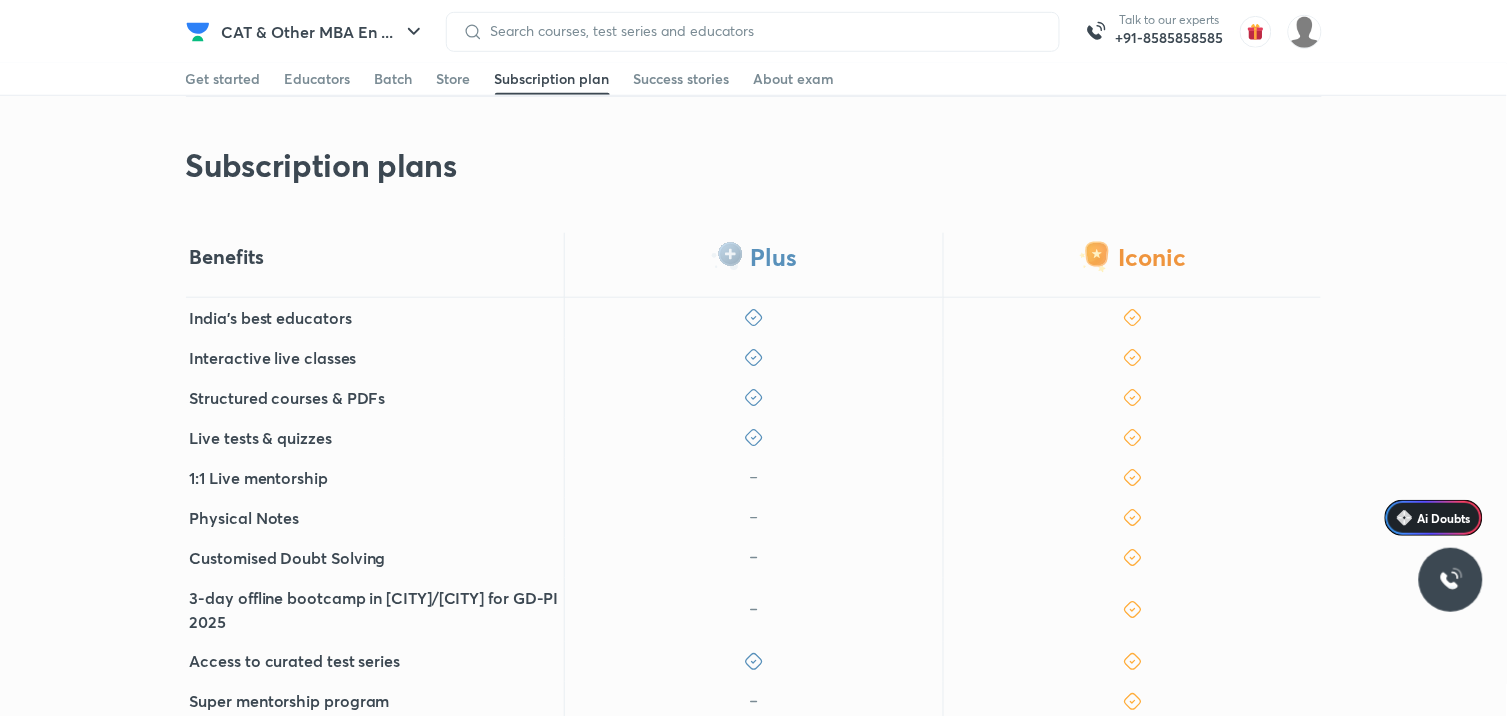 click on "Benefits" at bounding box center (375, 265) 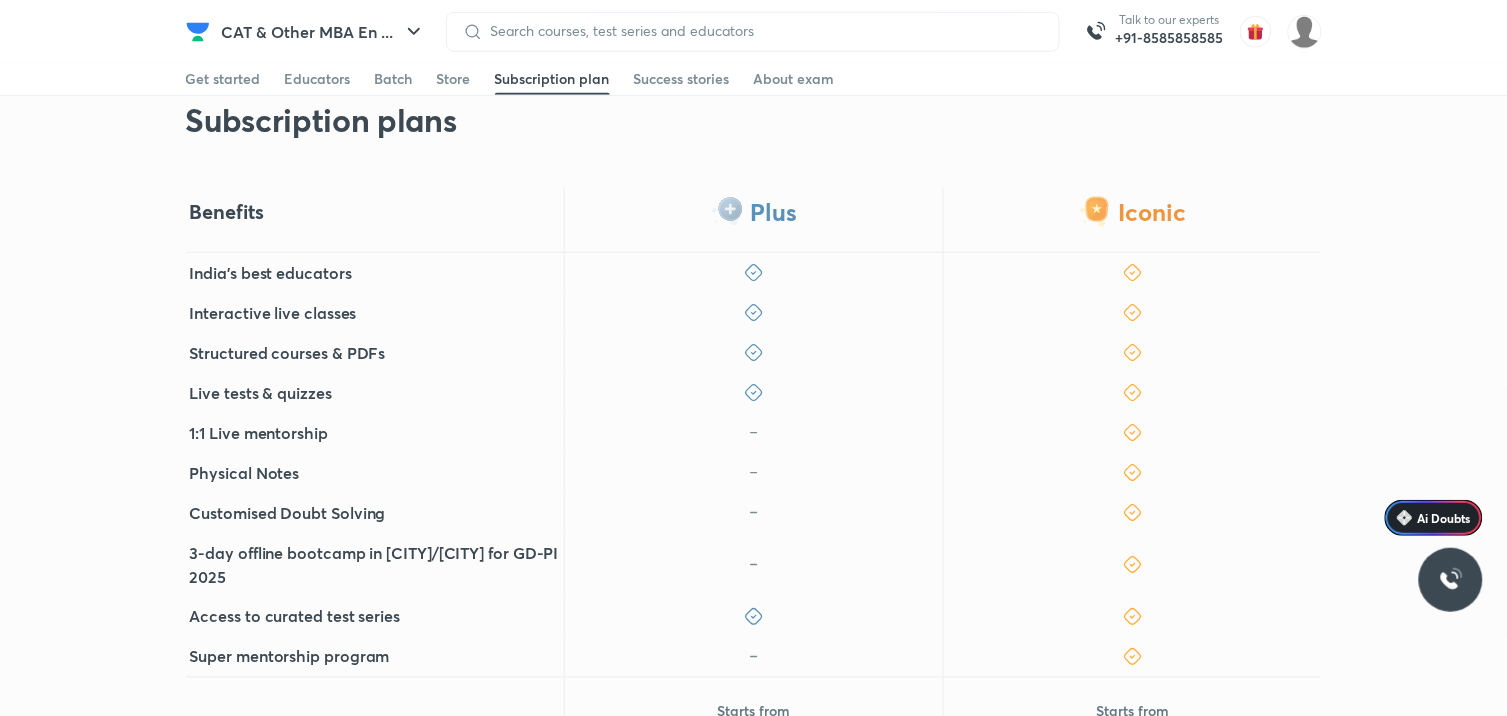 scroll, scrollTop: 333, scrollLeft: 0, axis: vertical 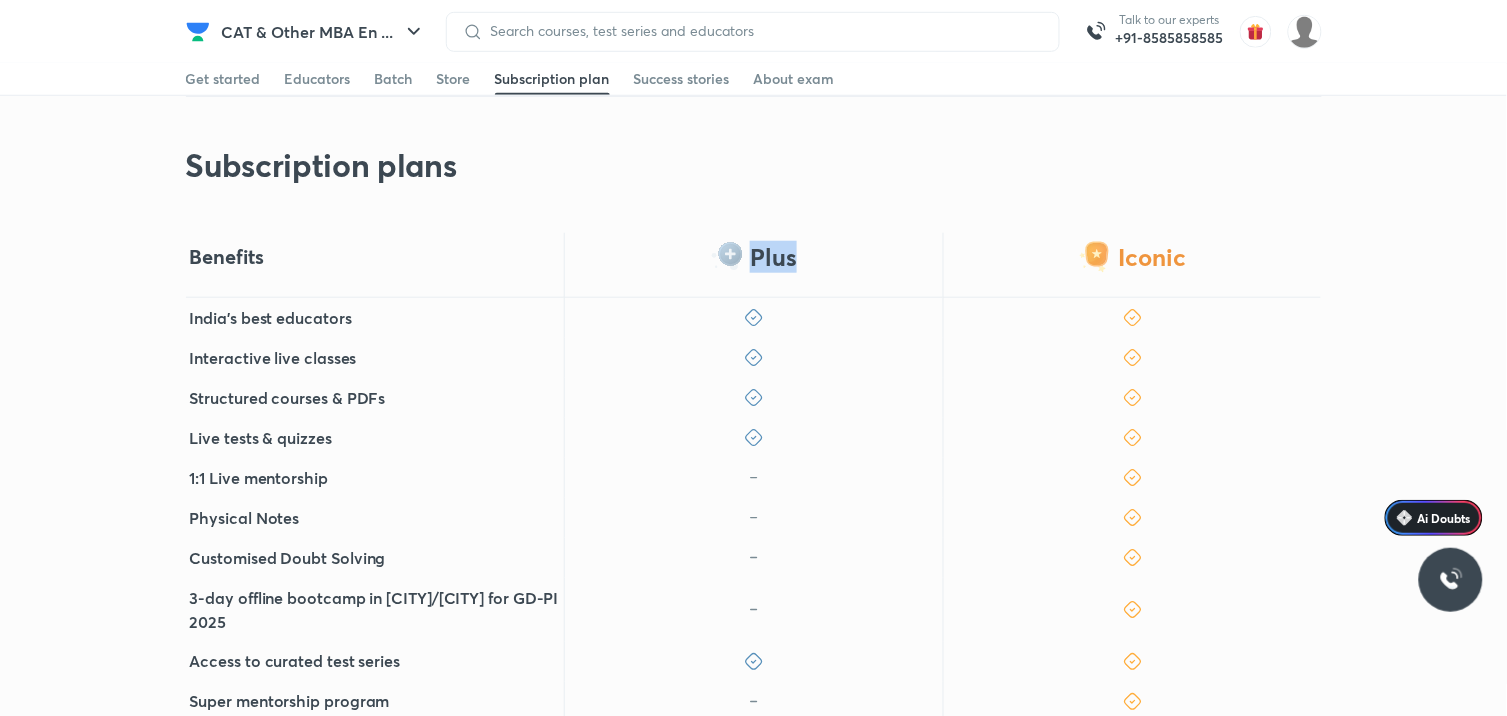 drag, startPoint x: 756, startPoint y: 202, endPoint x: 862, endPoint y: 201, distance: 106.004715 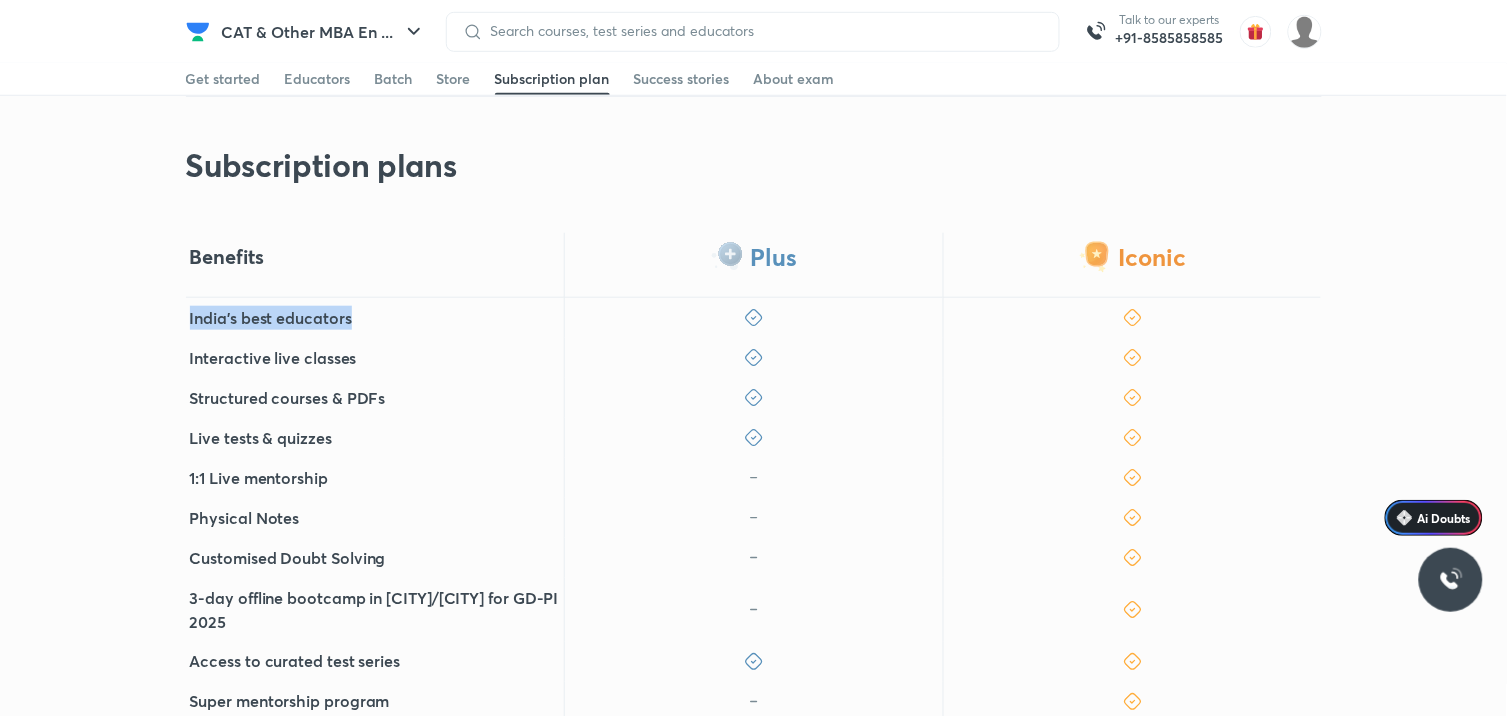 drag, startPoint x: 187, startPoint y: 267, endPoint x: 373, endPoint y: 254, distance: 186.45375 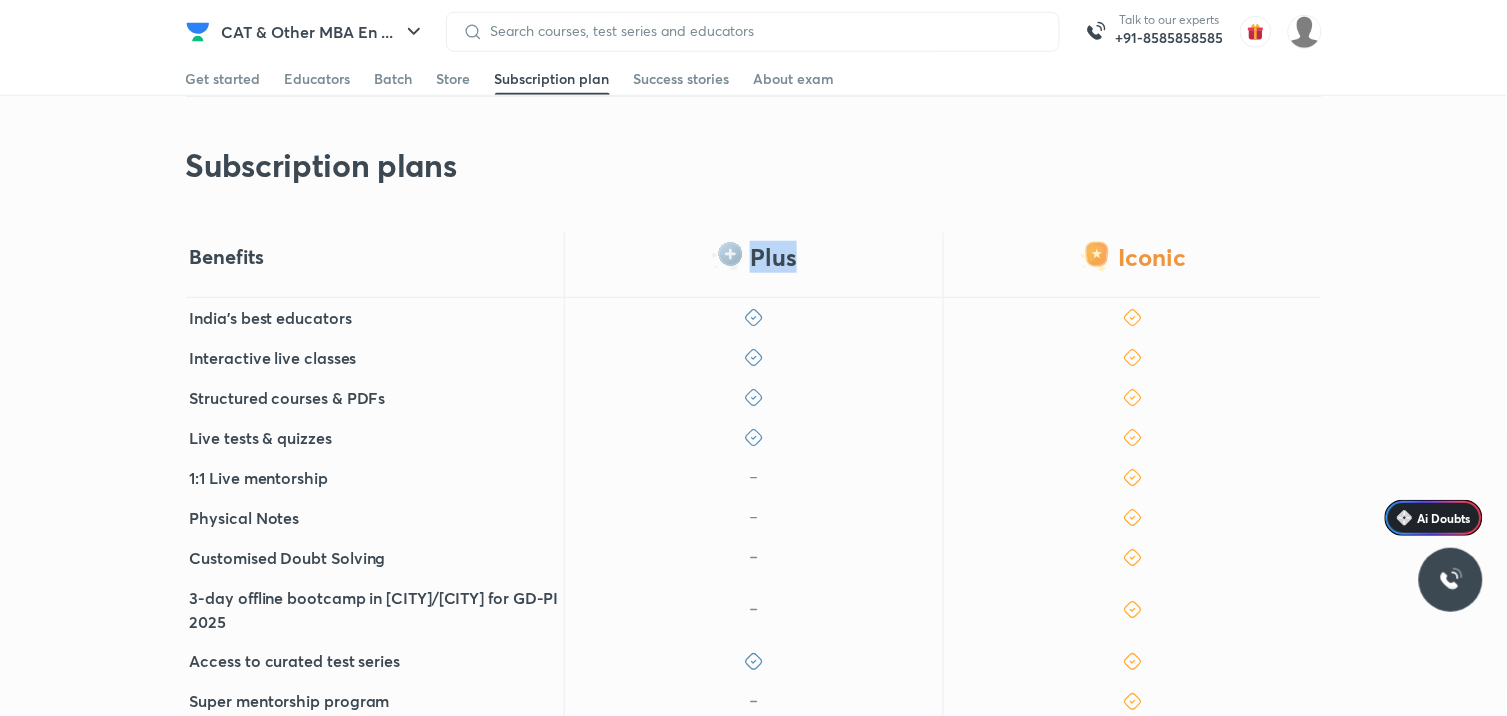 drag, startPoint x: 752, startPoint y: 195, endPoint x: 827, endPoint y: 202, distance: 75.32596 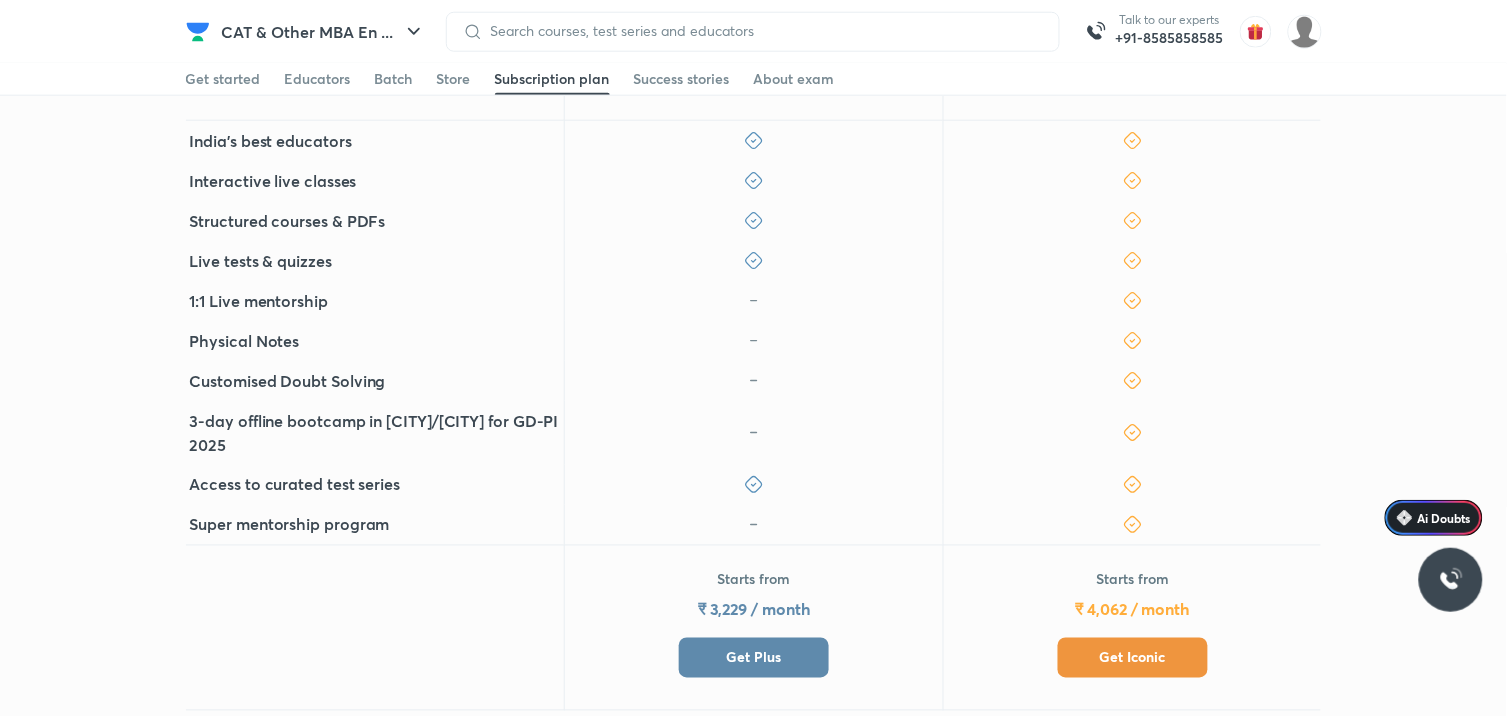 scroll, scrollTop: 555, scrollLeft: 0, axis: vertical 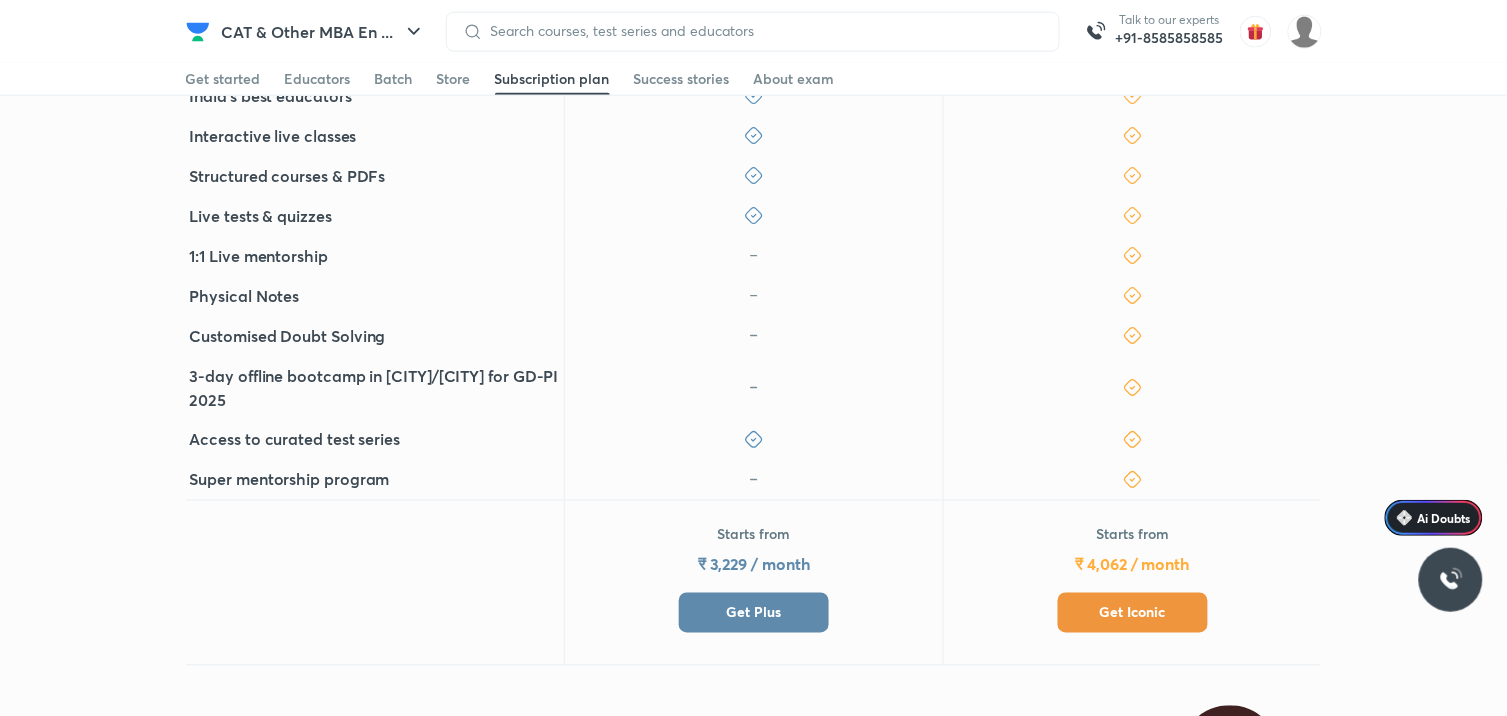 click on "Get Plus" at bounding box center (753, 613) 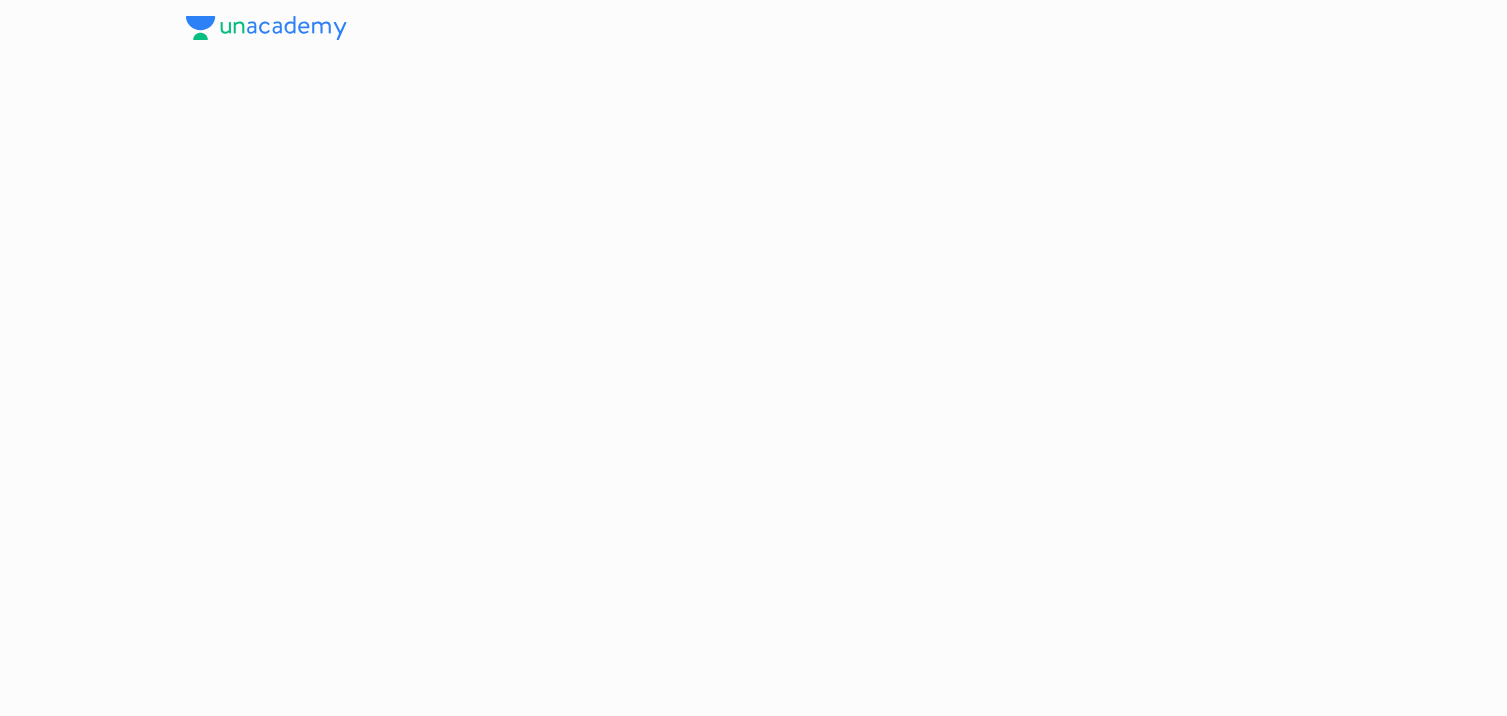 scroll, scrollTop: 0, scrollLeft: 0, axis: both 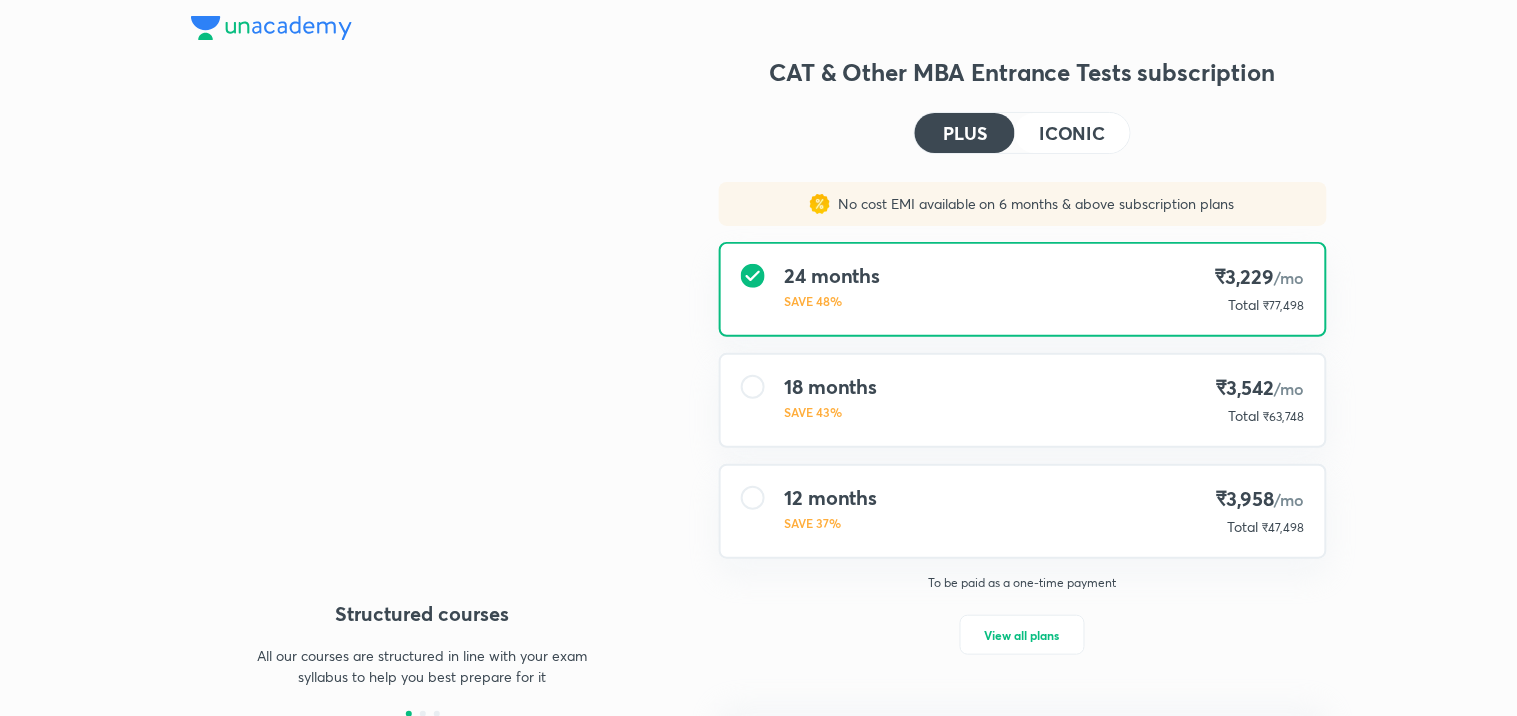 type on "NIKIST" 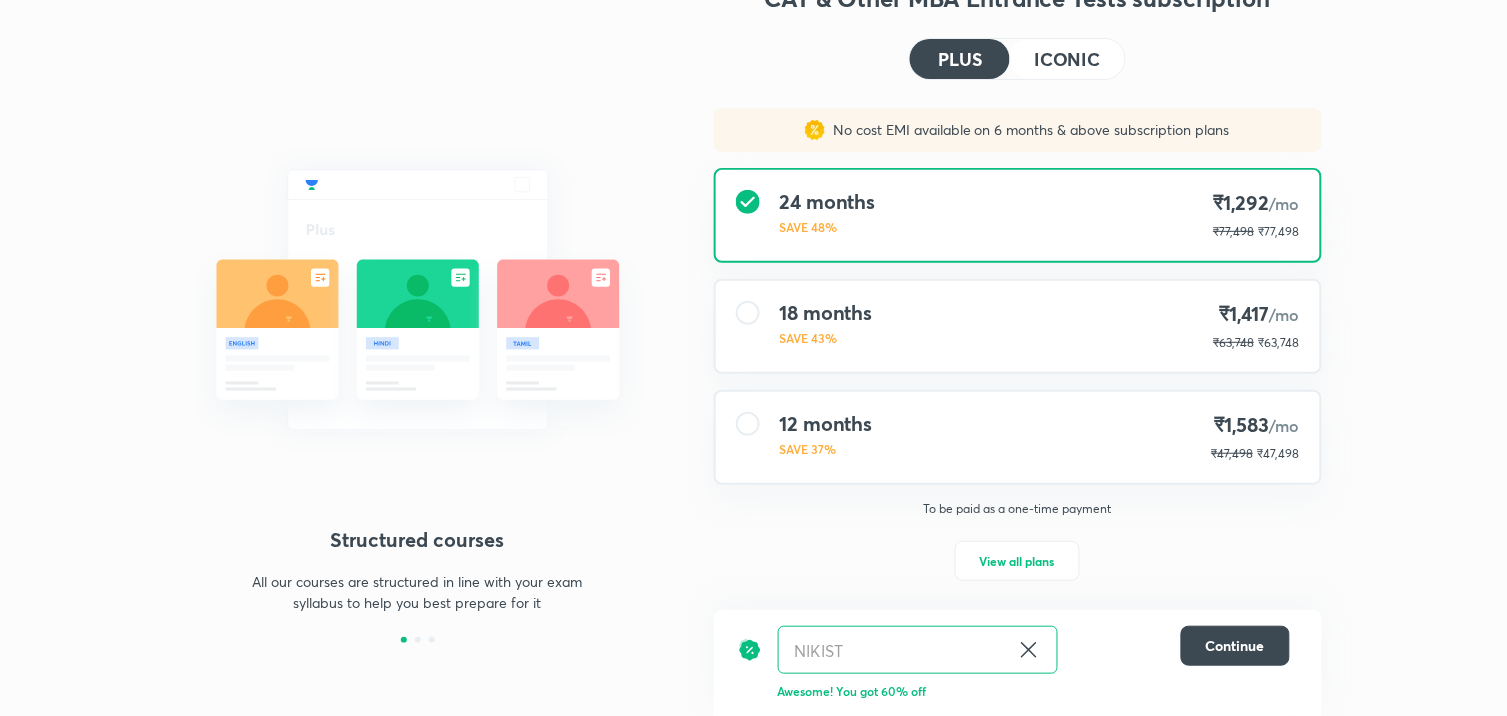 scroll, scrollTop: 71, scrollLeft: 0, axis: vertical 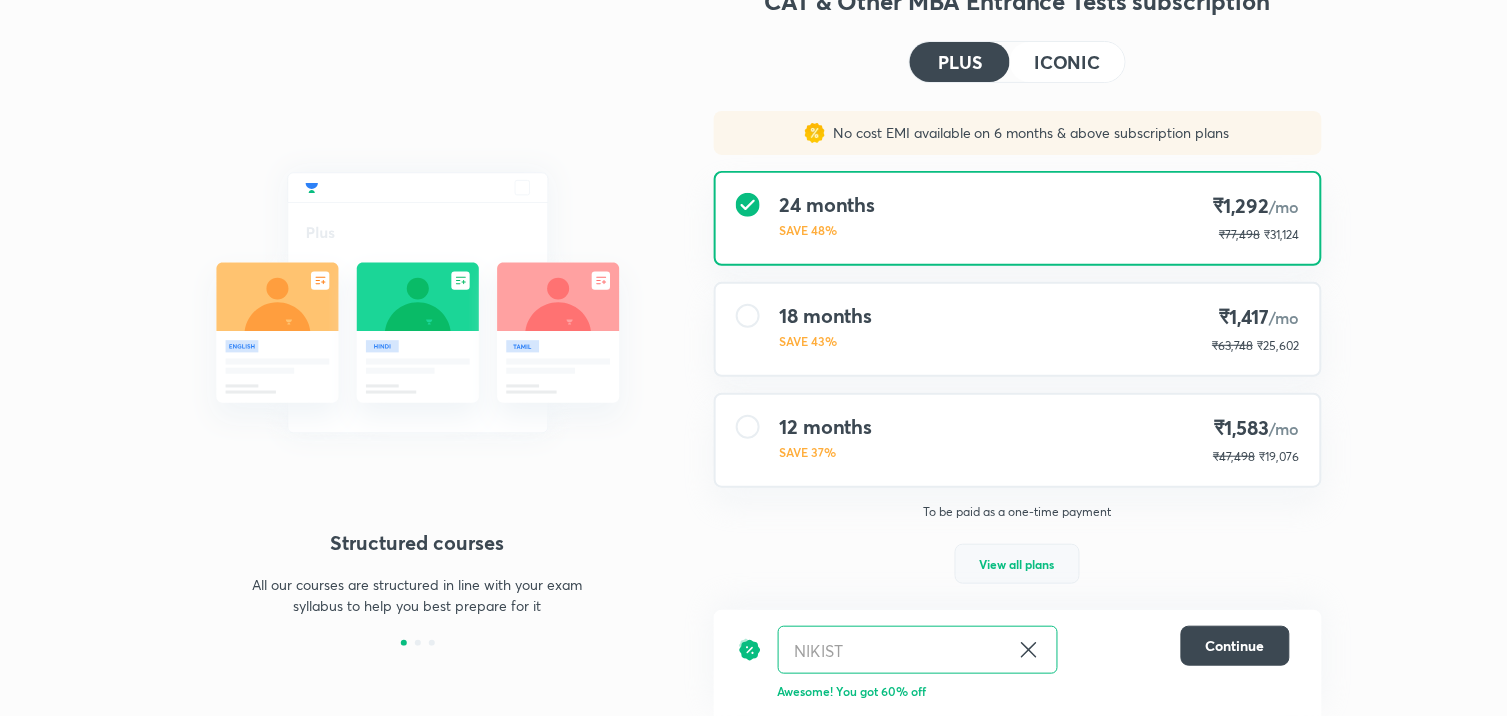 click on "View all plans" at bounding box center [1017, 564] 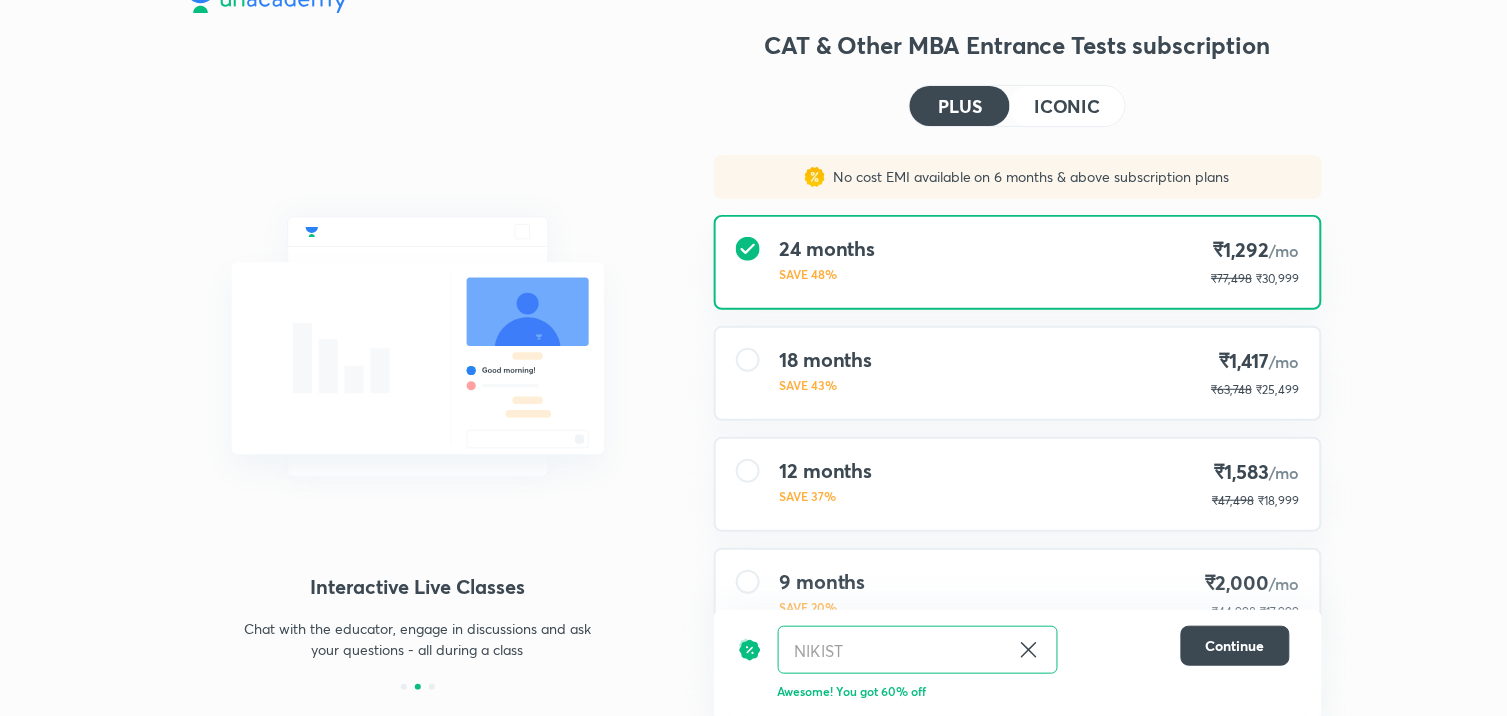 scroll, scrollTop: 0, scrollLeft: 0, axis: both 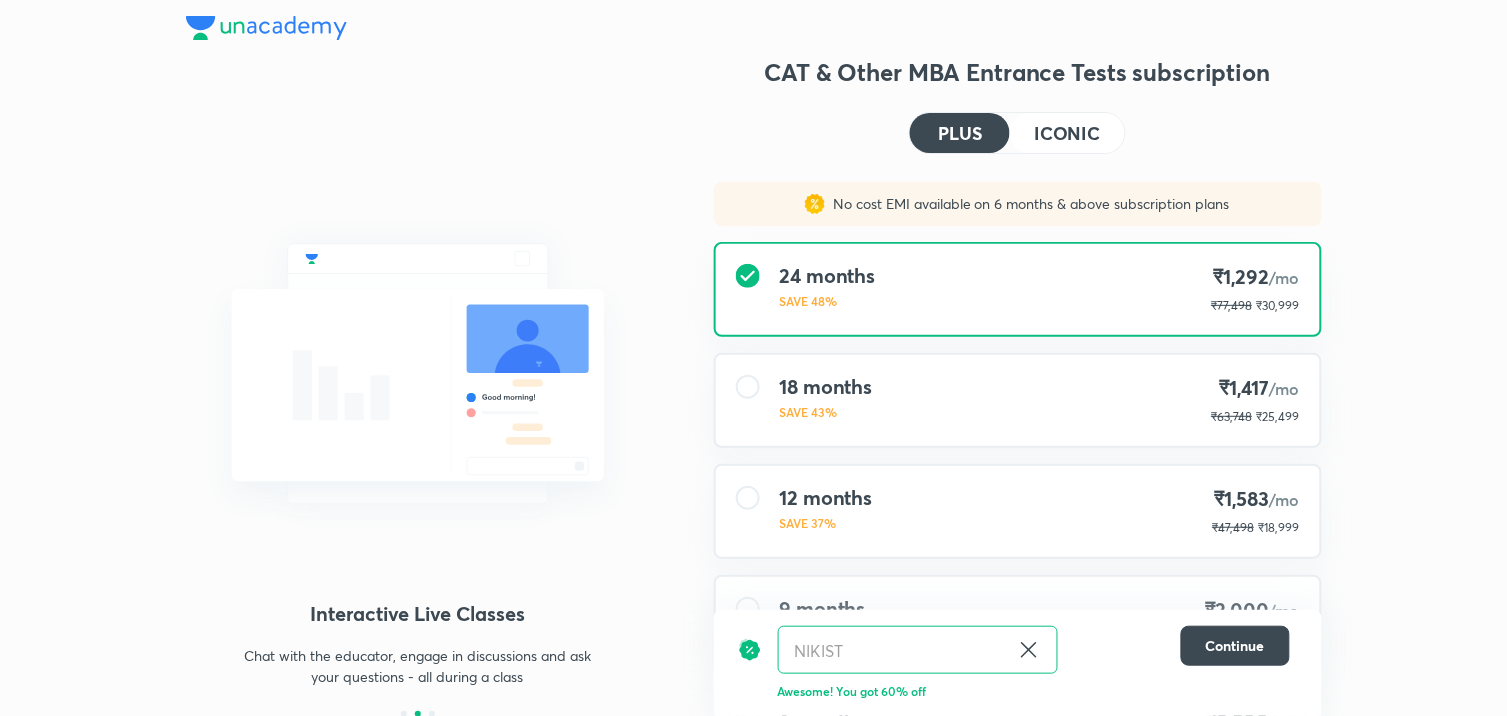 click at bounding box center (266, 28) 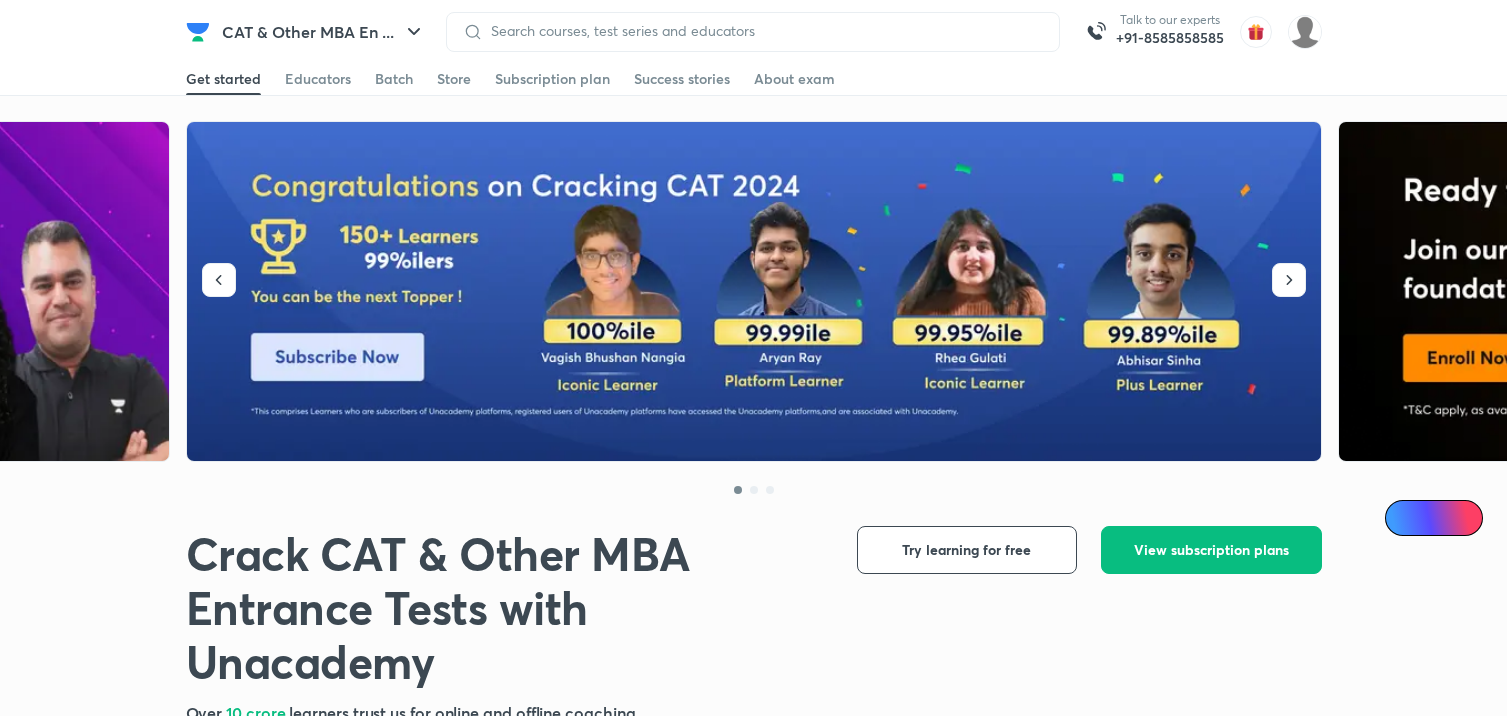 scroll, scrollTop: 0, scrollLeft: 0, axis: both 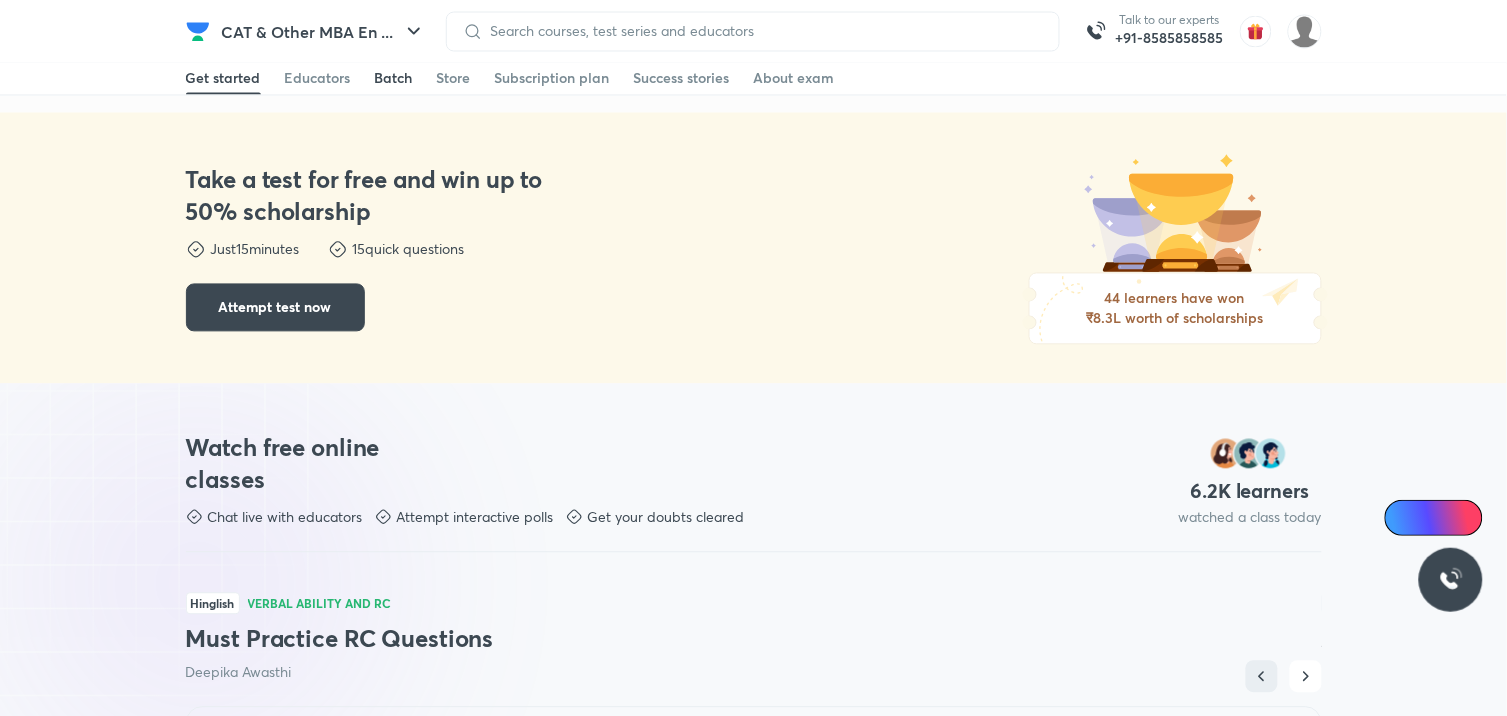 click on "Batch" at bounding box center (394, 79) 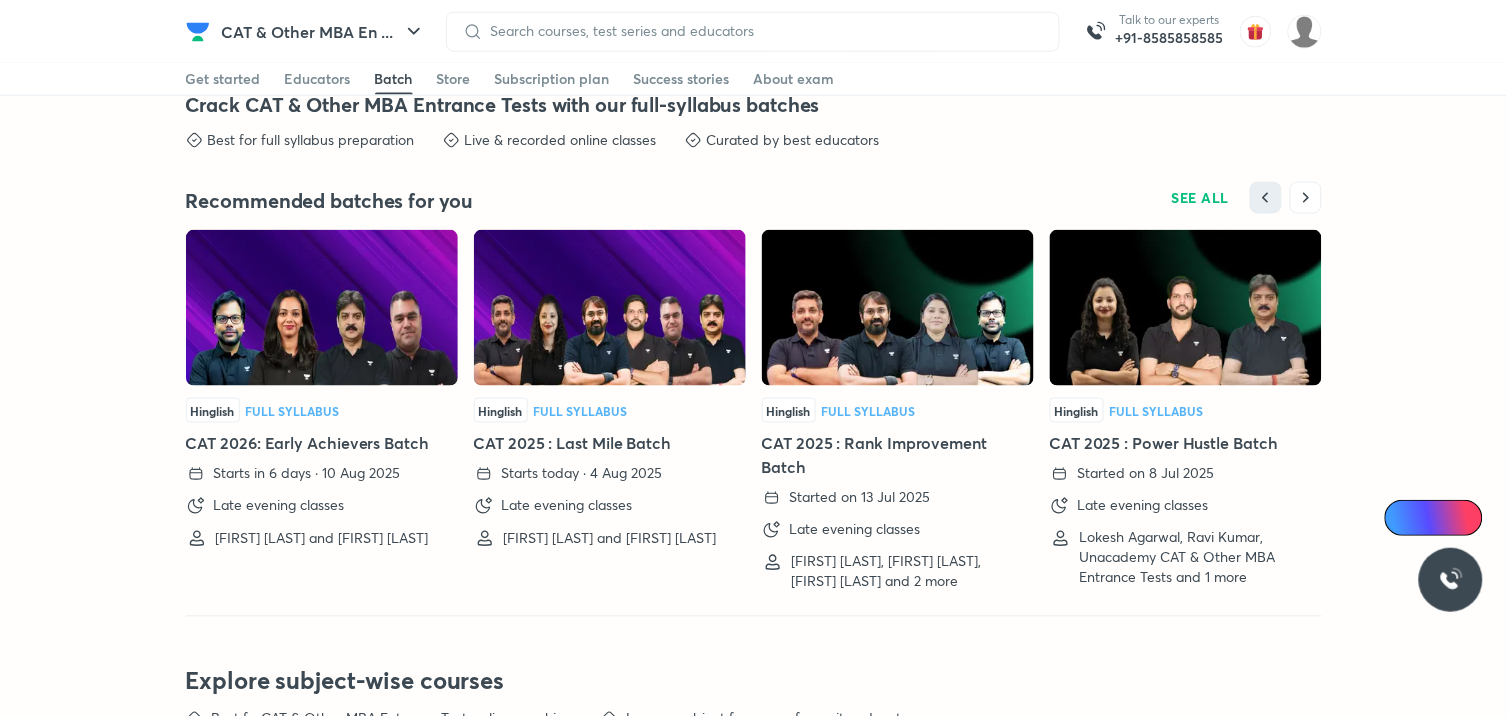 scroll, scrollTop: 4524, scrollLeft: 0, axis: vertical 